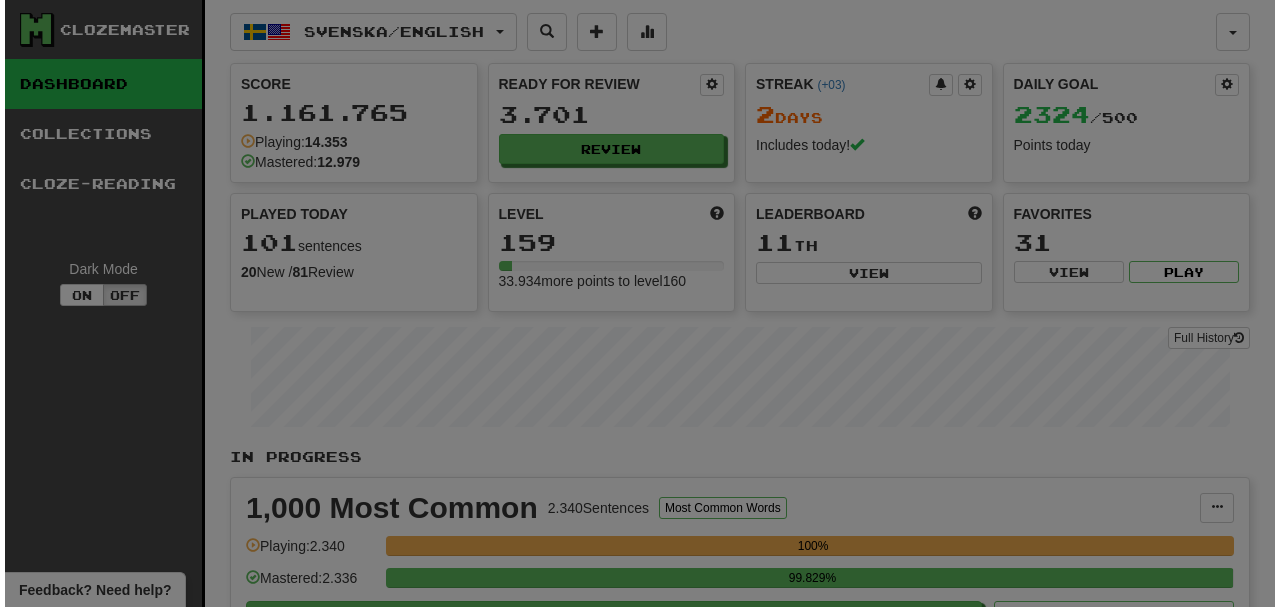 scroll, scrollTop: 0, scrollLeft: 0, axis: both 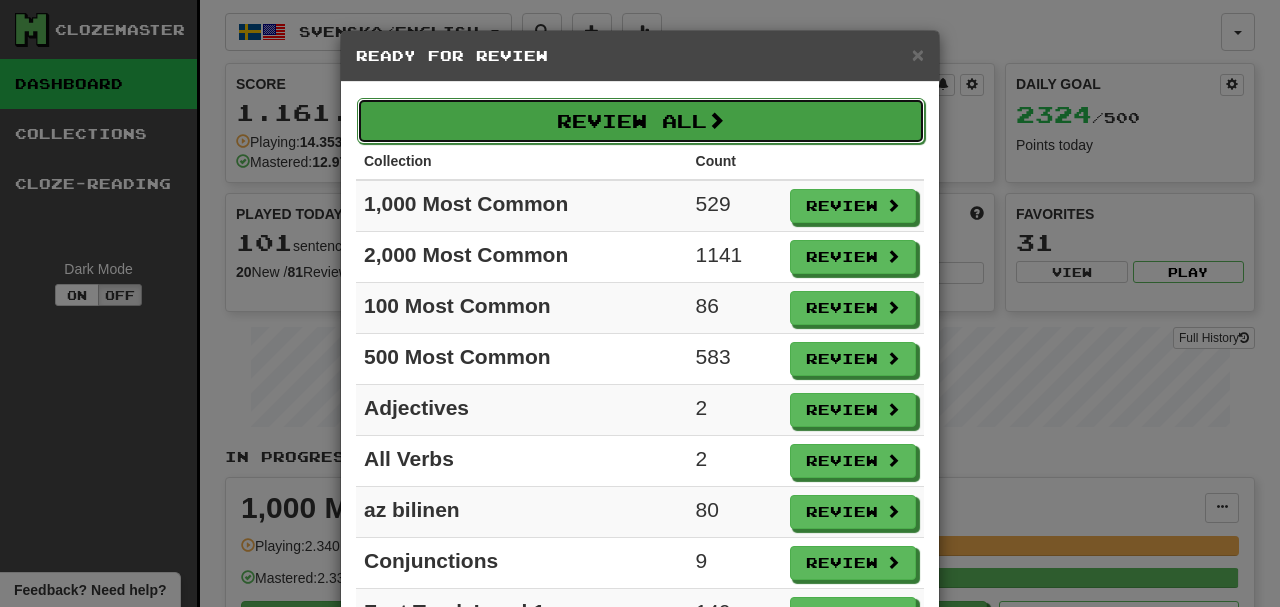 click on "Review All" at bounding box center [641, 121] 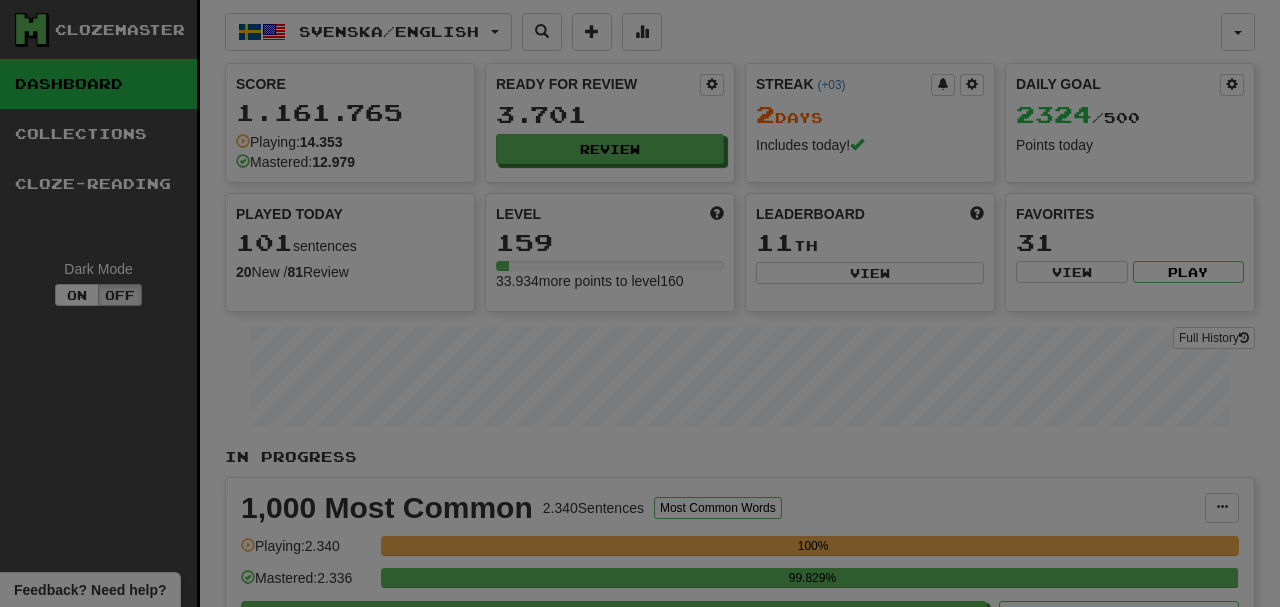 select on "**" 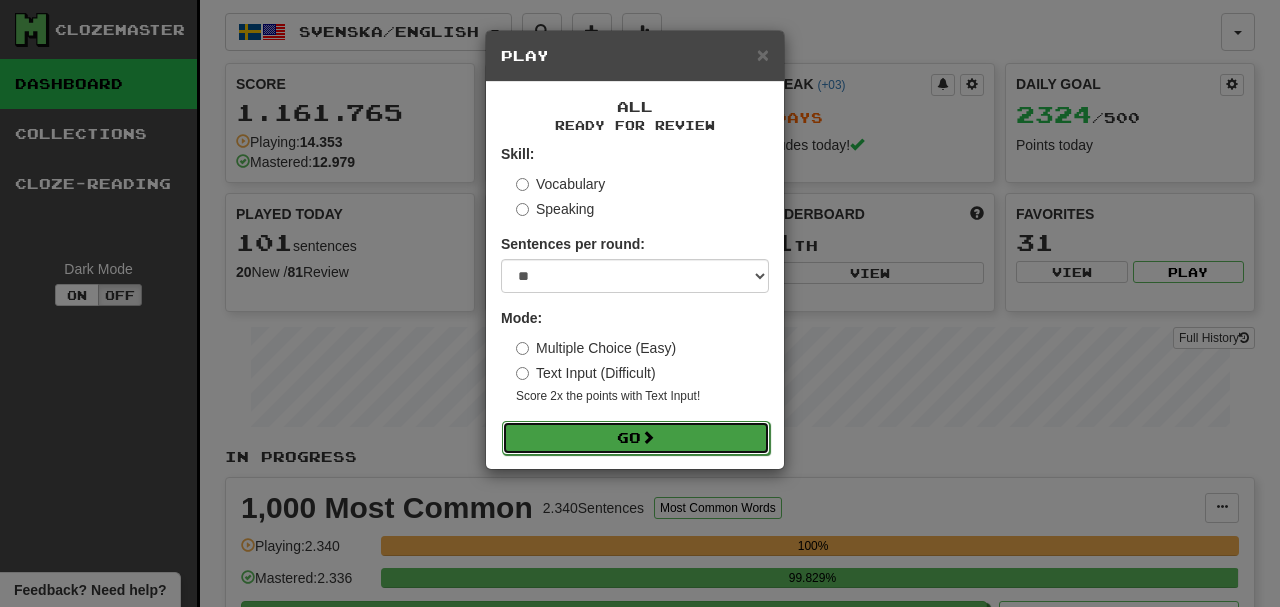 click on "Go" at bounding box center (636, 438) 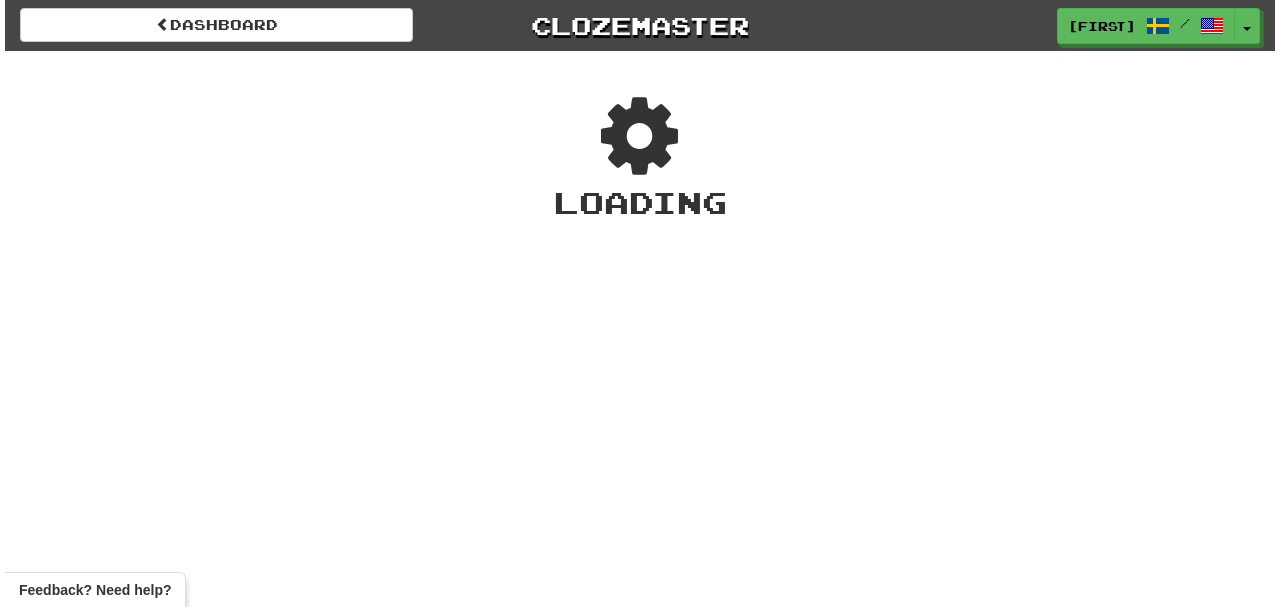scroll, scrollTop: 0, scrollLeft: 0, axis: both 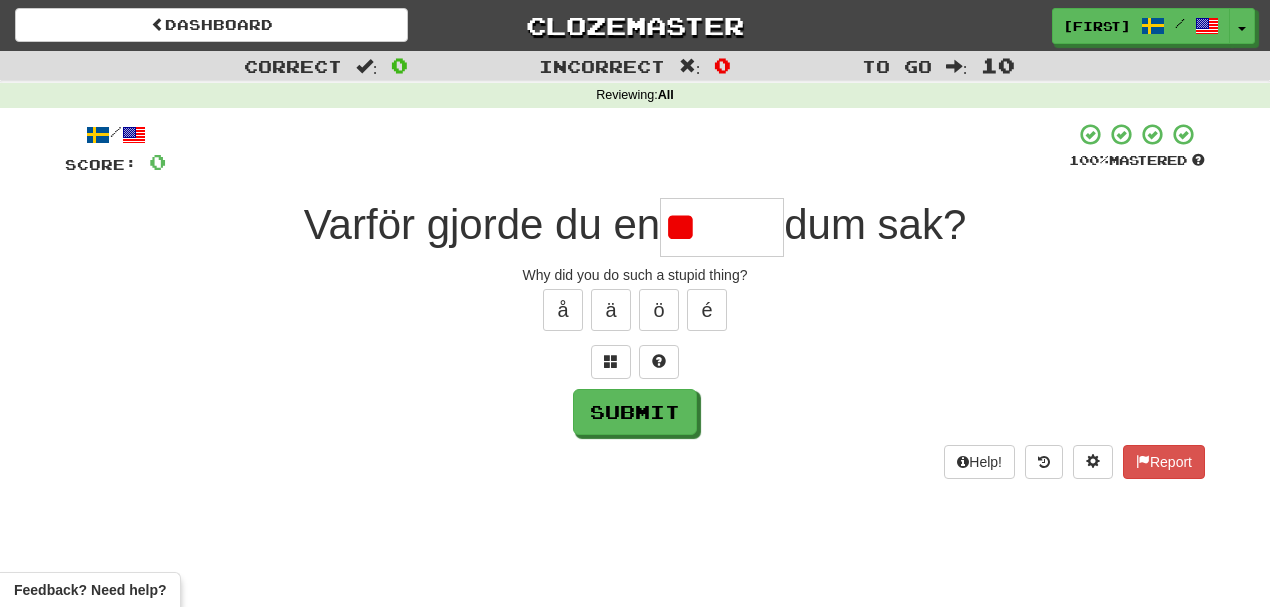 type on "*" 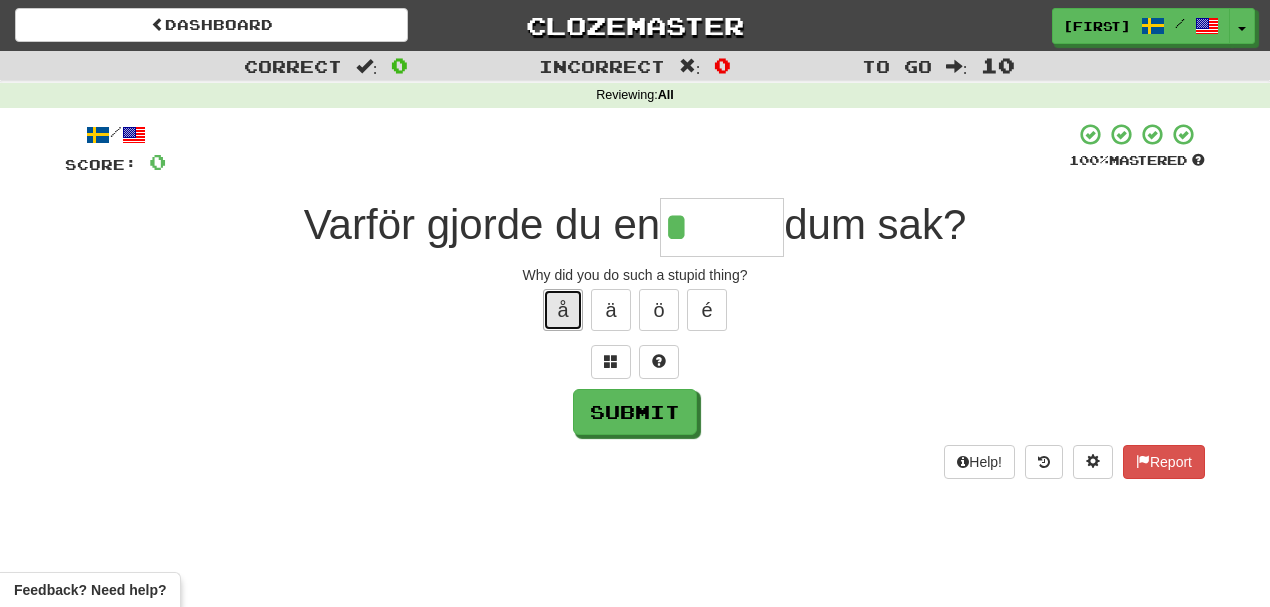click on "å" at bounding box center [563, 310] 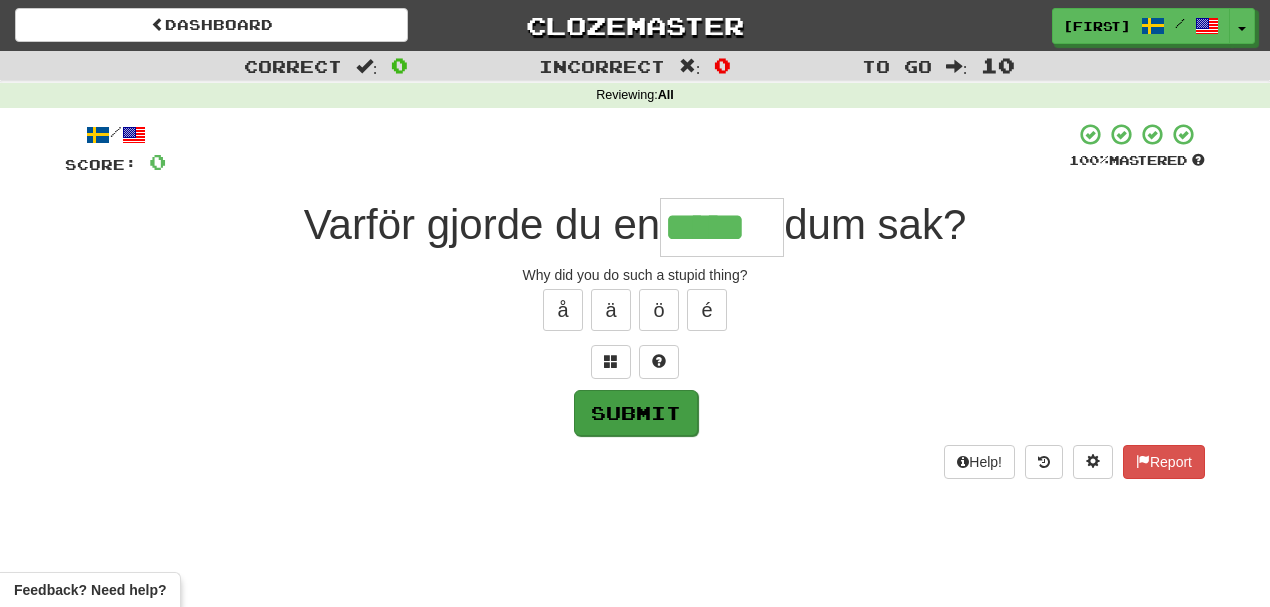 type on "*****" 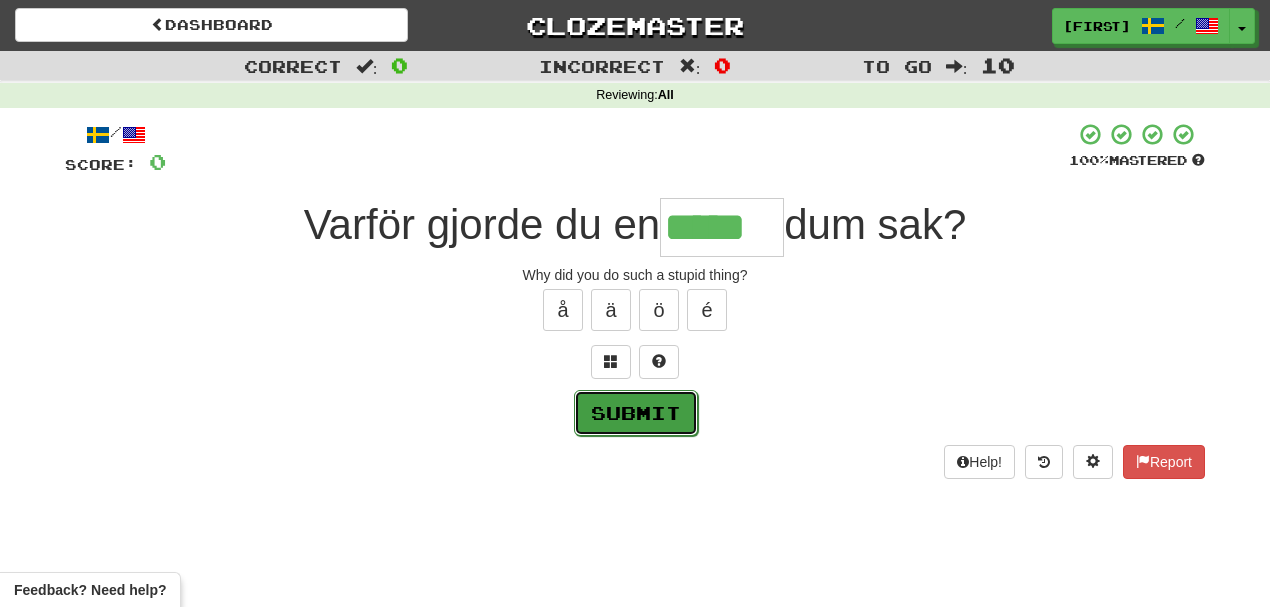 click on "Submit" at bounding box center (636, 413) 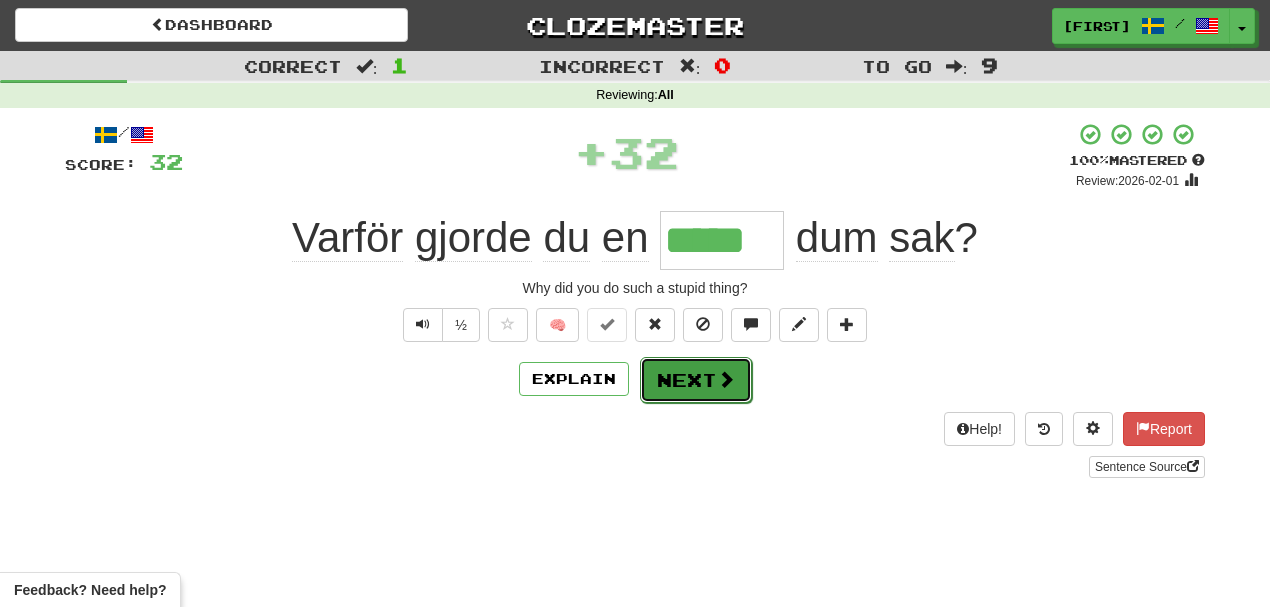 click on "Next" at bounding box center [696, 380] 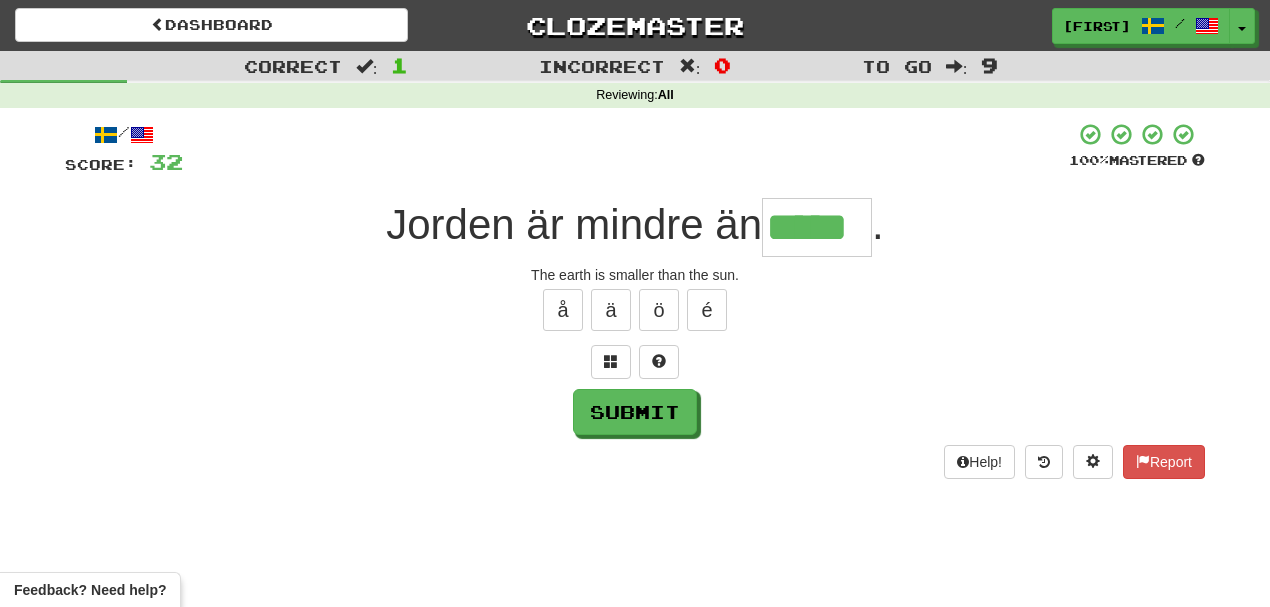 type on "*****" 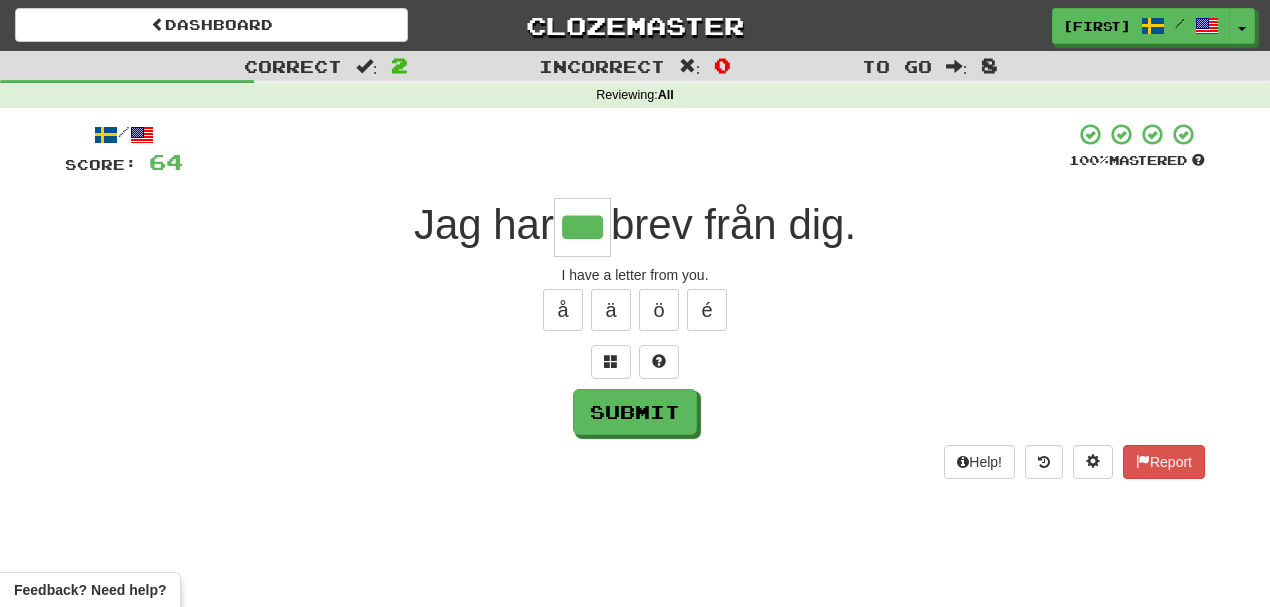 type on "***" 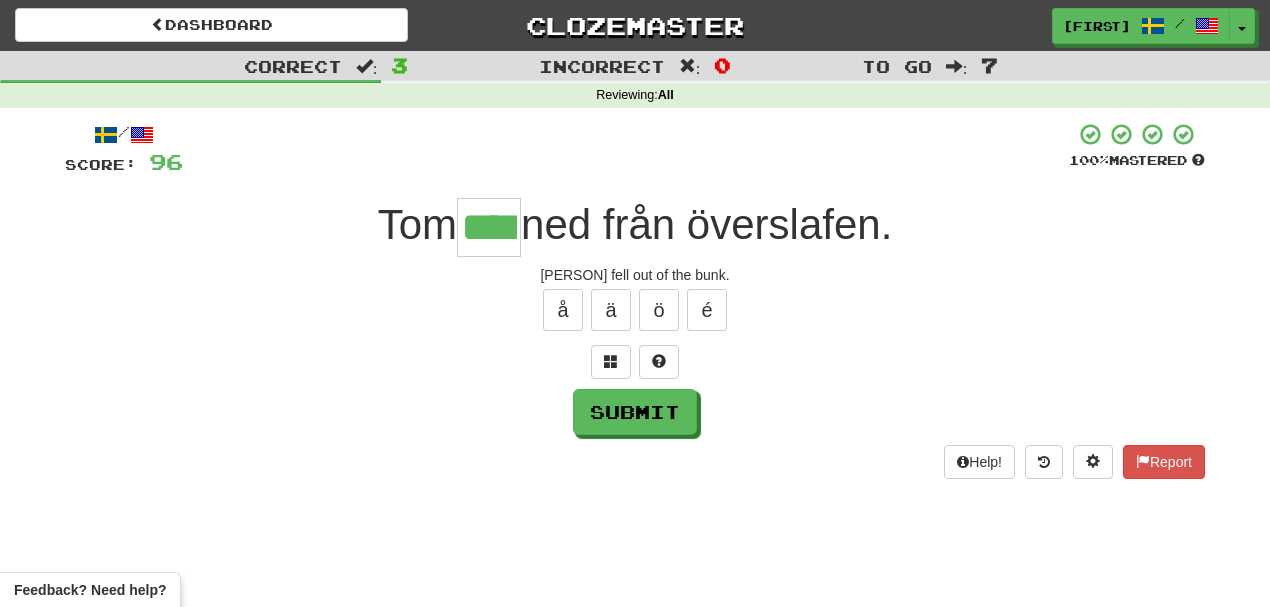 type on "****" 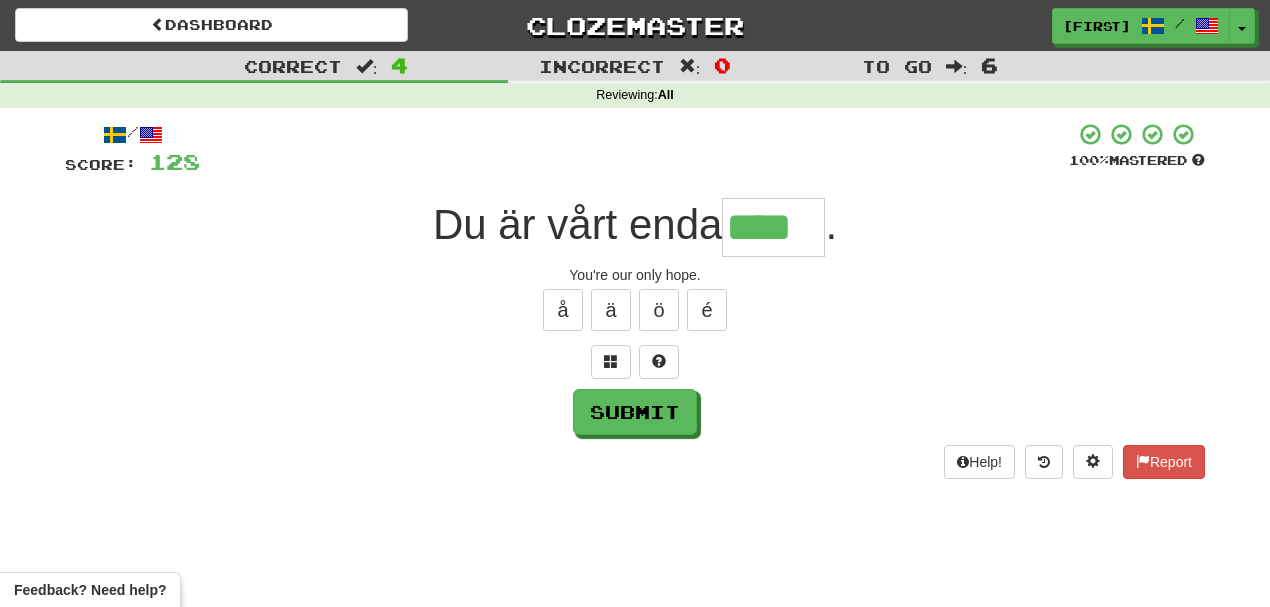 type on "****" 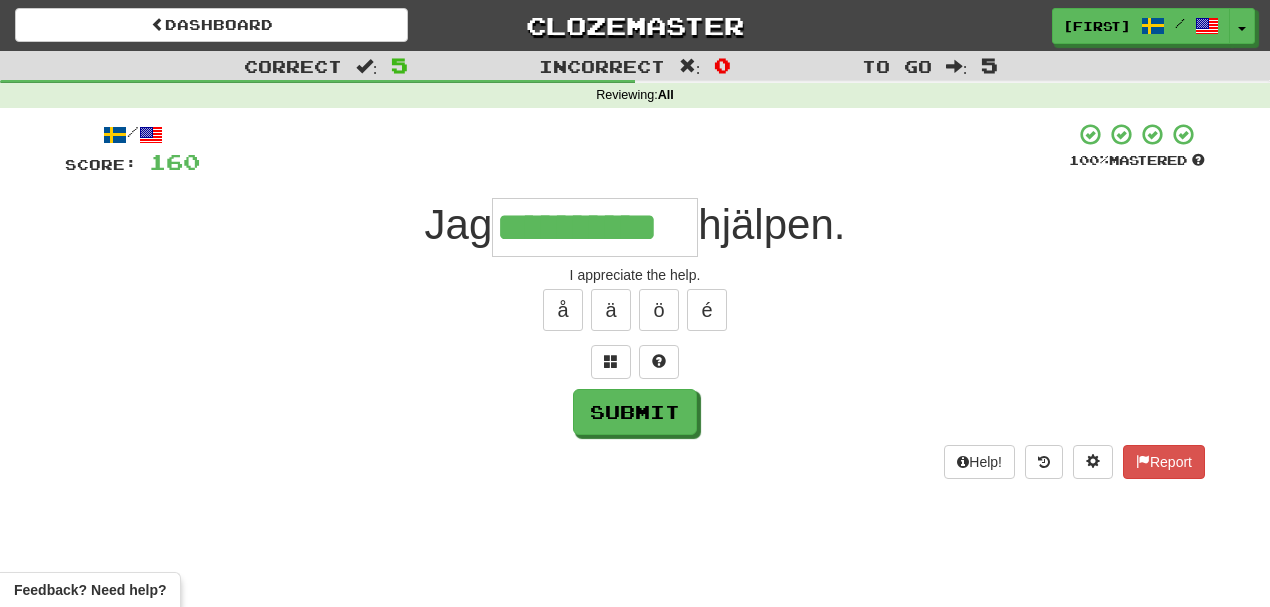 type on "**********" 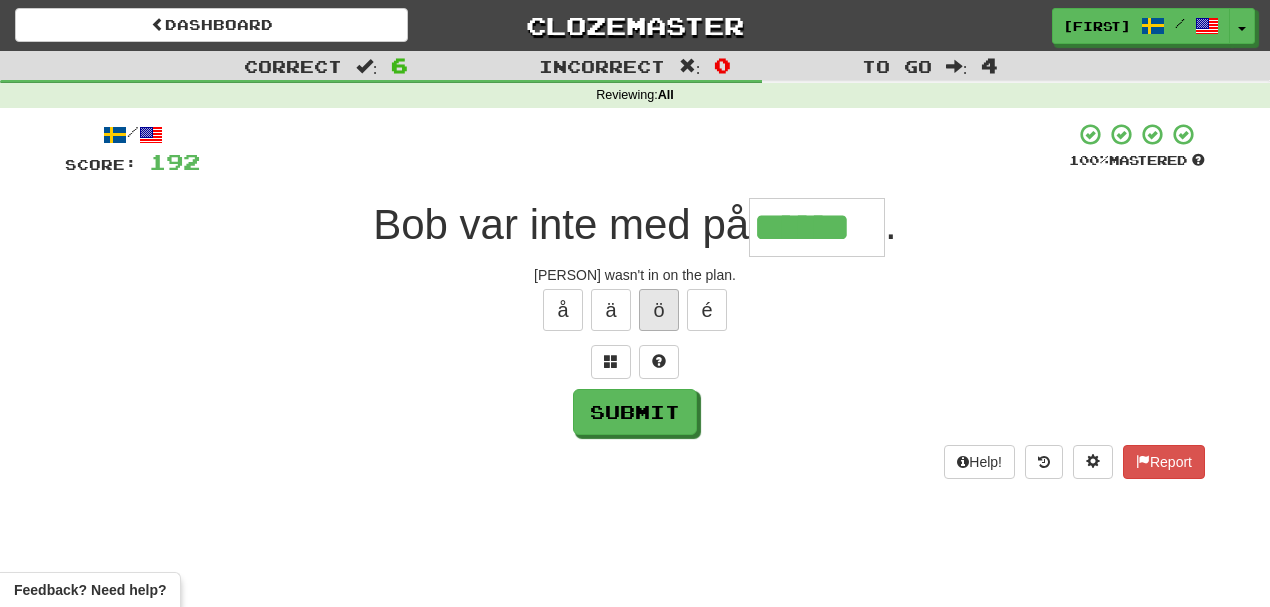type on "******" 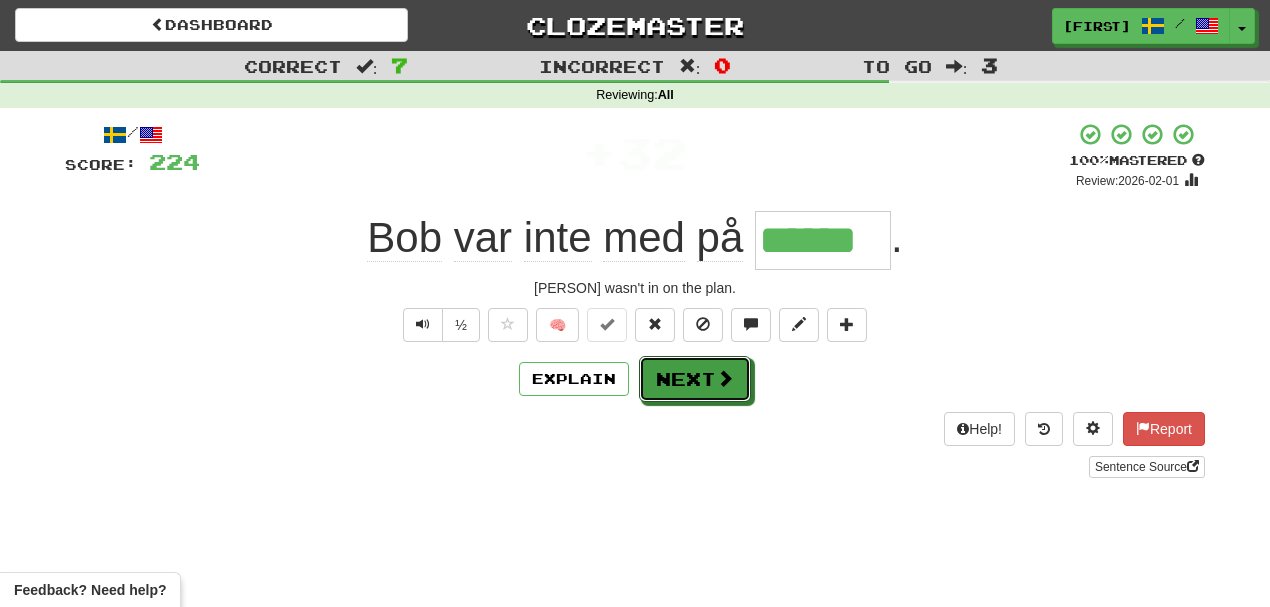 drag, startPoint x: 712, startPoint y: 386, endPoint x: 707, endPoint y: 374, distance: 13 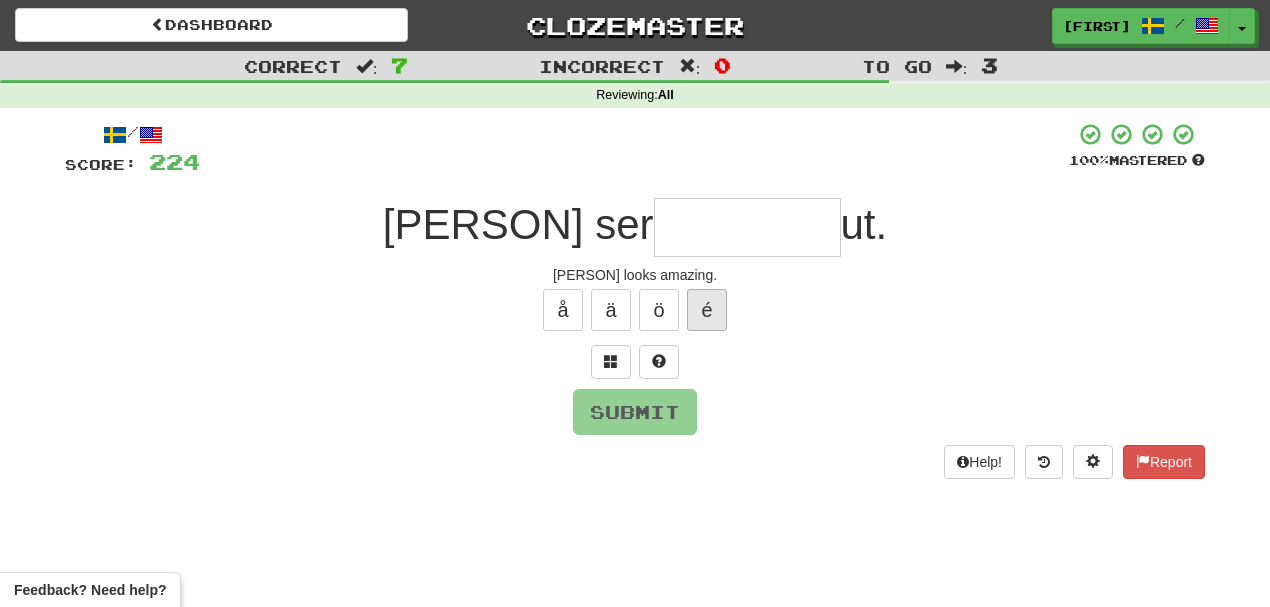 type on "*" 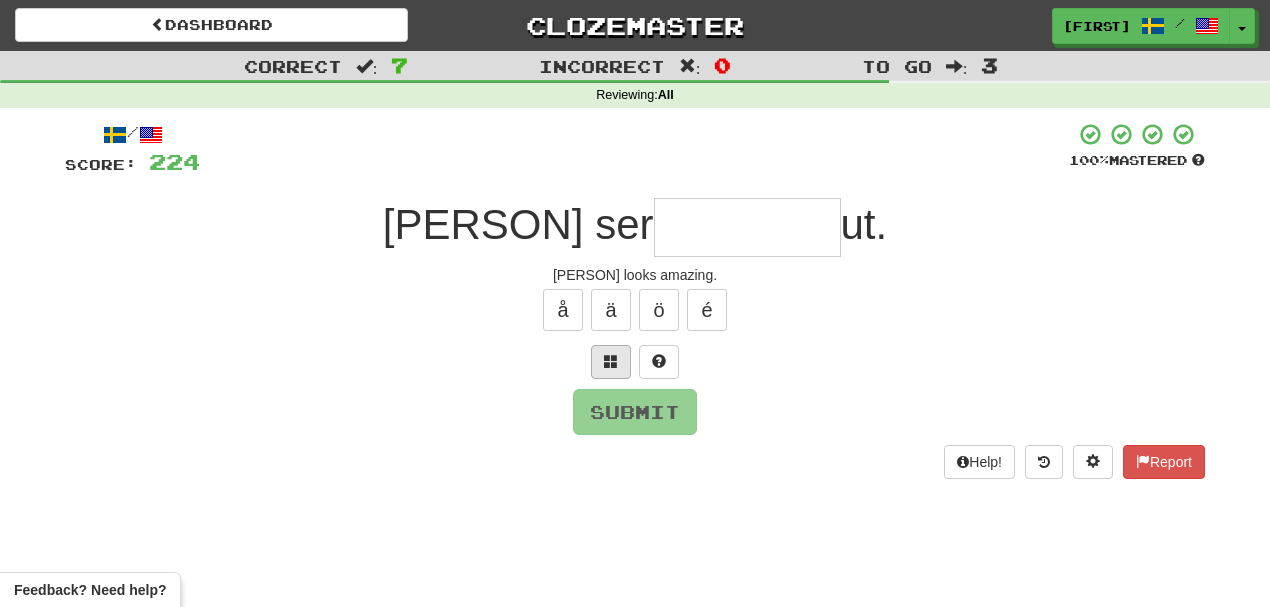 type on "*" 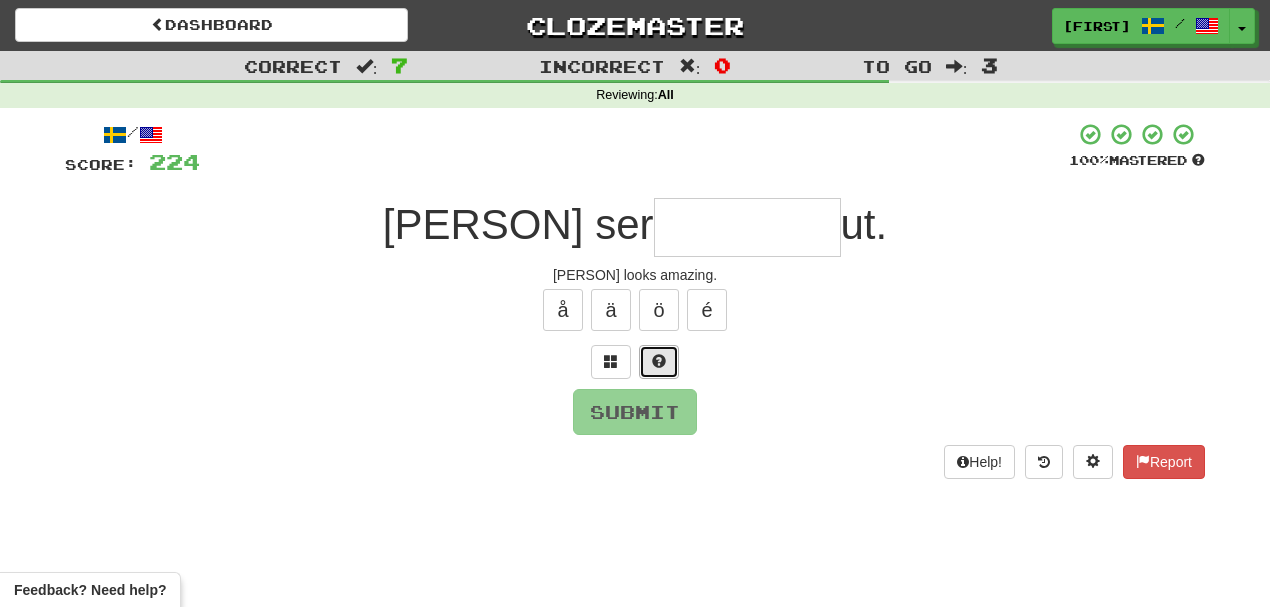 click at bounding box center (659, 361) 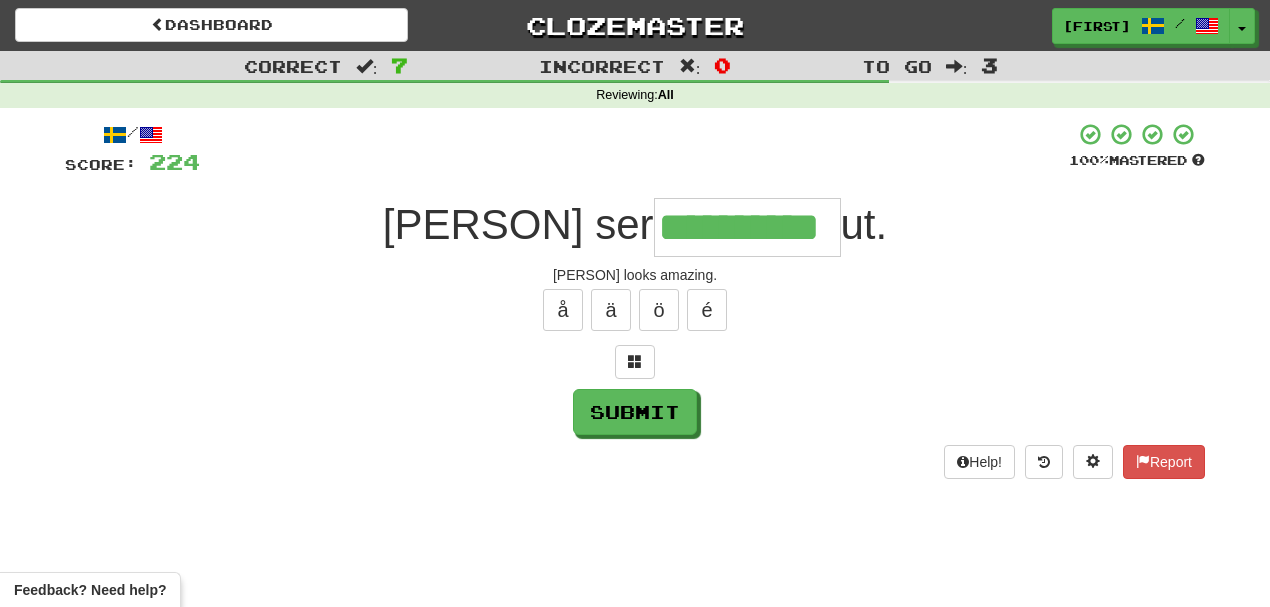 type on "**********" 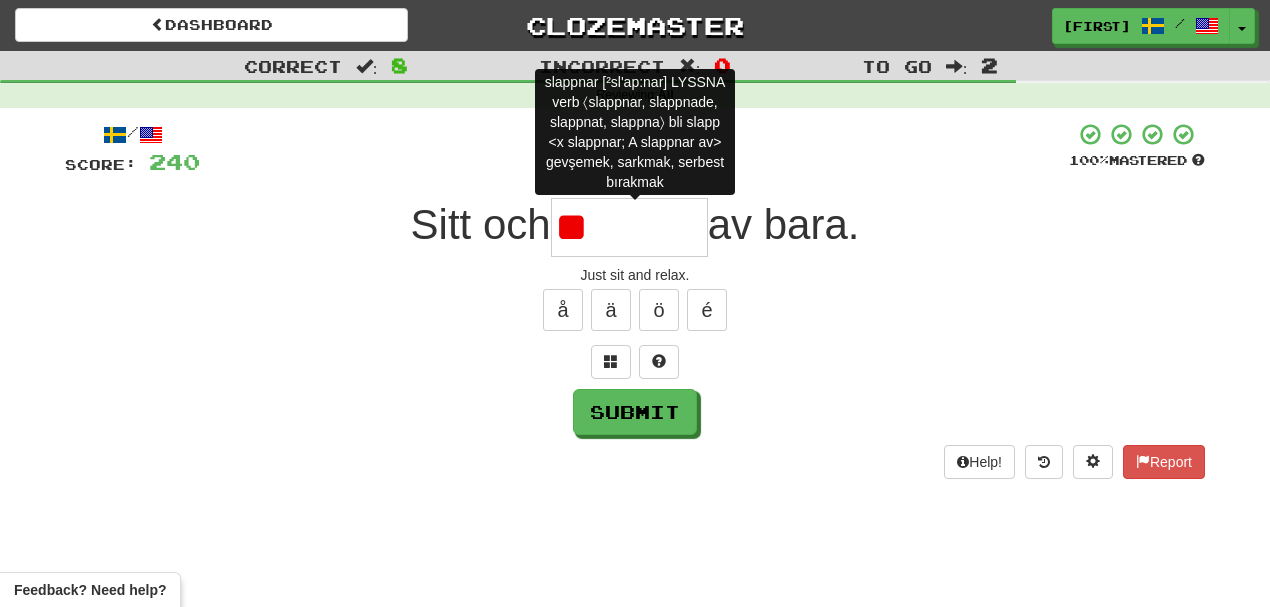 type on "*" 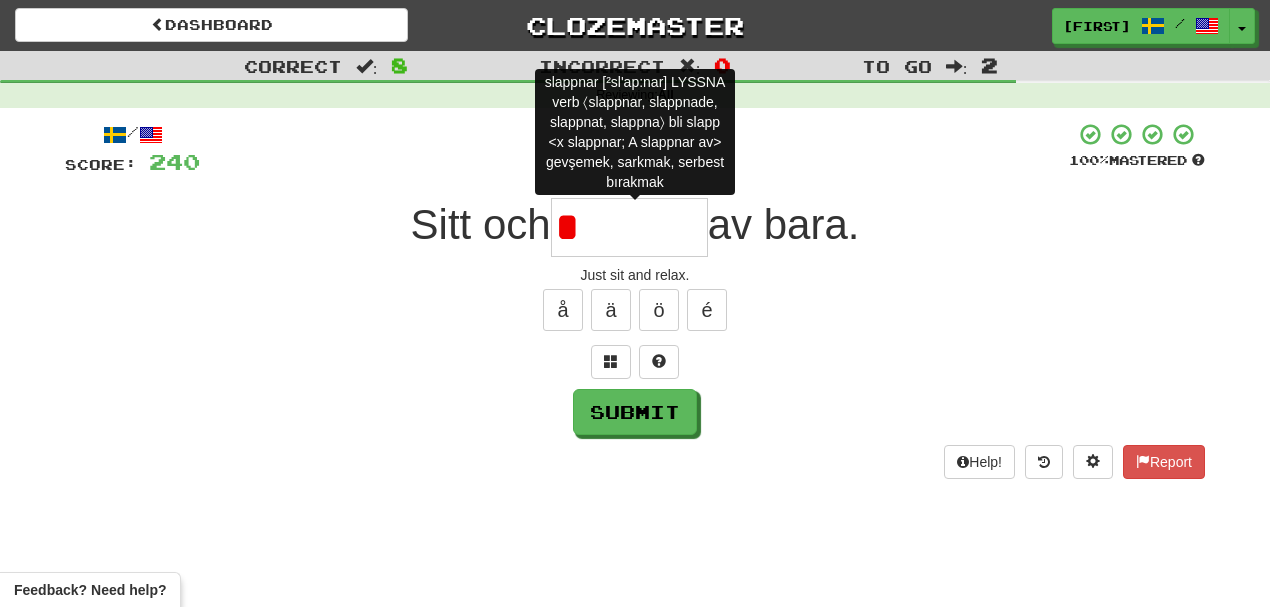 type 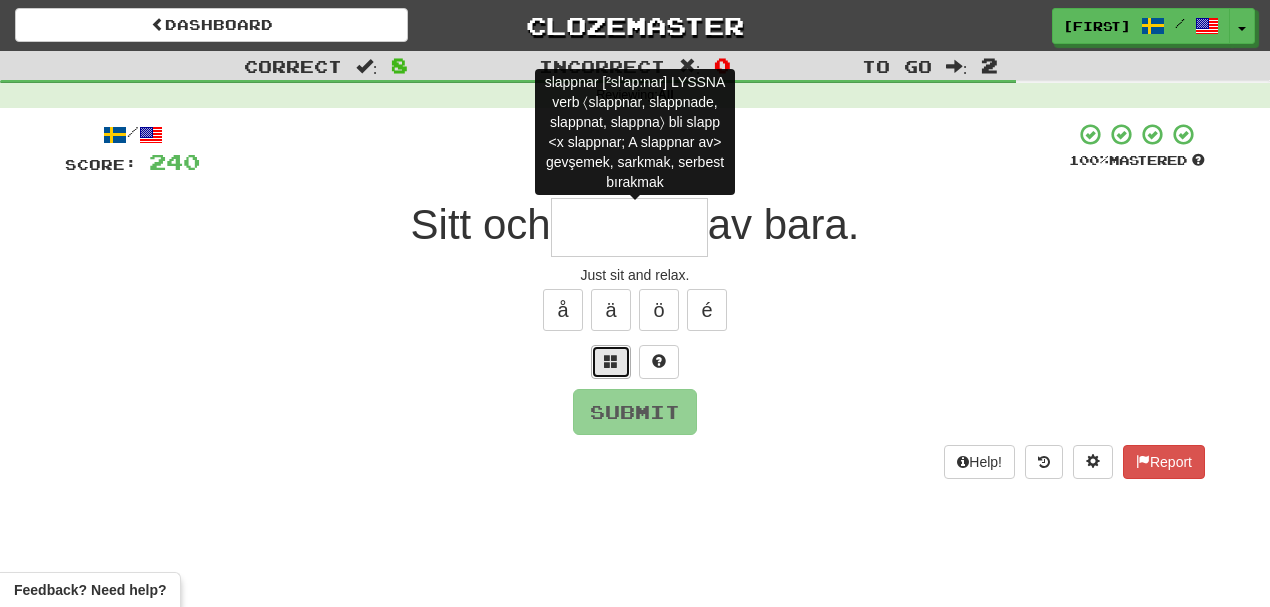 click at bounding box center [611, 361] 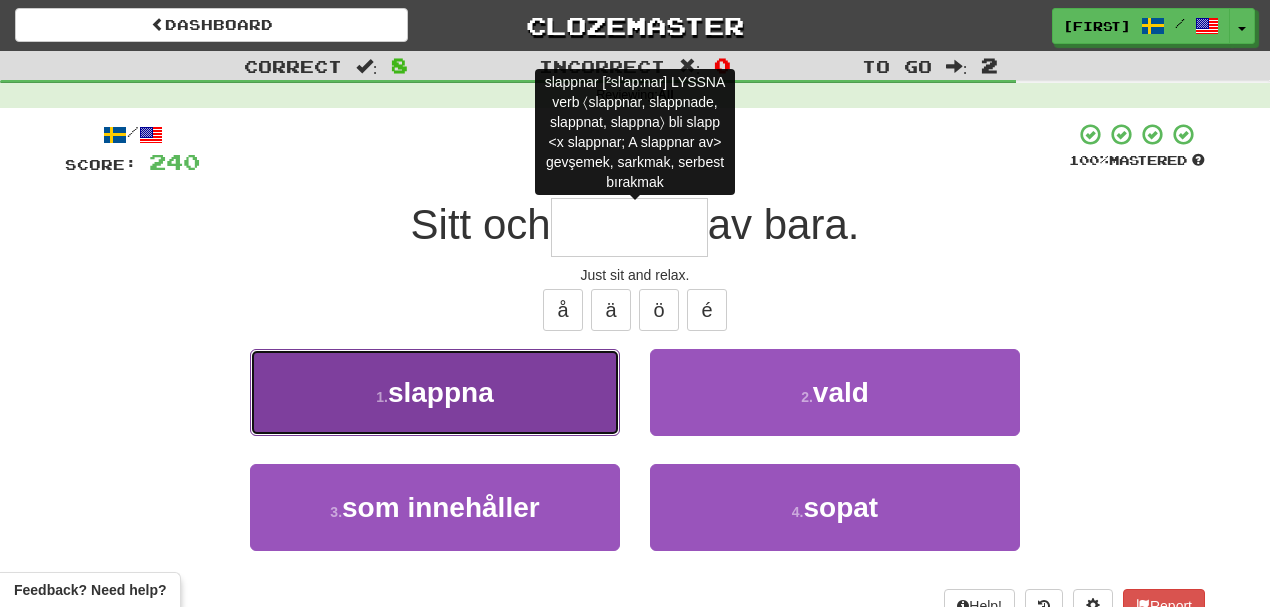 click on "1 .  slappna" at bounding box center [435, 392] 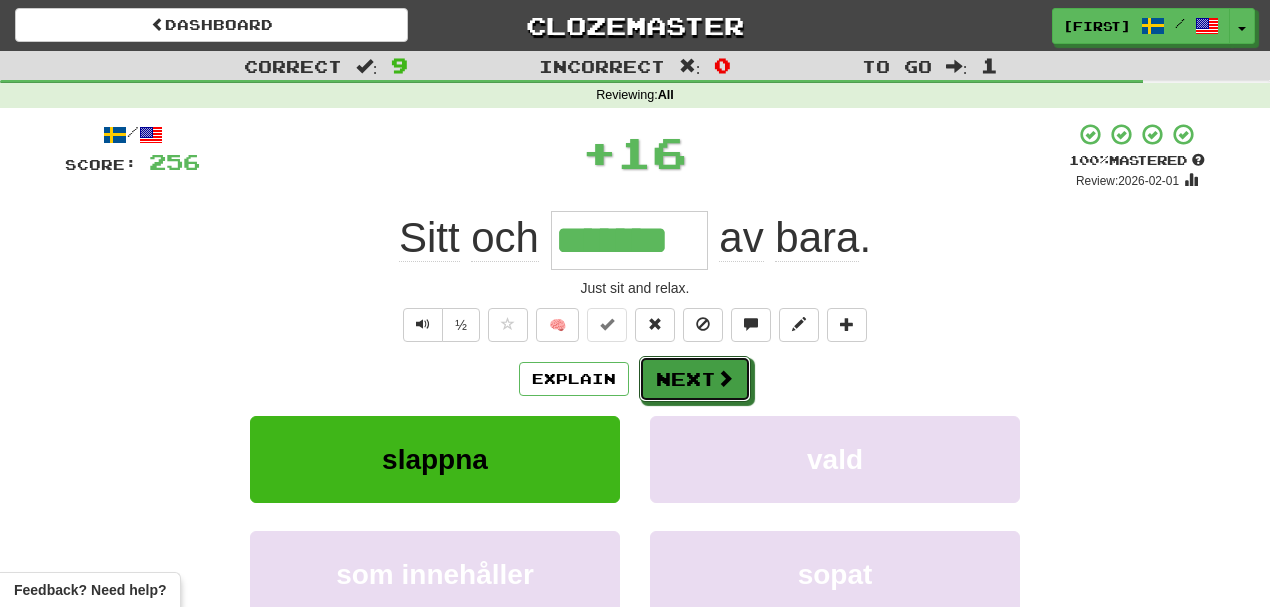 click on "Next" at bounding box center [695, 379] 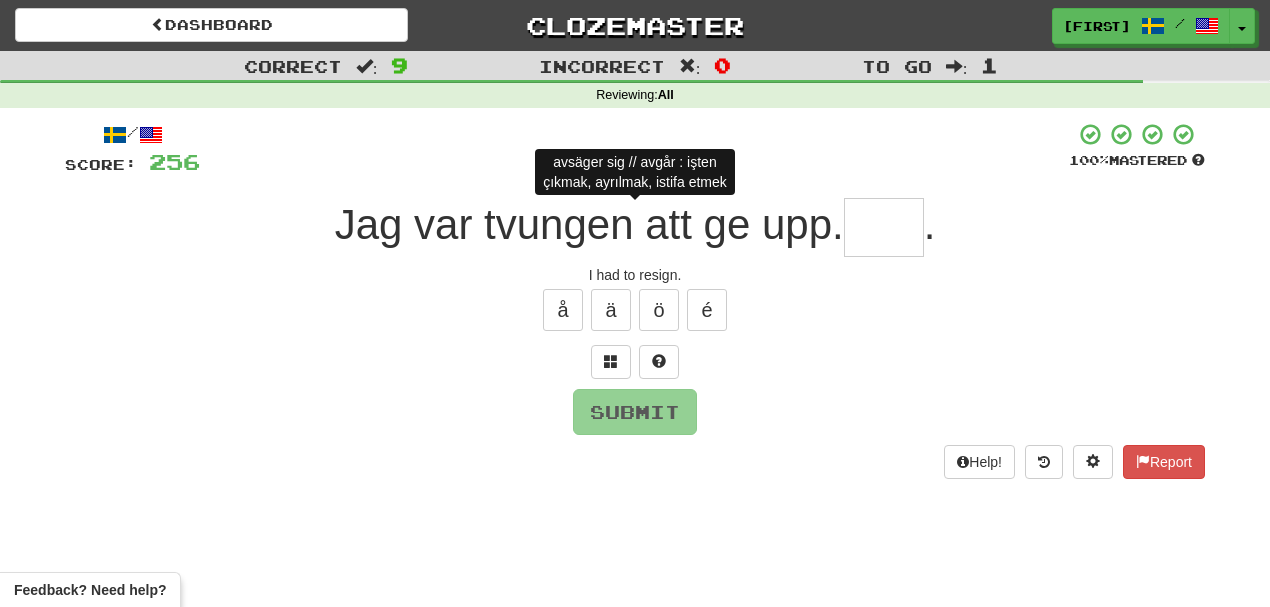 type on "*" 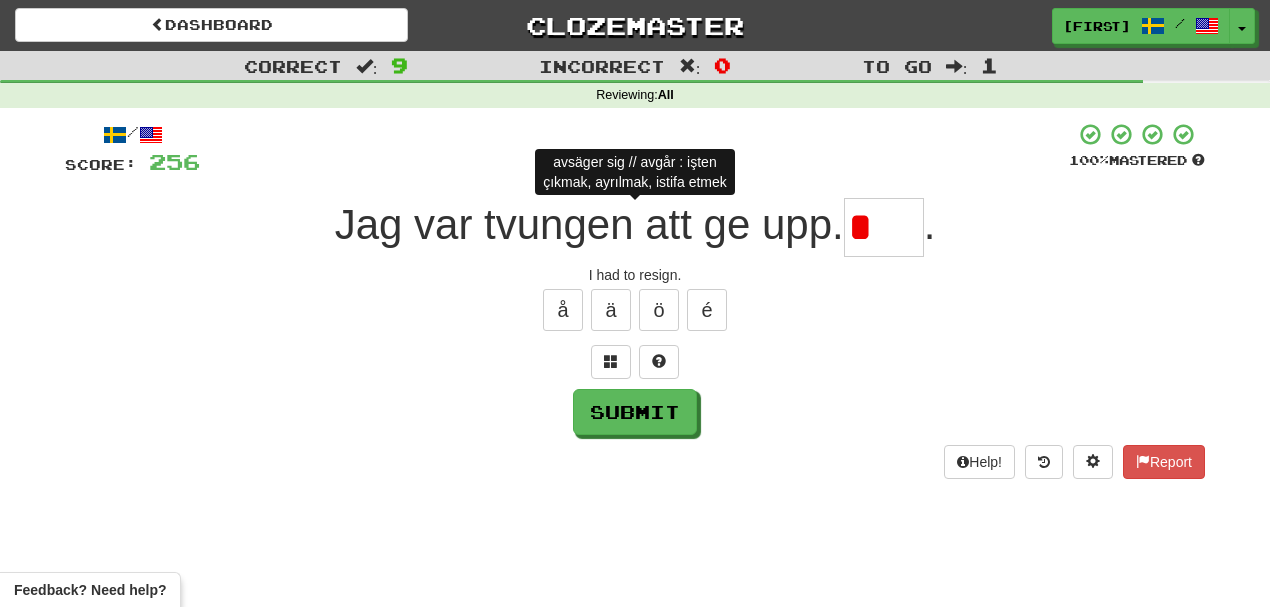 type 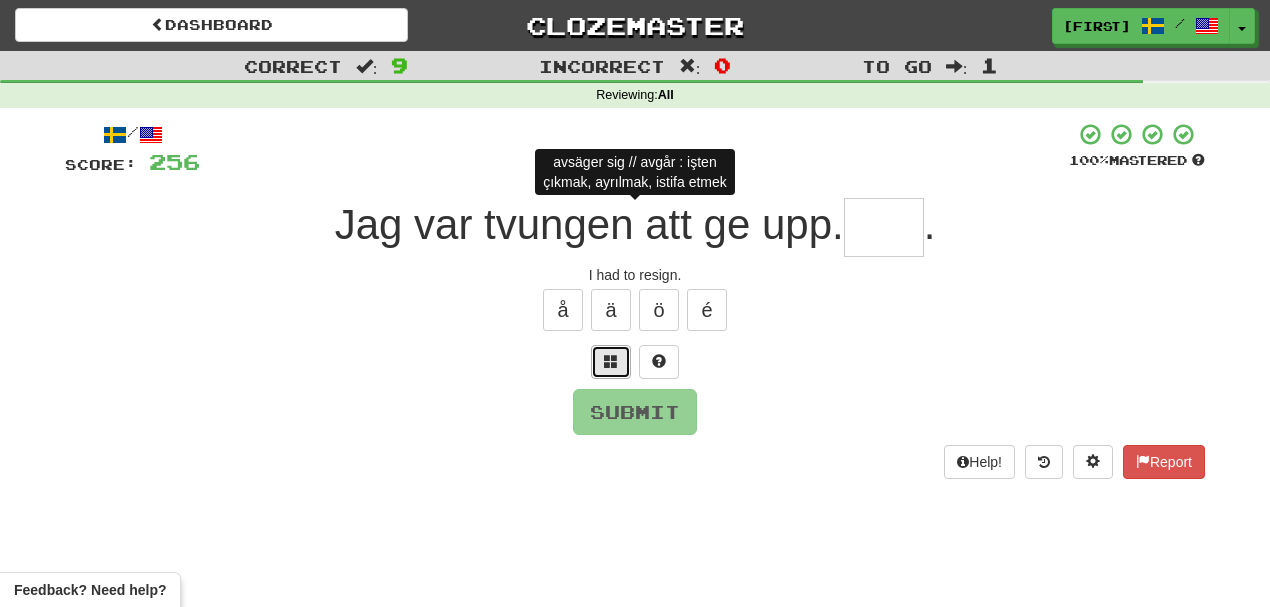 click at bounding box center (611, 362) 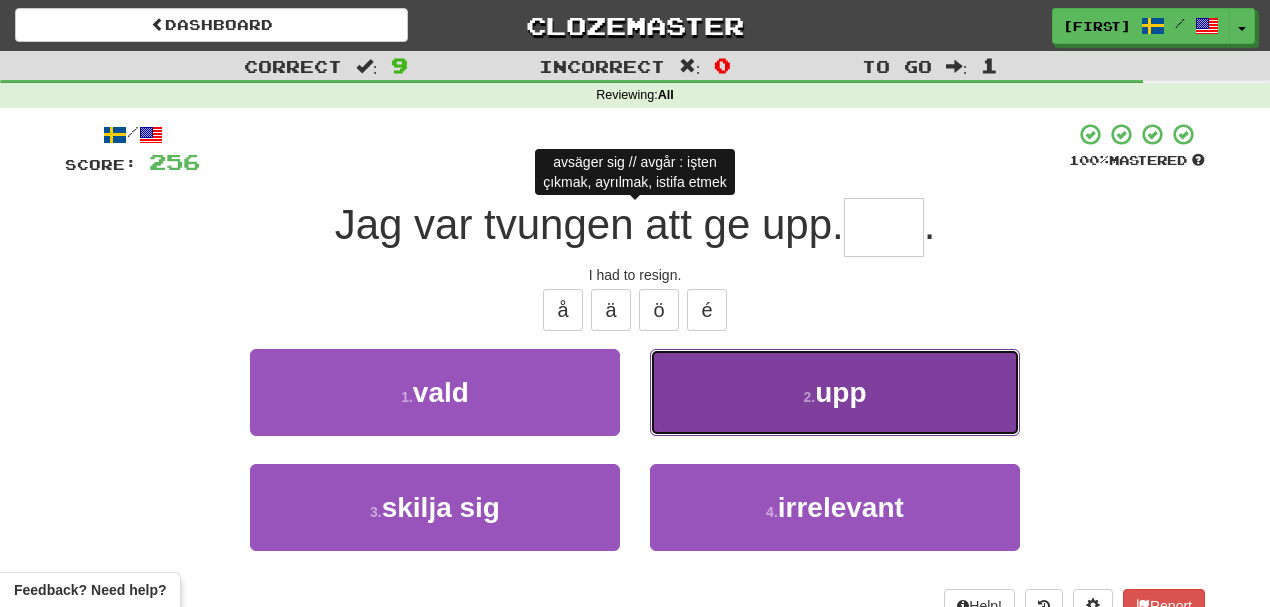 click on "2 .  upp" at bounding box center (835, 392) 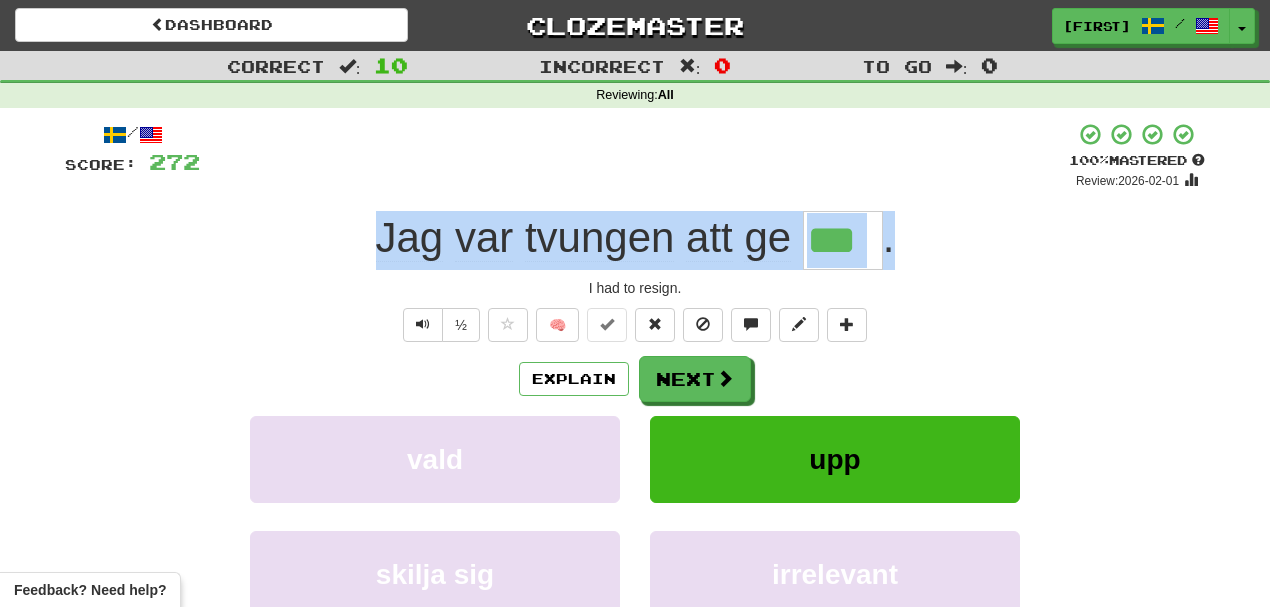 drag, startPoint x: 362, startPoint y: 244, endPoint x: 899, endPoint y: 234, distance: 537.0931 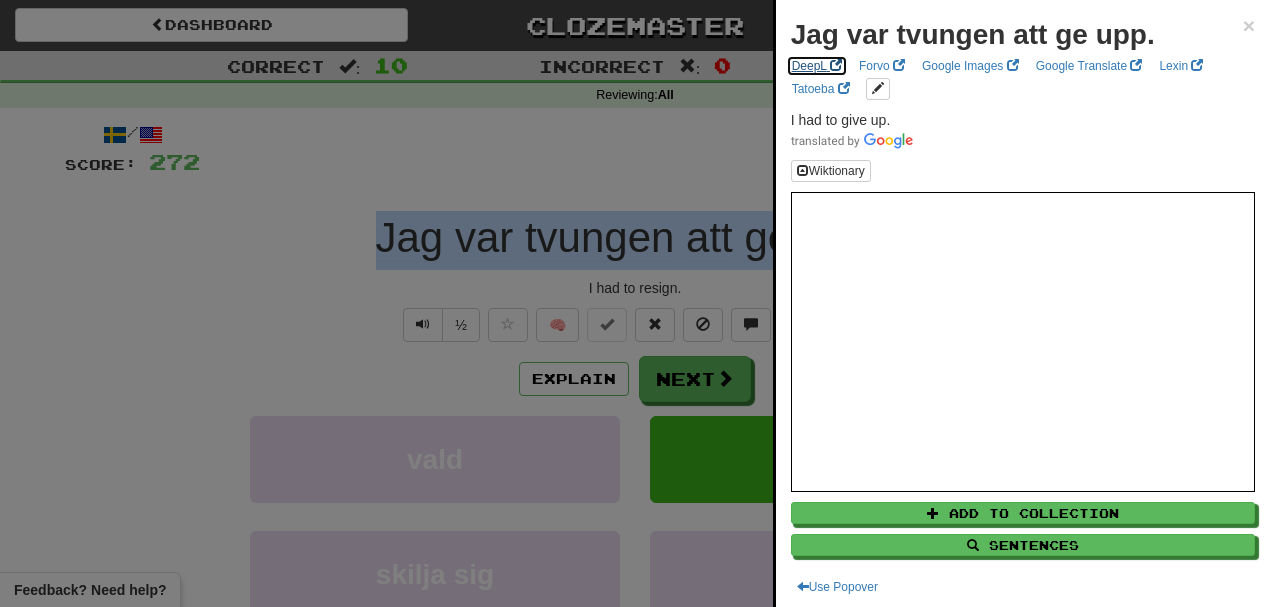 click on "DeepL" at bounding box center (817, 66) 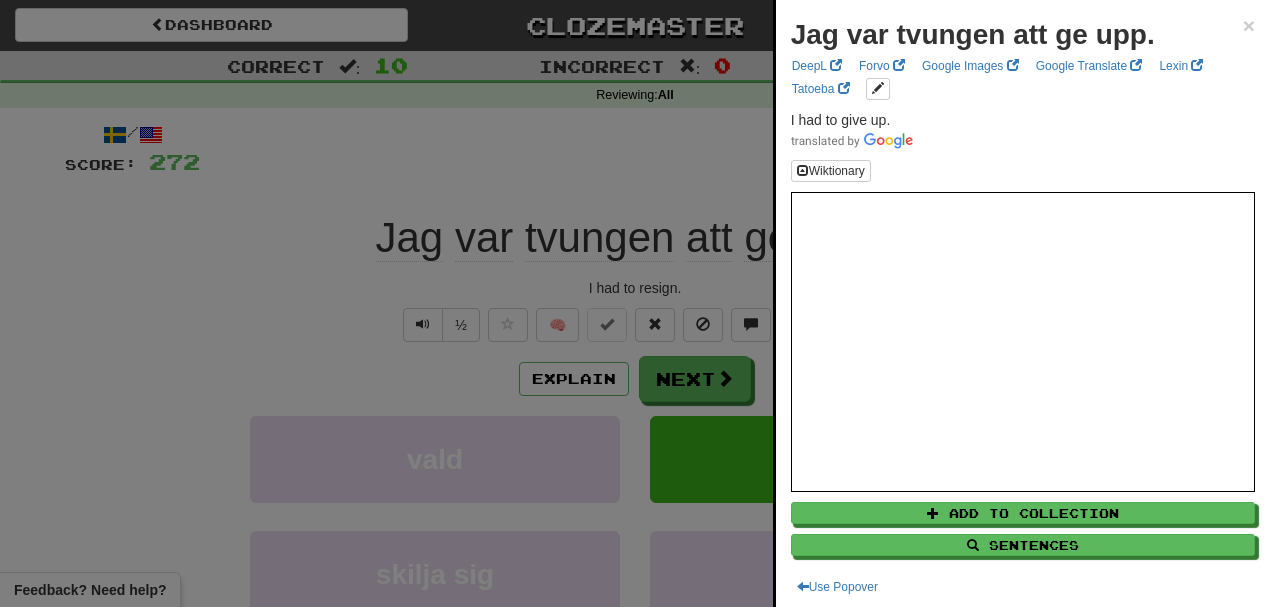 click at bounding box center (635, 303) 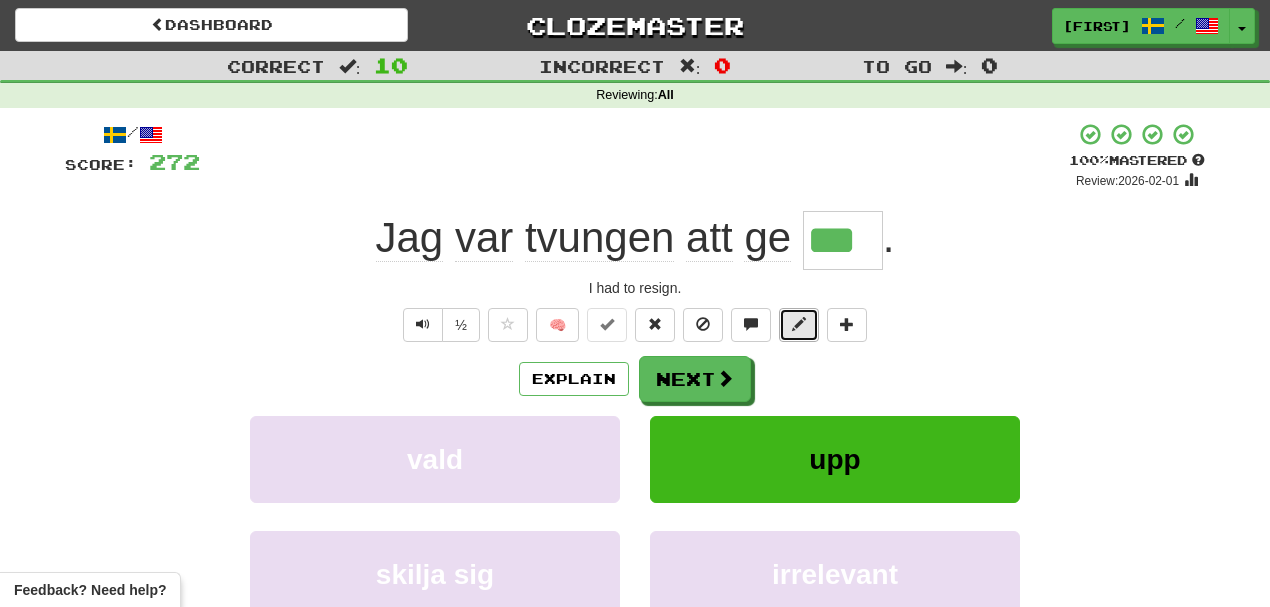 click at bounding box center [799, 325] 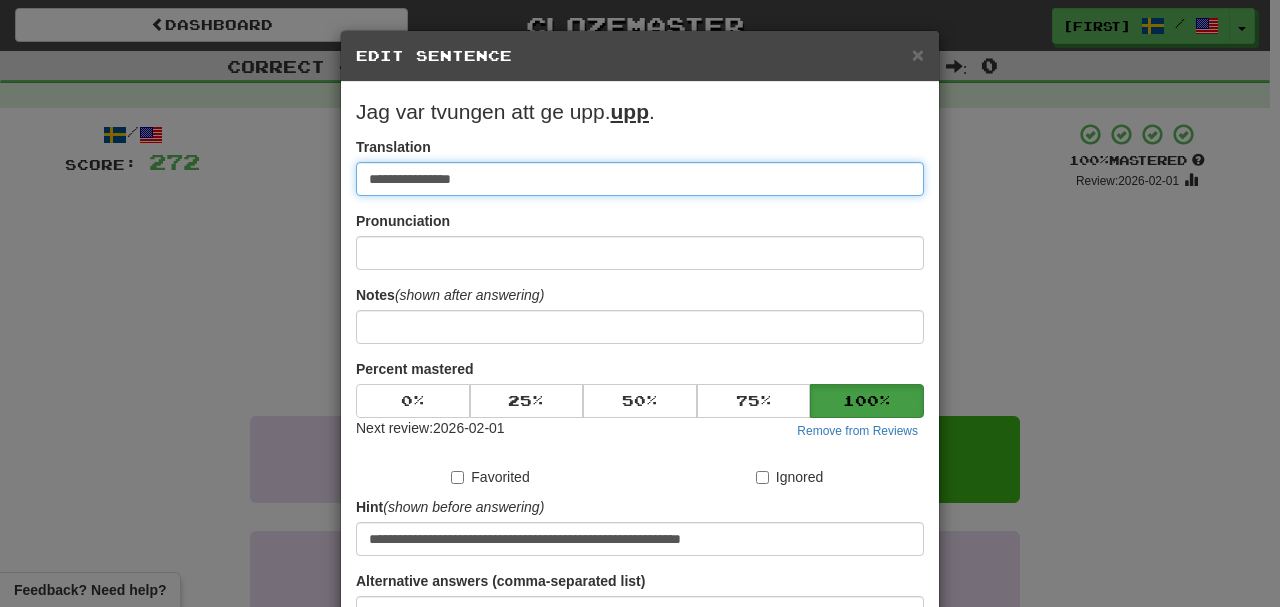 paste on "**********" 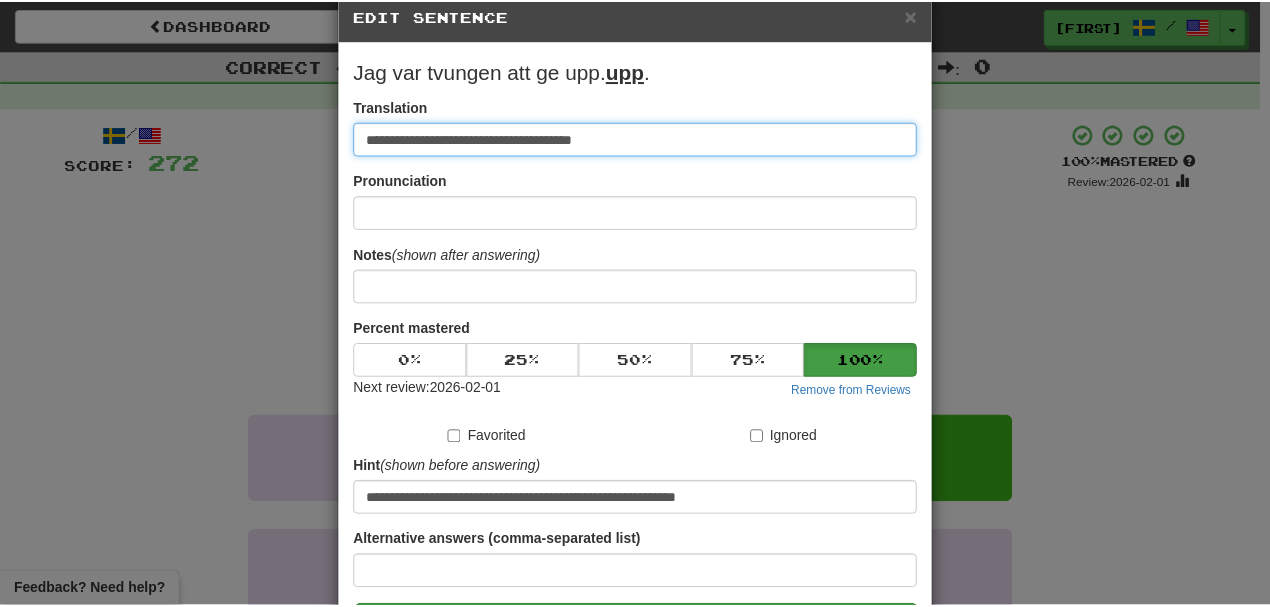 scroll, scrollTop: 190, scrollLeft: 0, axis: vertical 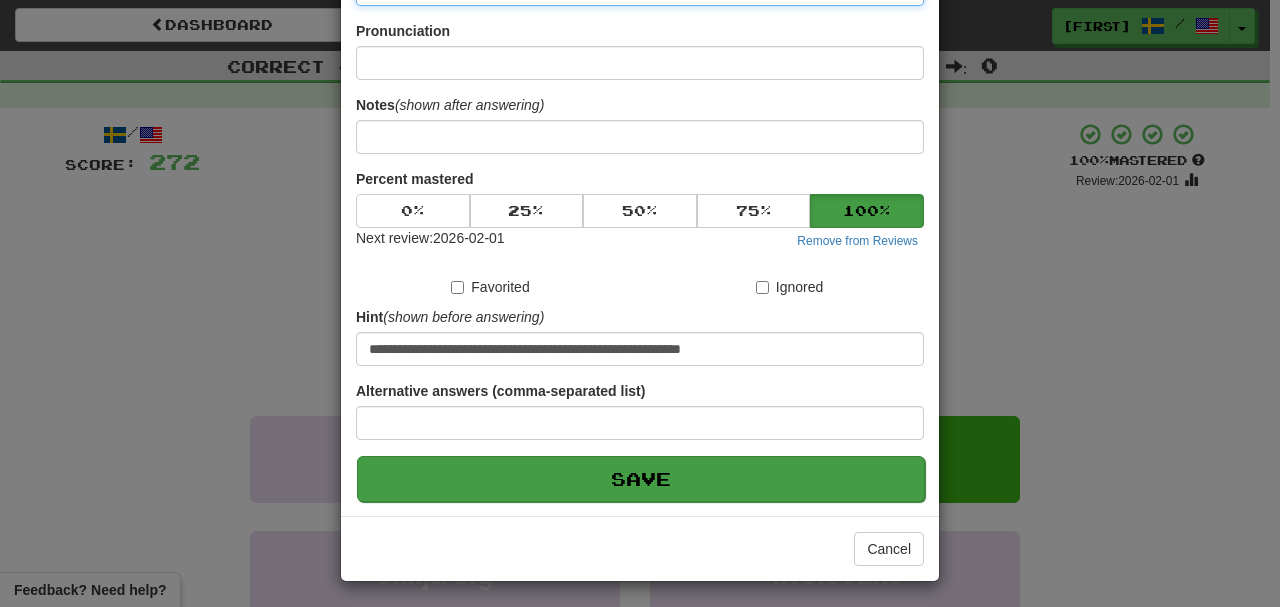 type on "**********" 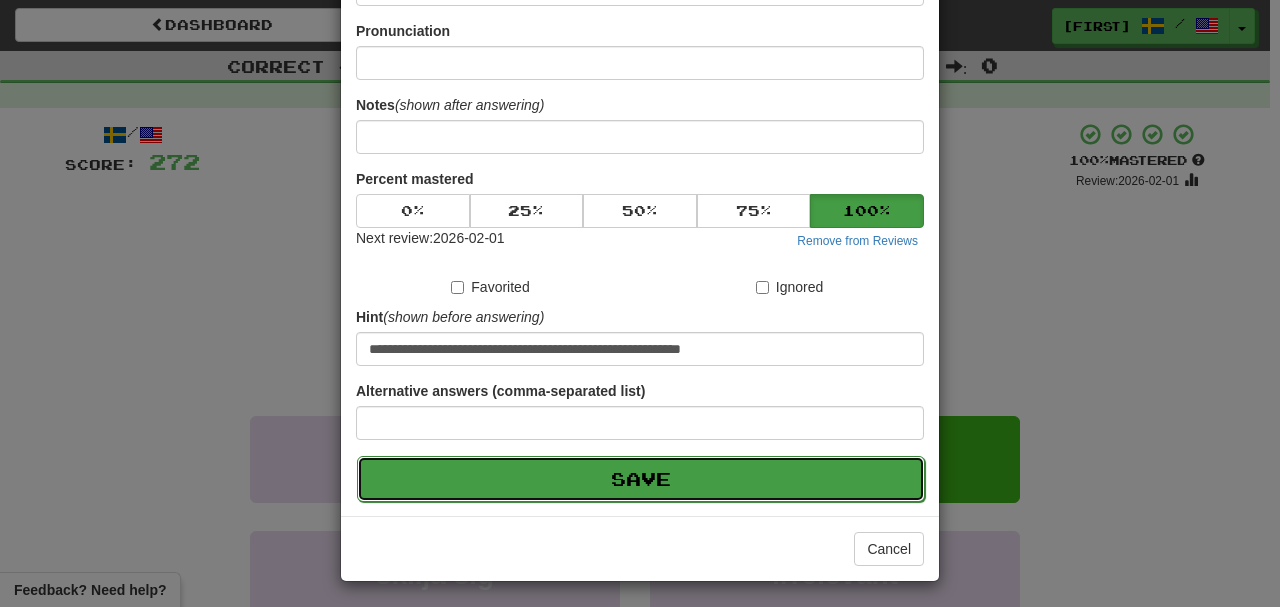 click on "Save" at bounding box center [641, 479] 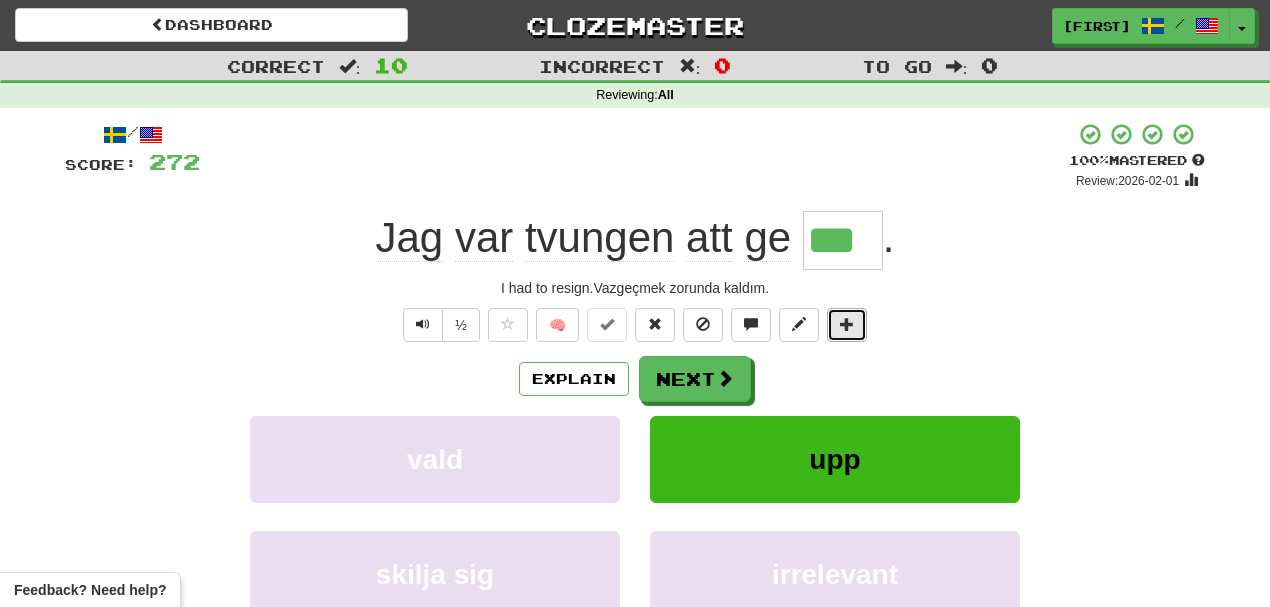 click at bounding box center (847, 325) 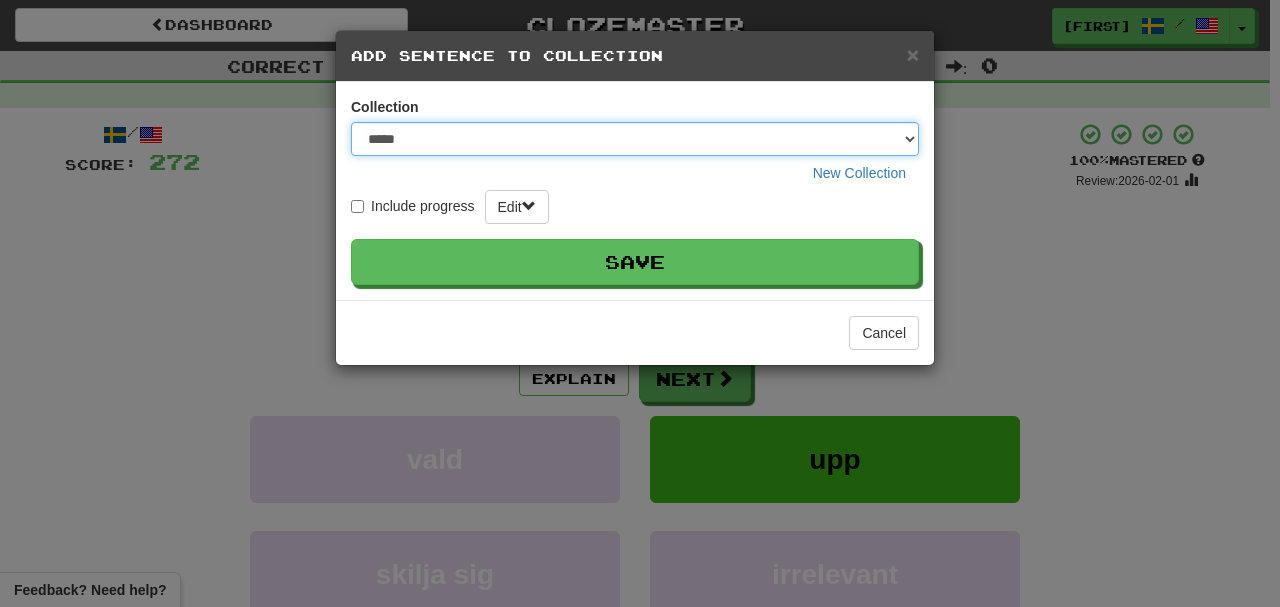 click on "**********" at bounding box center [635, 139] 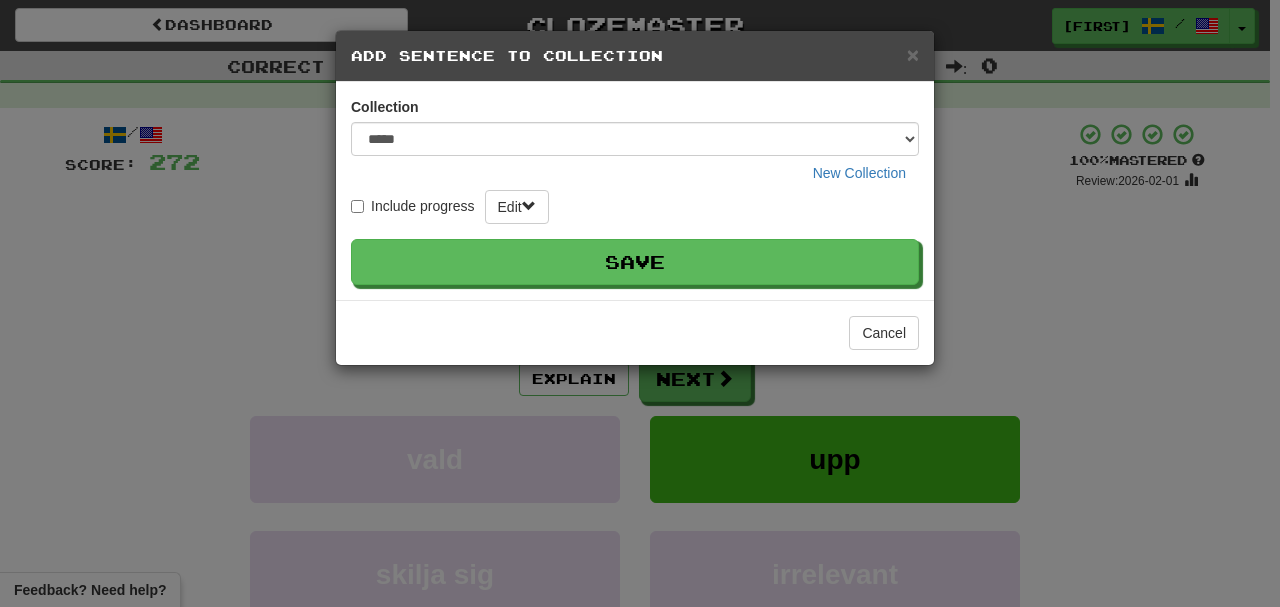 click on "**********" at bounding box center [635, 191] 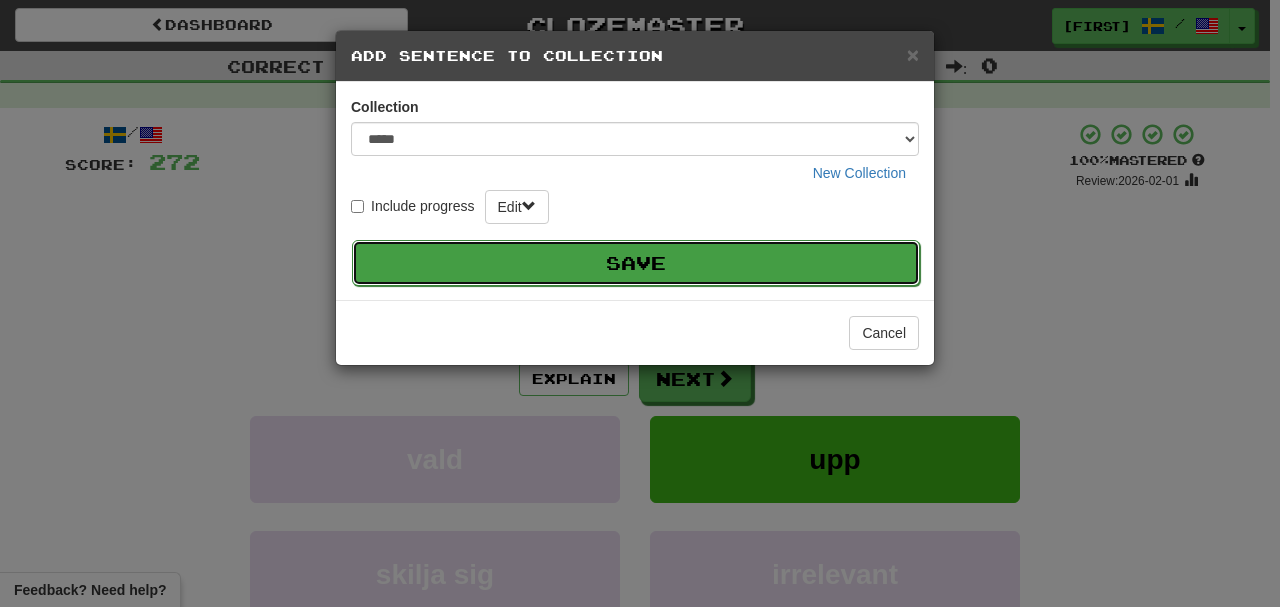 click on "Save" at bounding box center [636, 263] 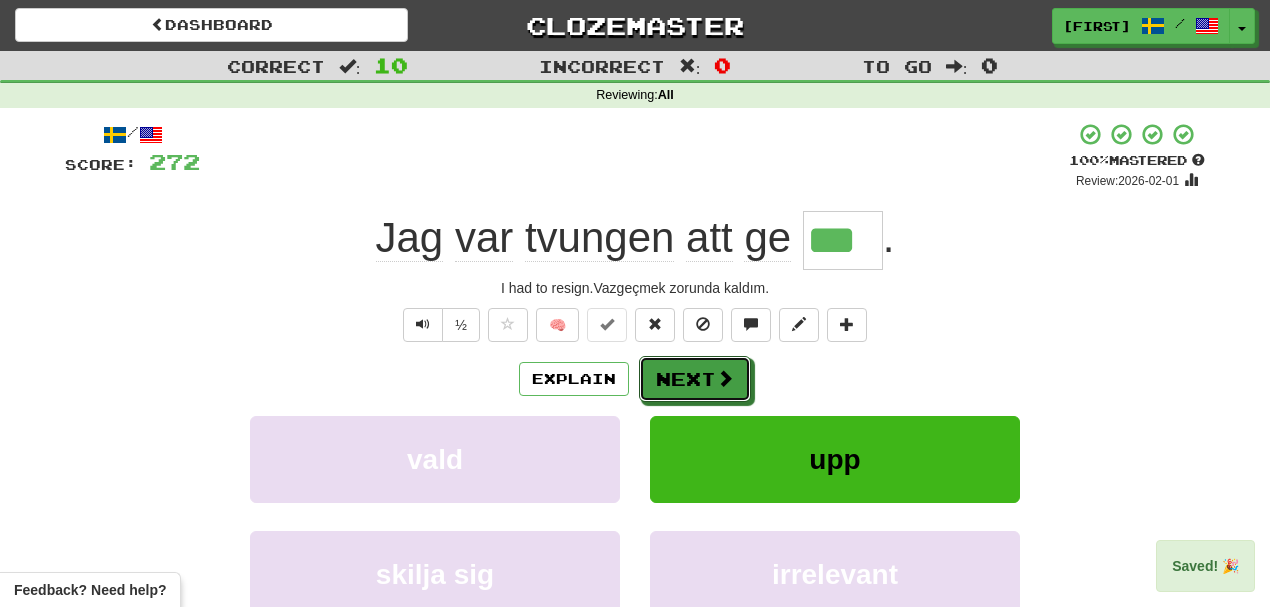 click on "Next" at bounding box center [695, 379] 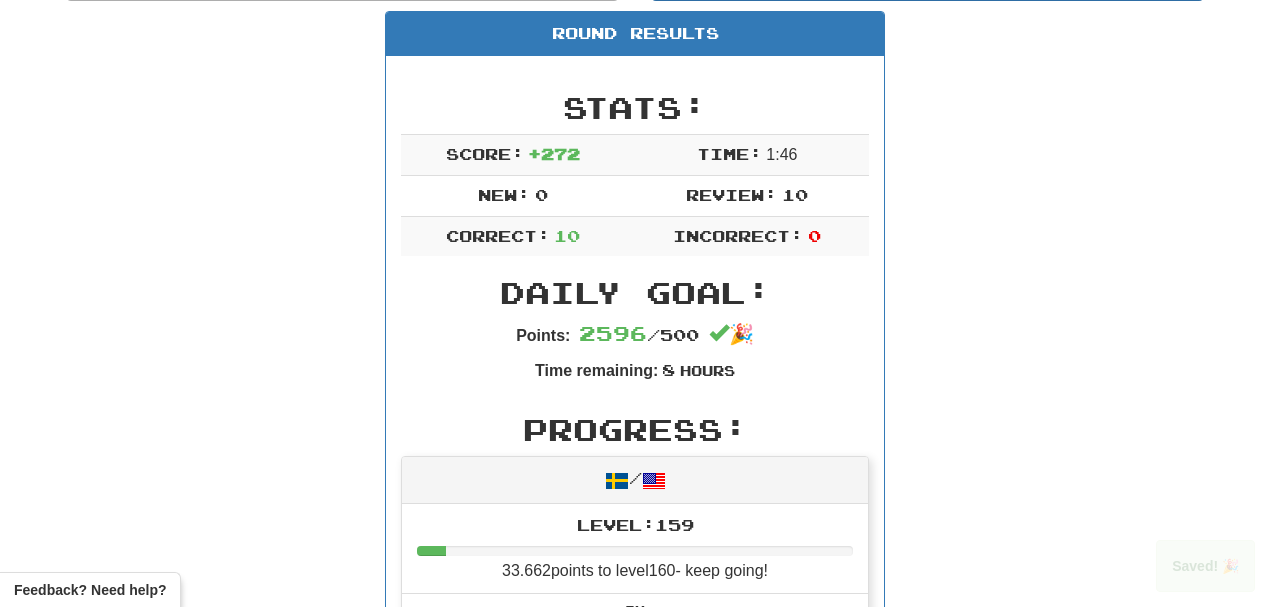 scroll, scrollTop: 0, scrollLeft: 0, axis: both 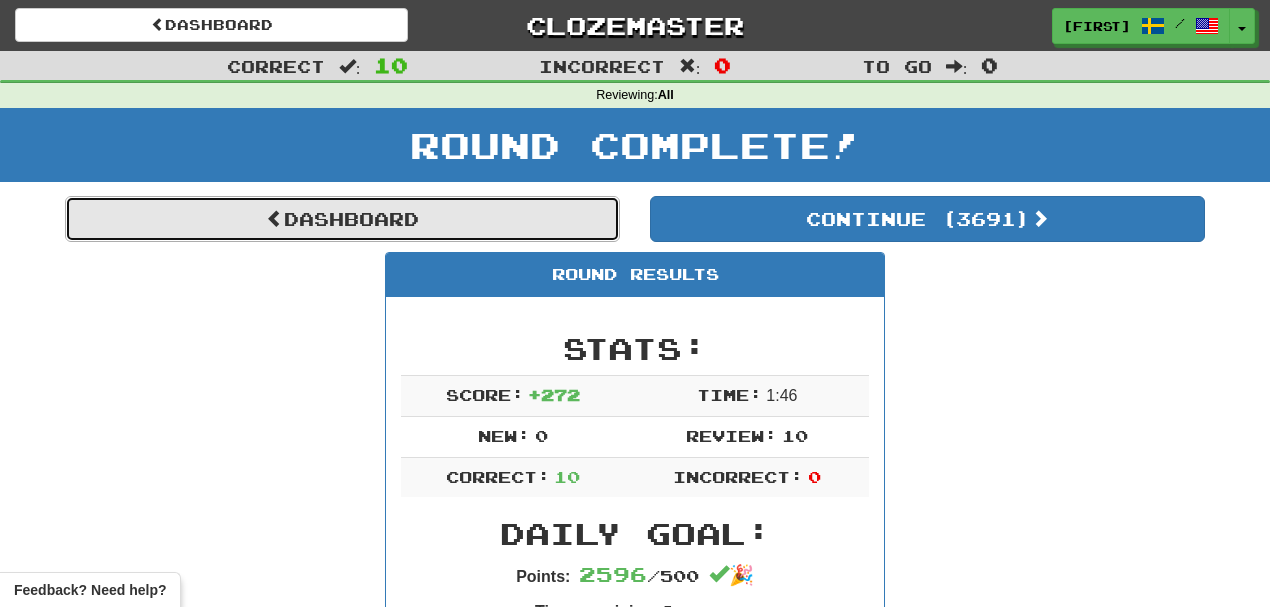 click on "Dashboard" at bounding box center [342, 219] 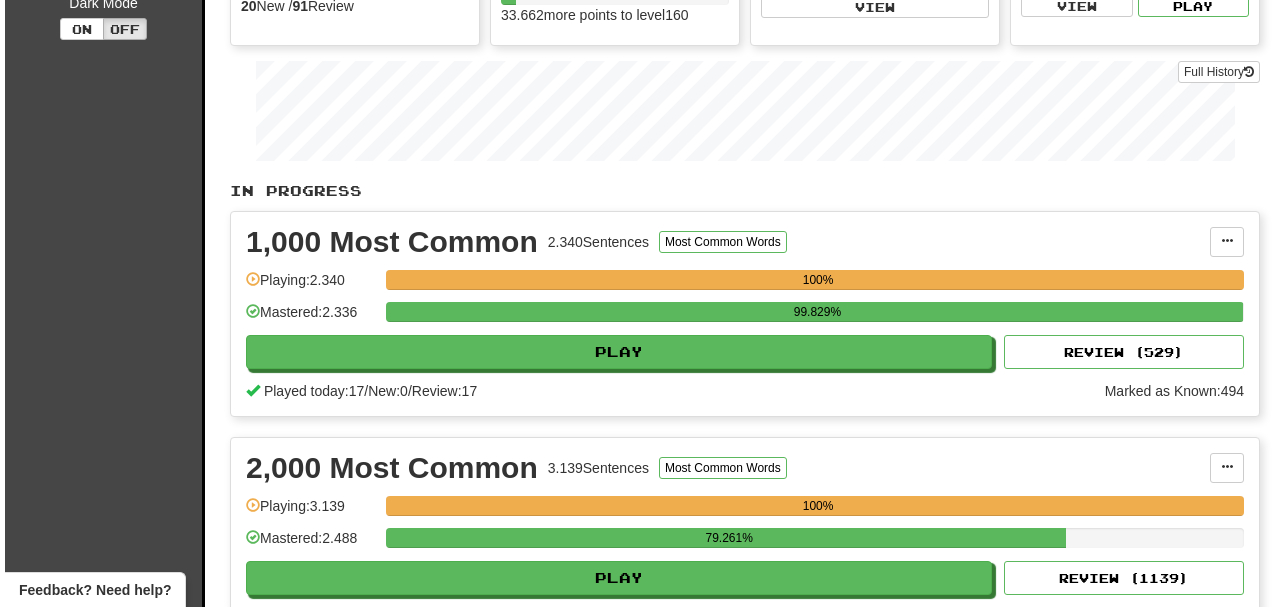 scroll, scrollTop: 0, scrollLeft: 0, axis: both 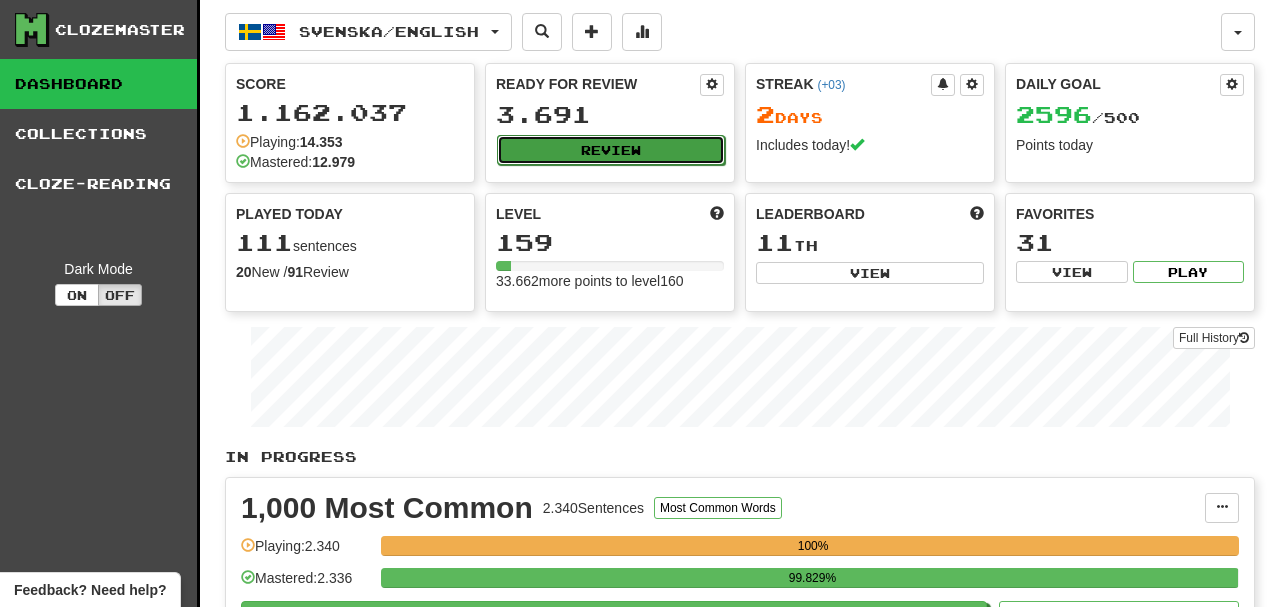 click on "Review" at bounding box center (611, 150) 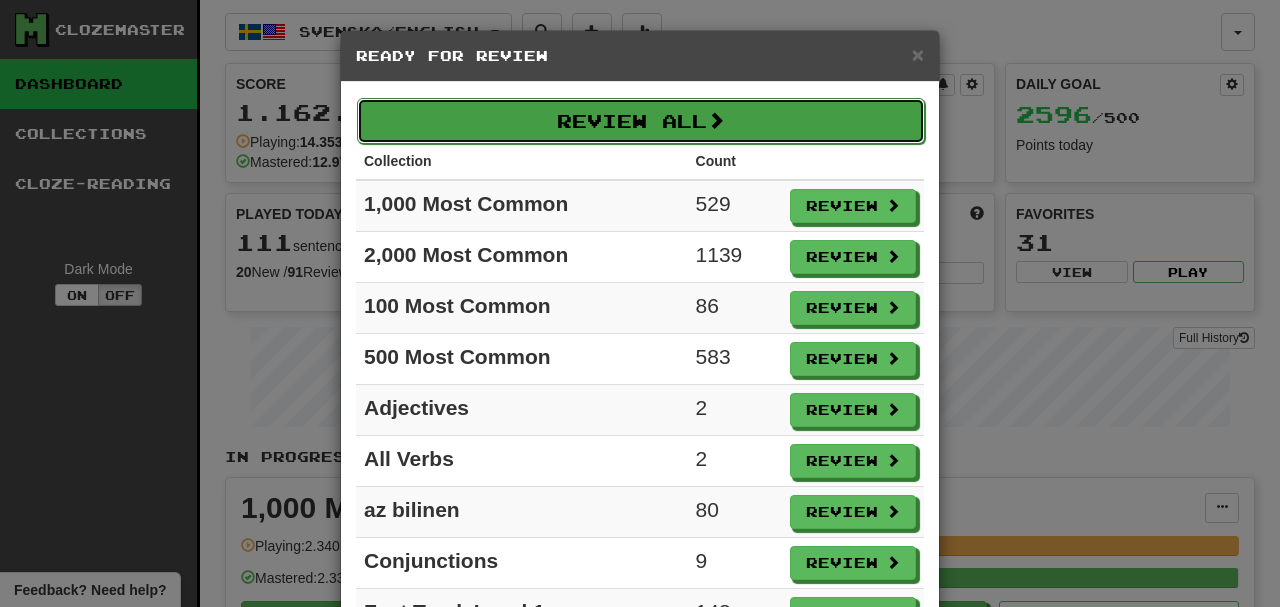 click on "Review All" at bounding box center (641, 121) 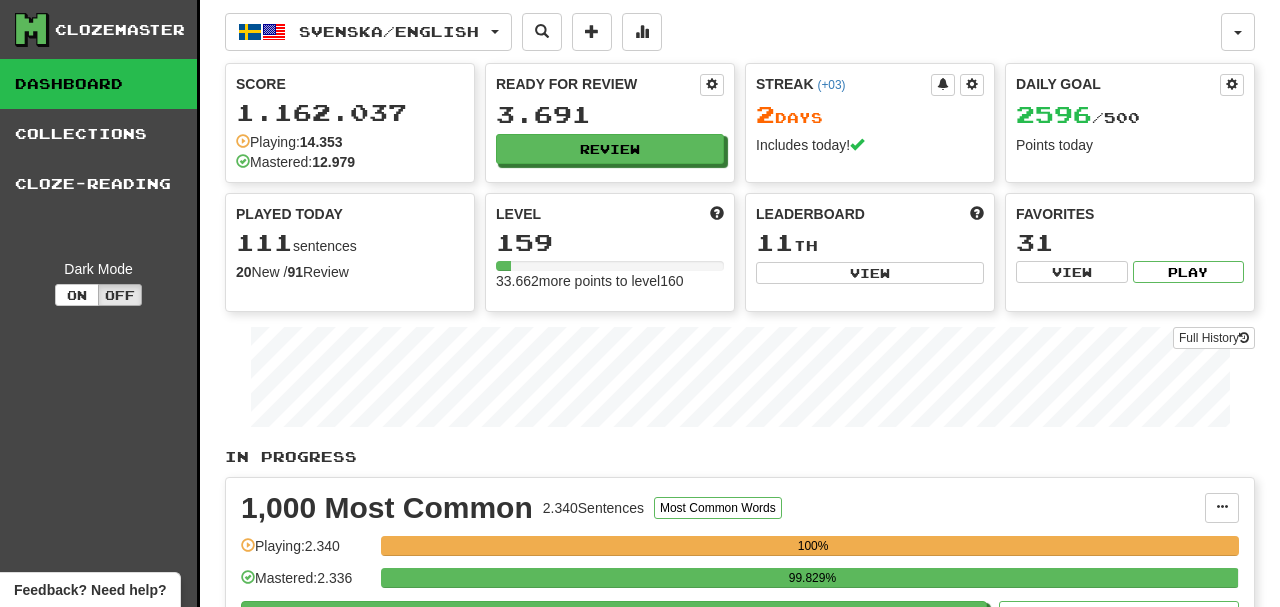 select on "**" 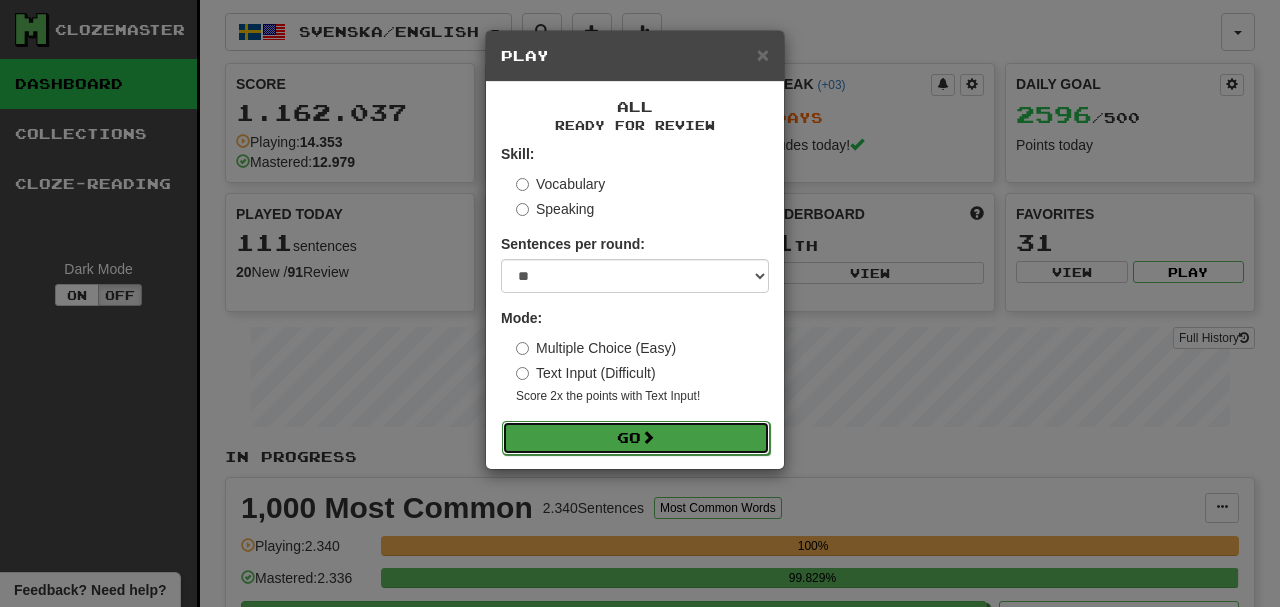 click on "Go" at bounding box center [636, 438] 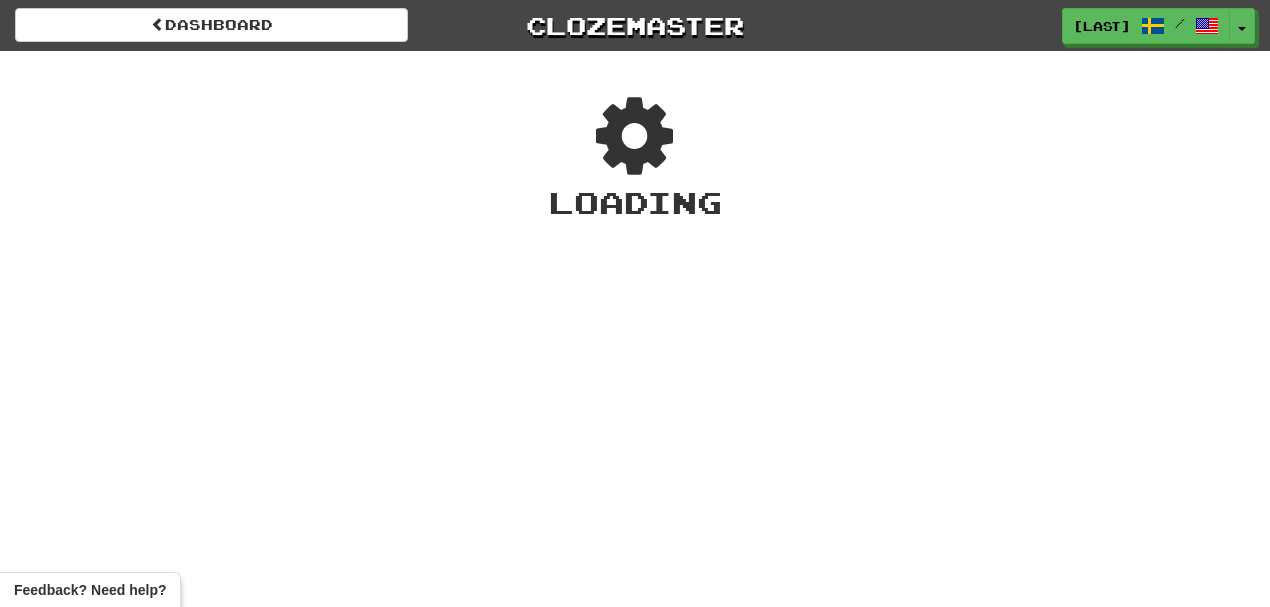 scroll, scrollTop: 0, scrollLeft: 0, axis: both 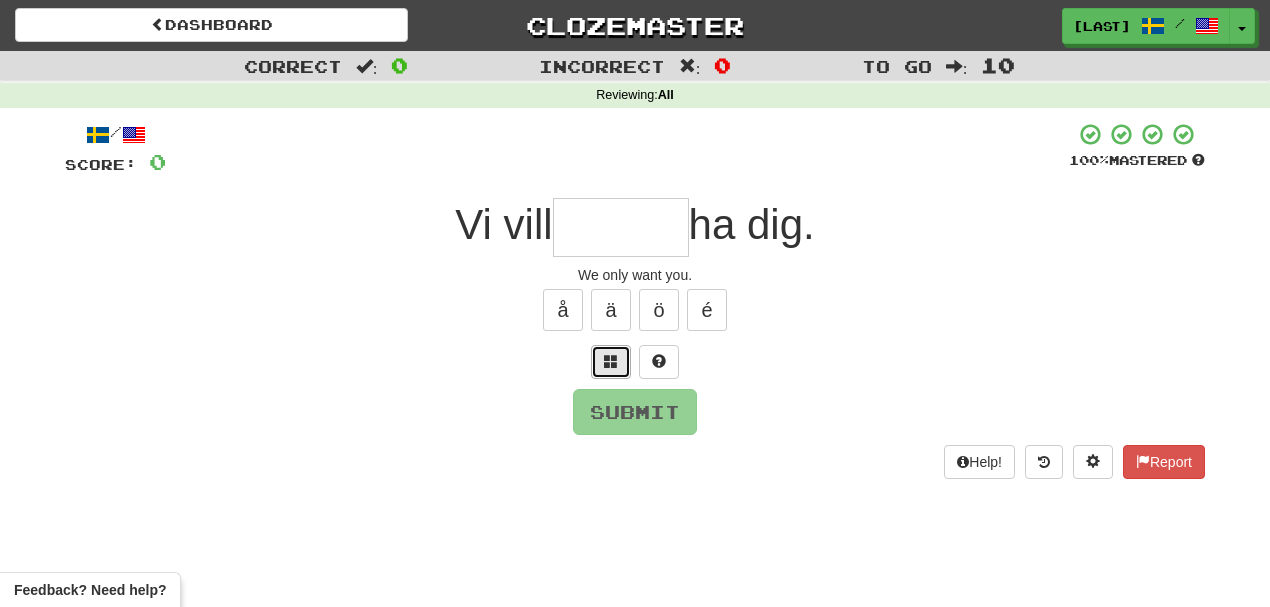 click at bounding box center [611, 362] 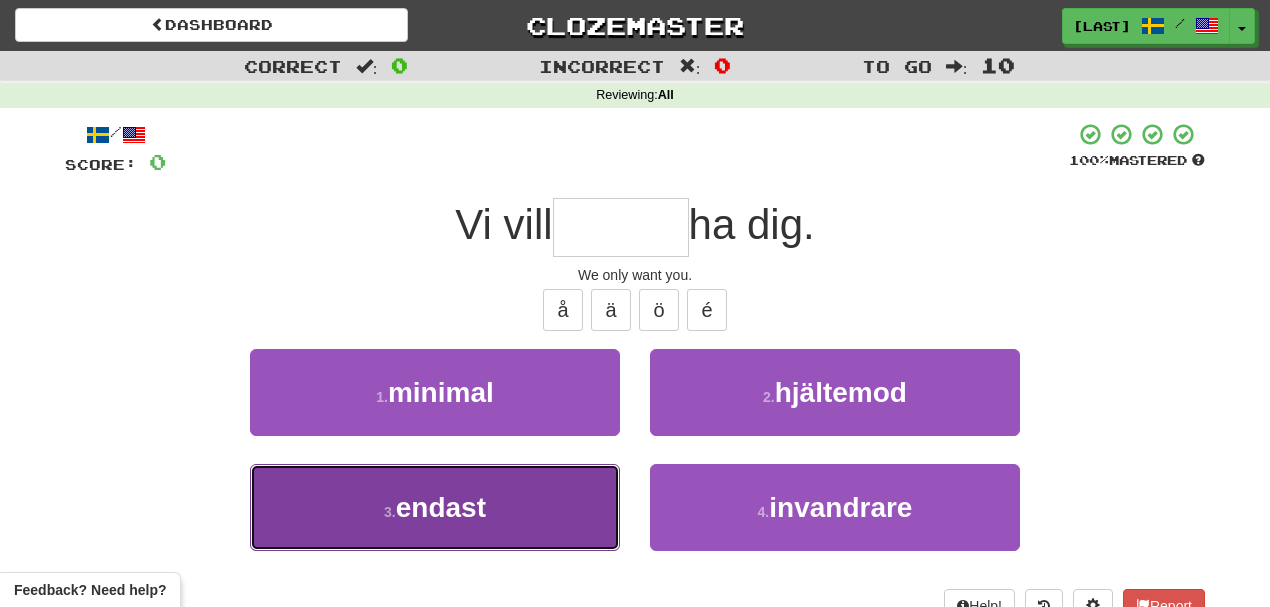 click on "3 .  endast" at bounding box center [435, 507] 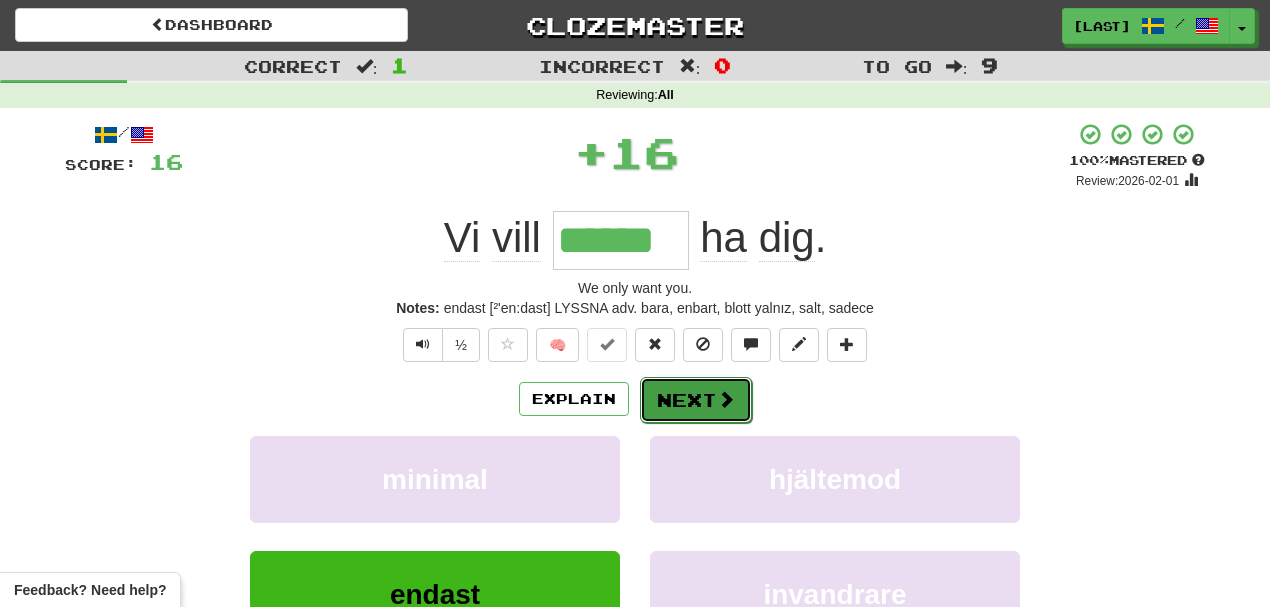 click on "Next" at bounding box center [696, 400] 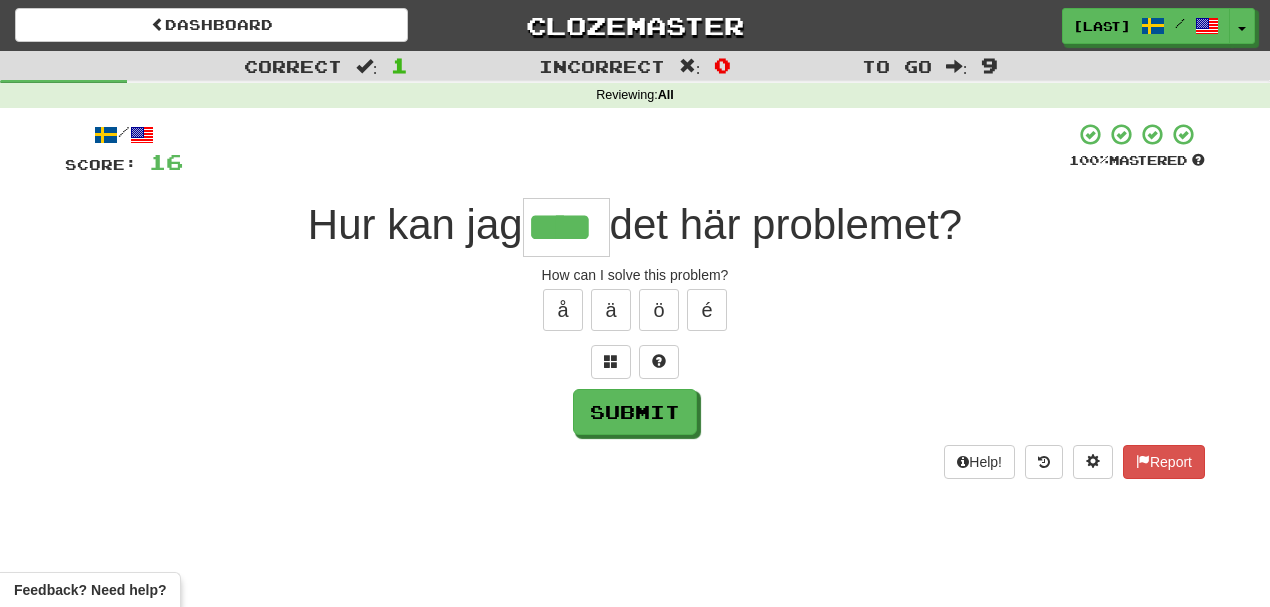type on "****" 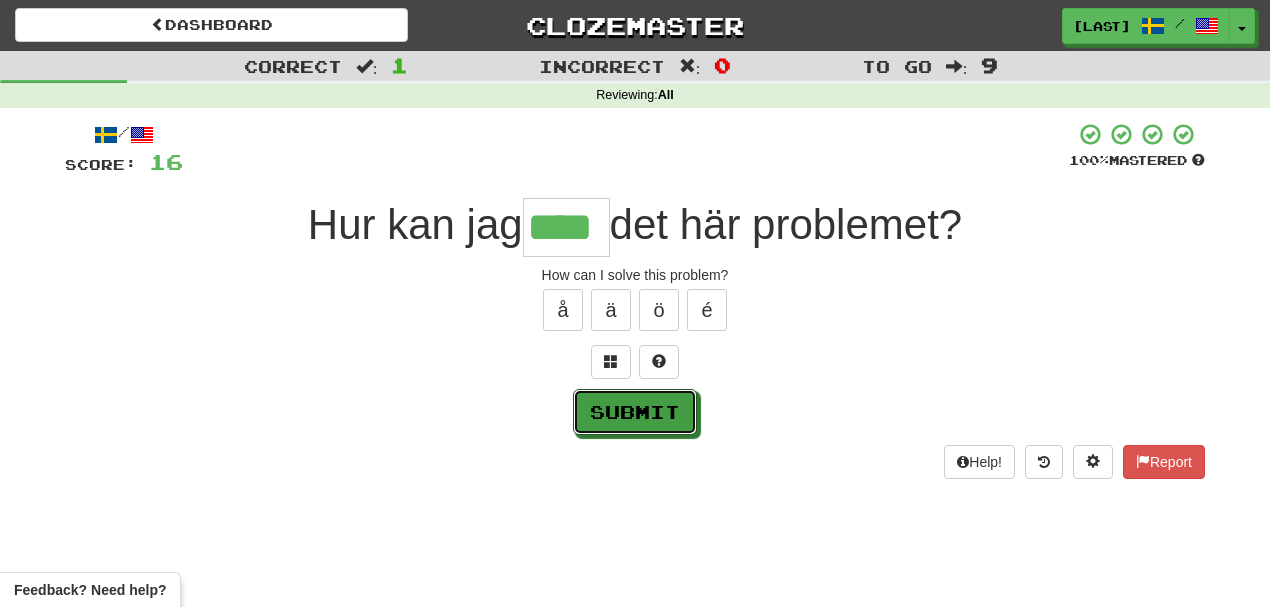 click on "Submit" at bounding box center [635, 412] 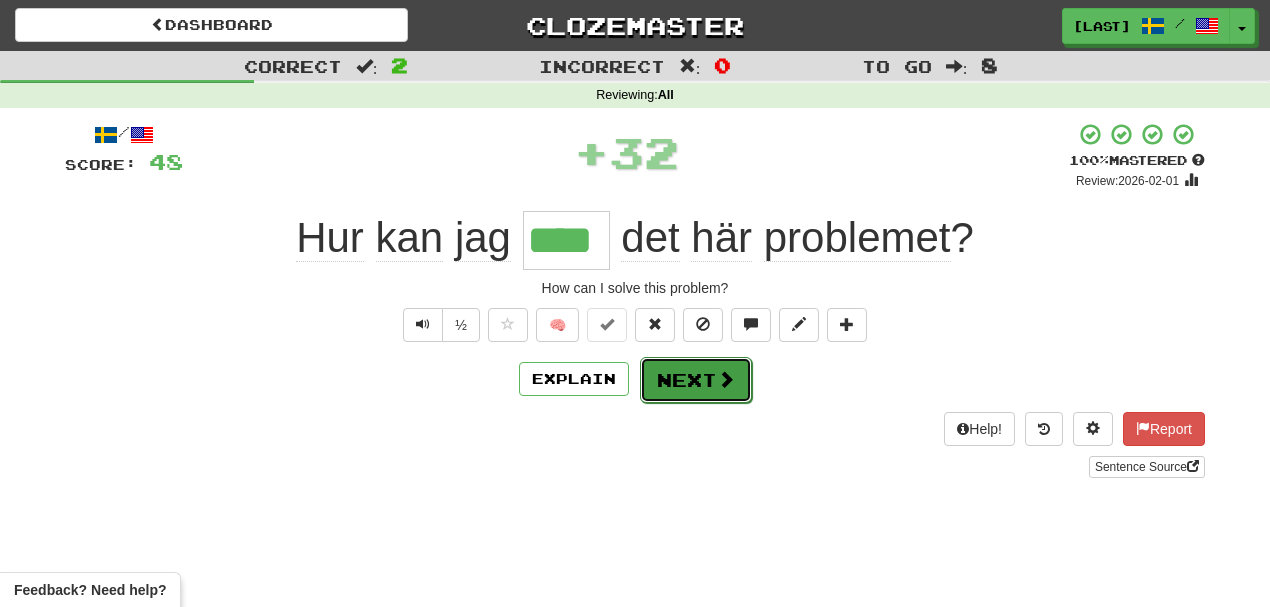 click on "Next" at bounding box center (696, 380) 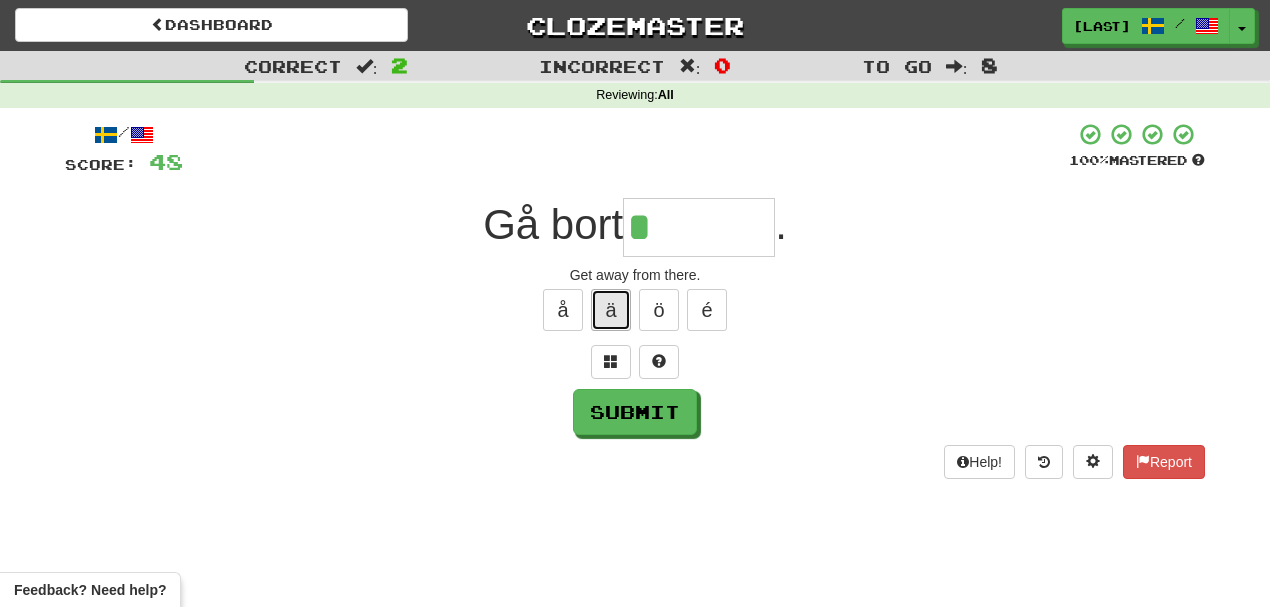 click on "ä" at bounding box center [611, 310] 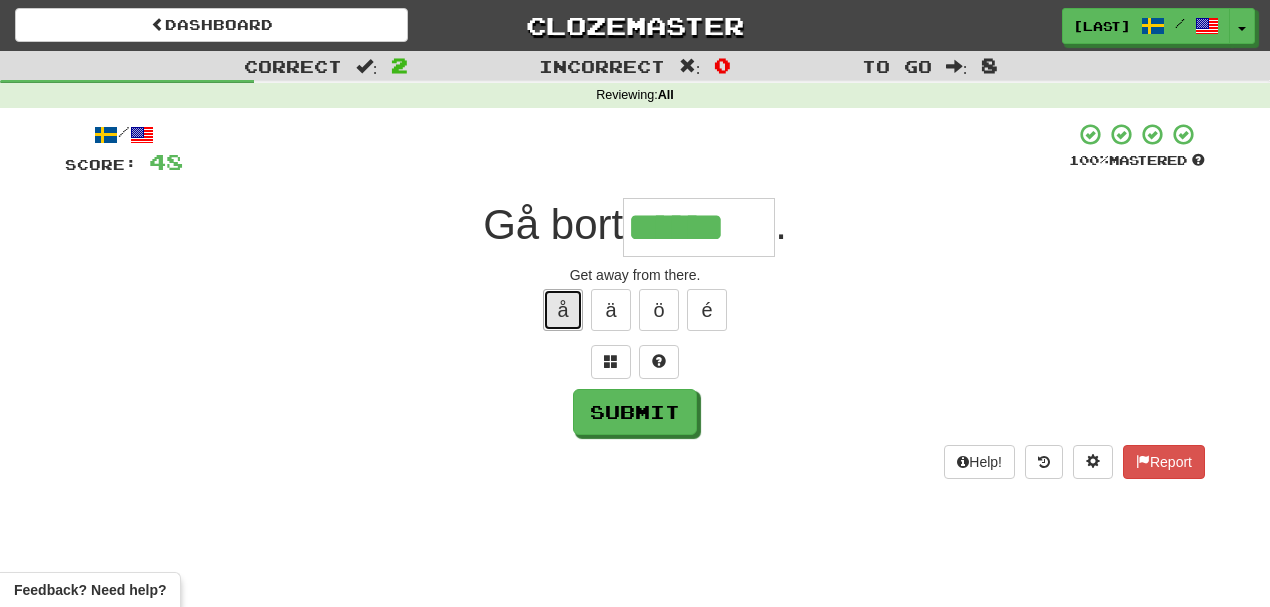 click on "å" at bounding box center (563, 310) 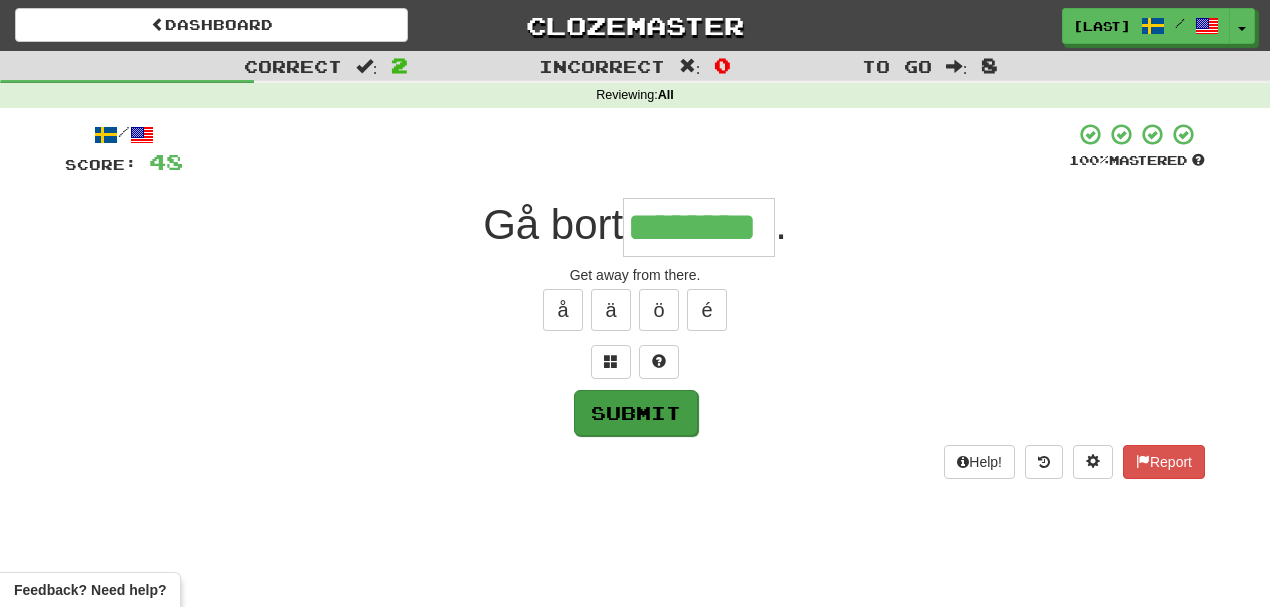 type on "********" 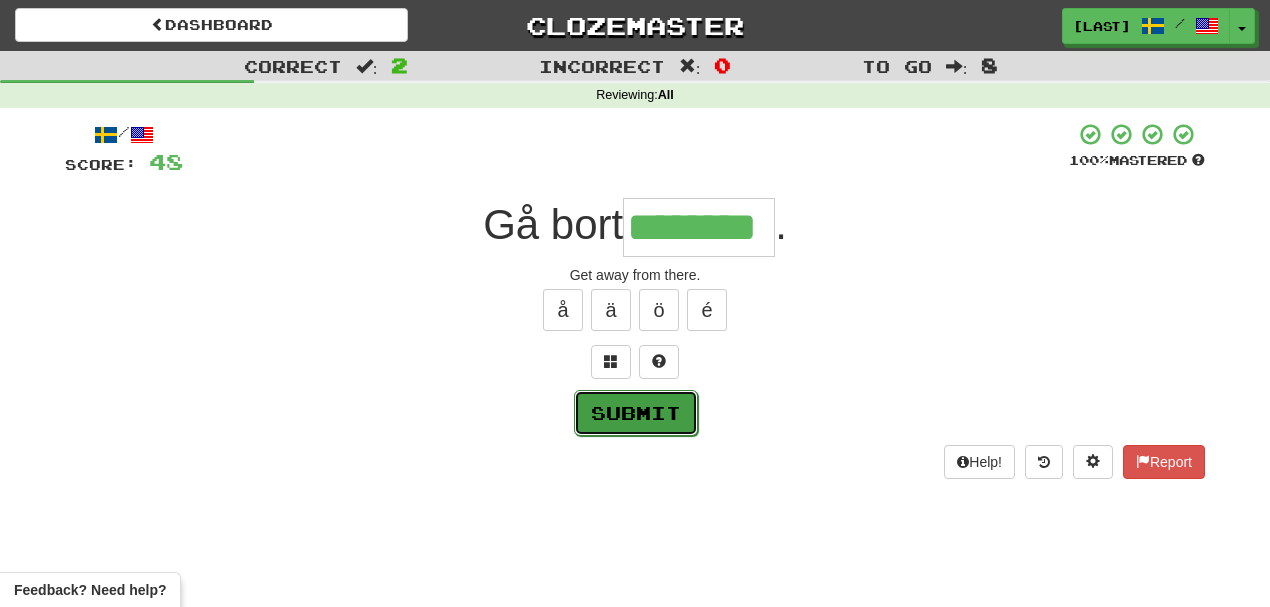 click on "Submit" at bounding box center (636, 413) 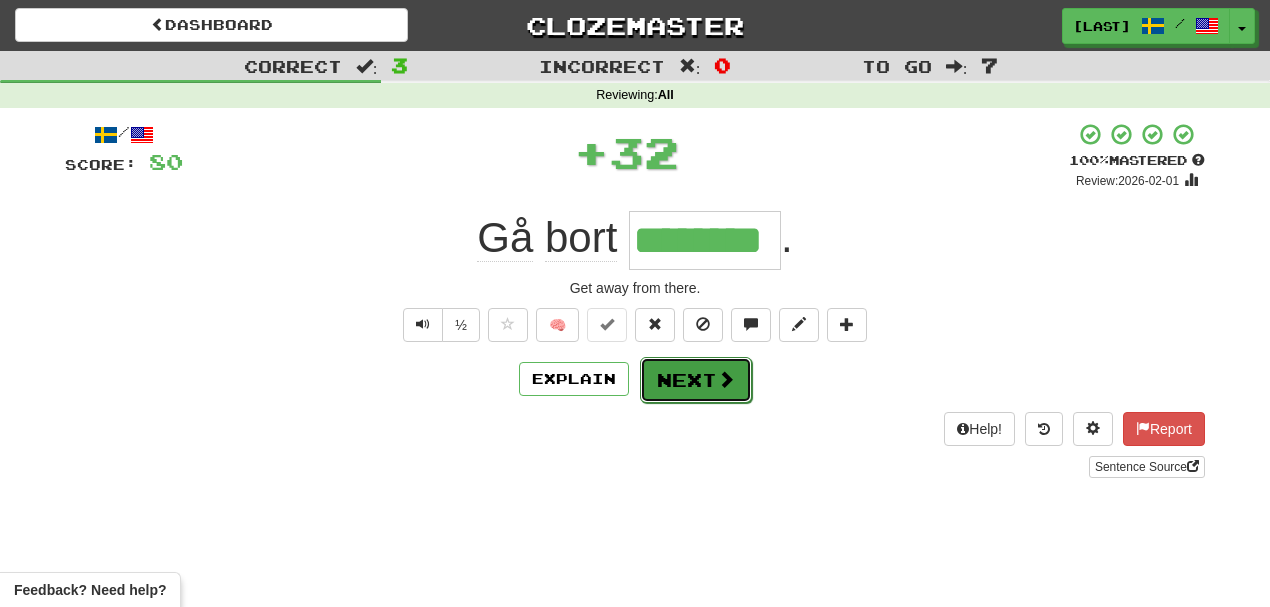 click on "Next" at bounding box center (696, 380) 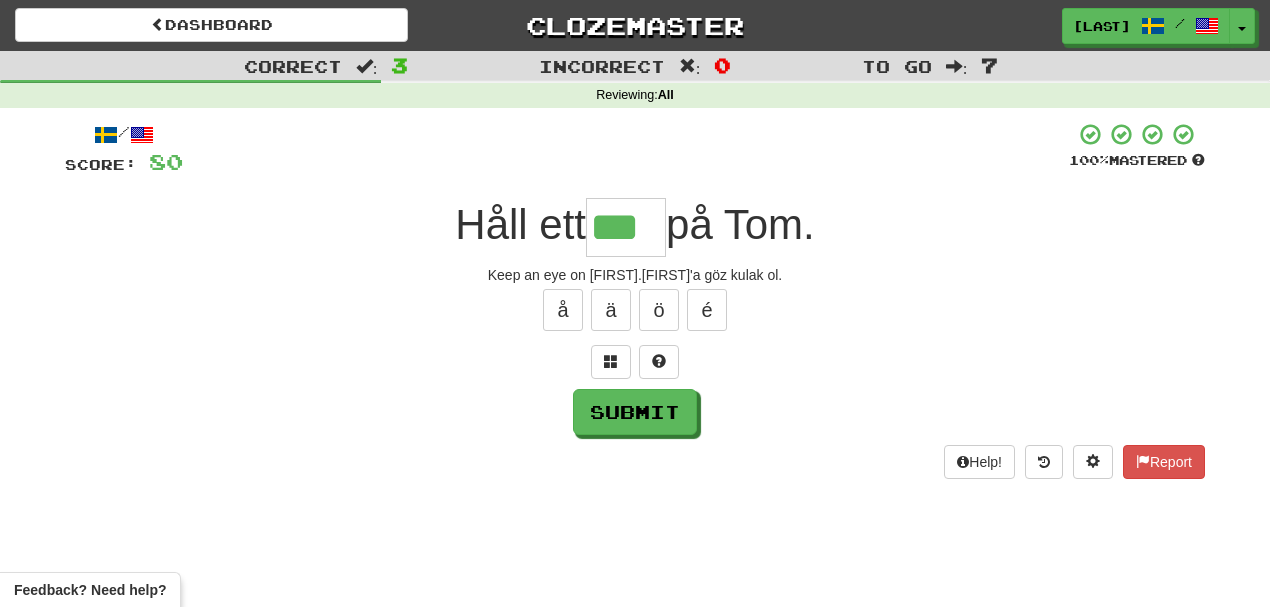 type on "***" 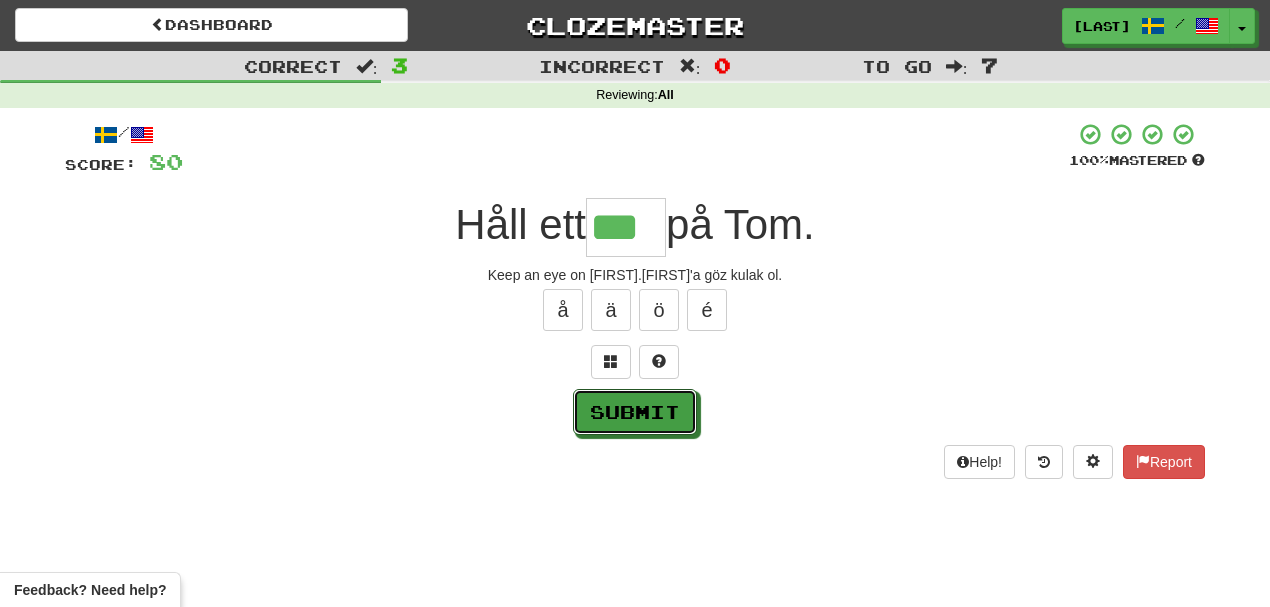 click on "Submit" at bounding box center (635, 412) 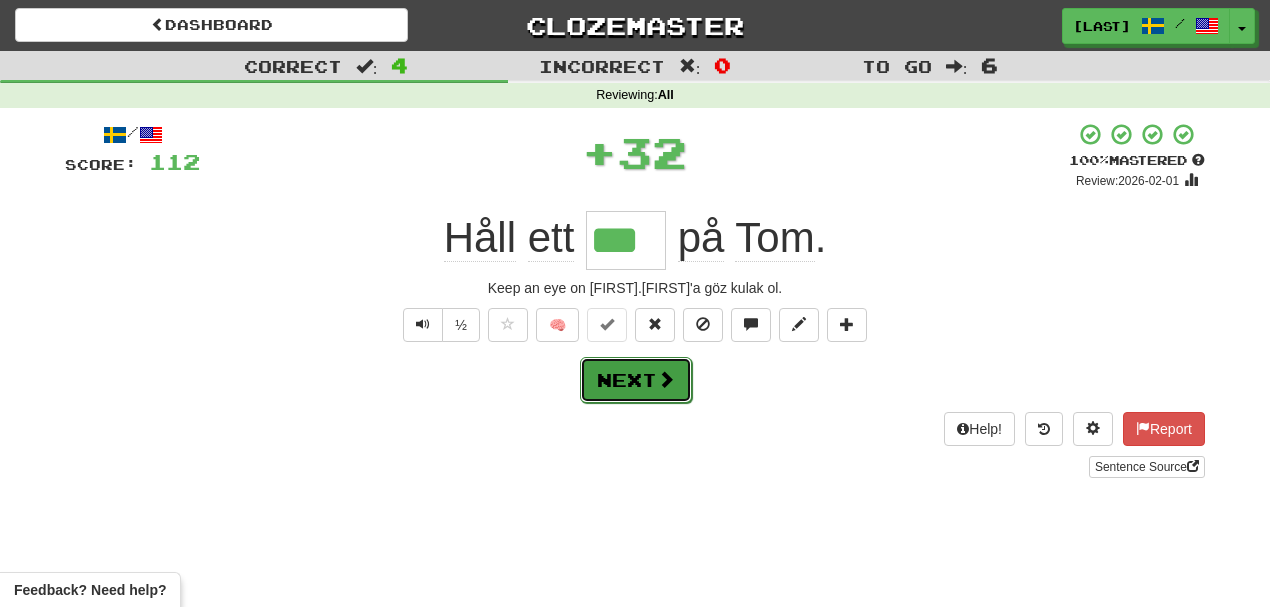 click on "Next" at bounding box center [636, 380] 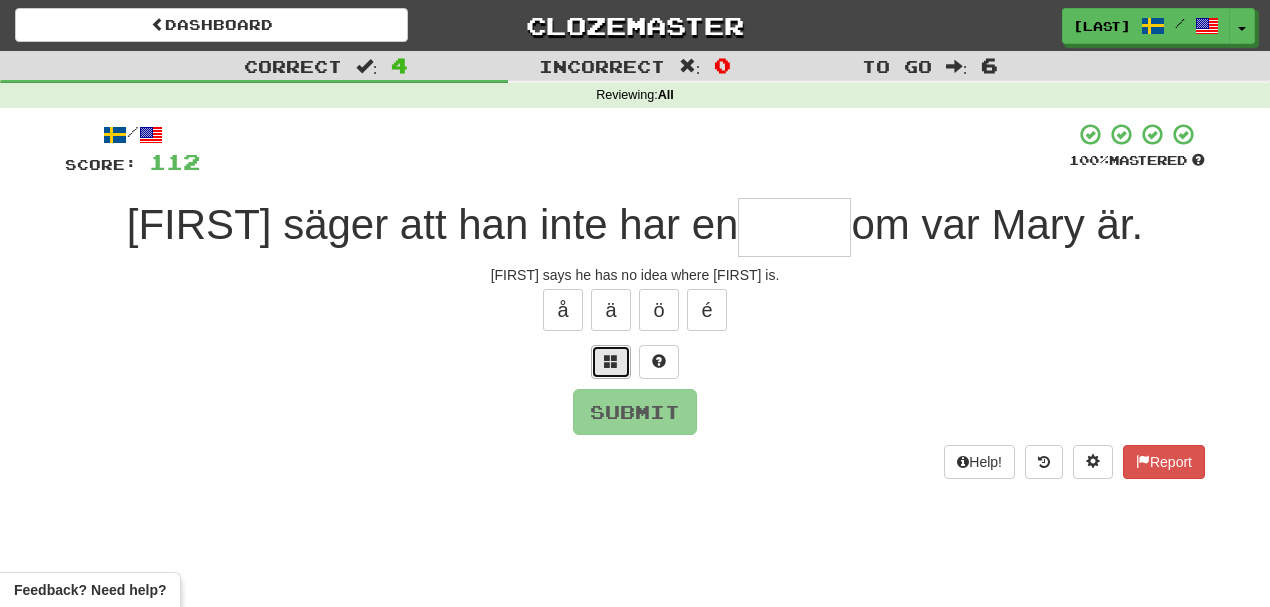 click at bounding box center [611, 362] 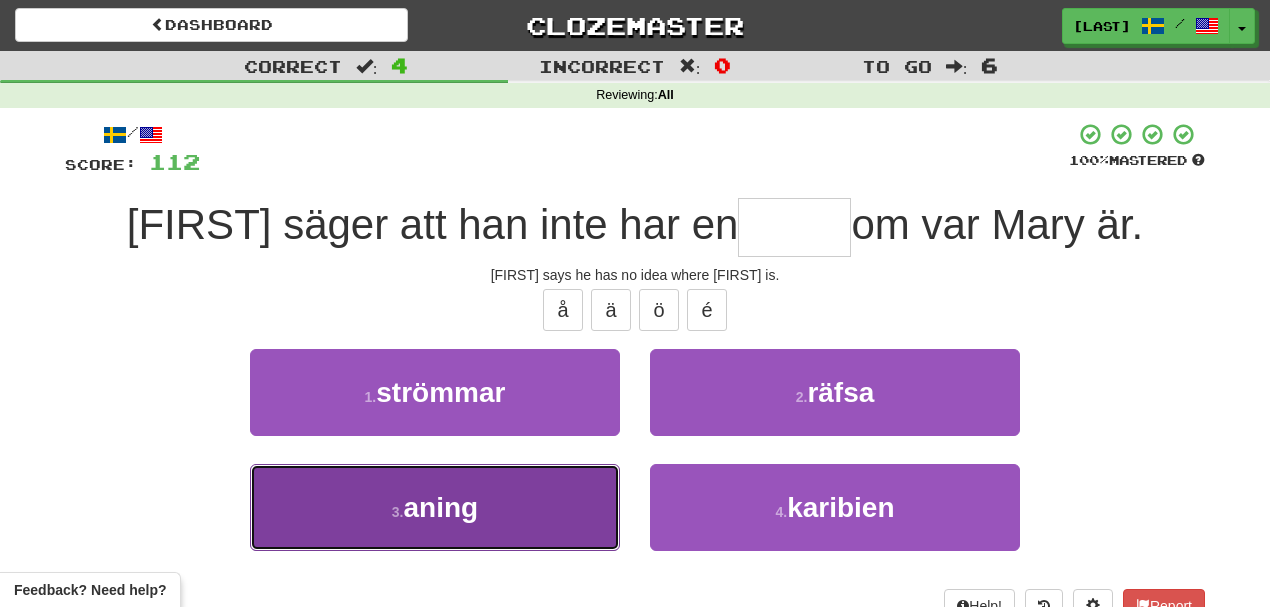 click on "3 .  aning" at bounding box center [435, 507] 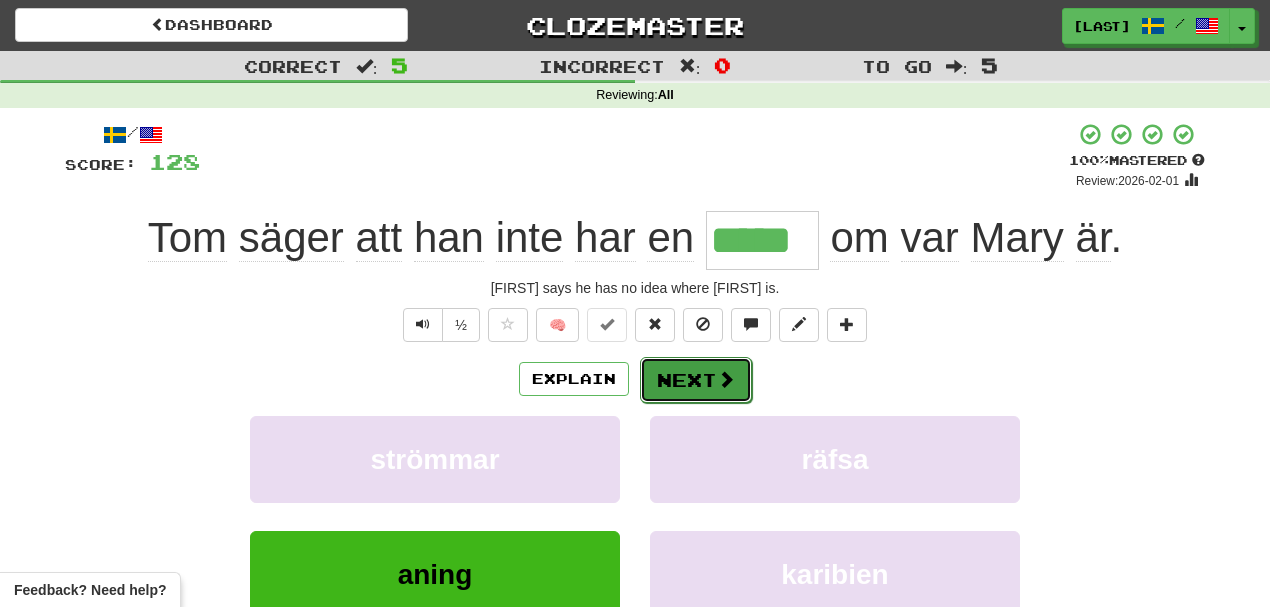 click on "Next" at bounding box center (696, 380) 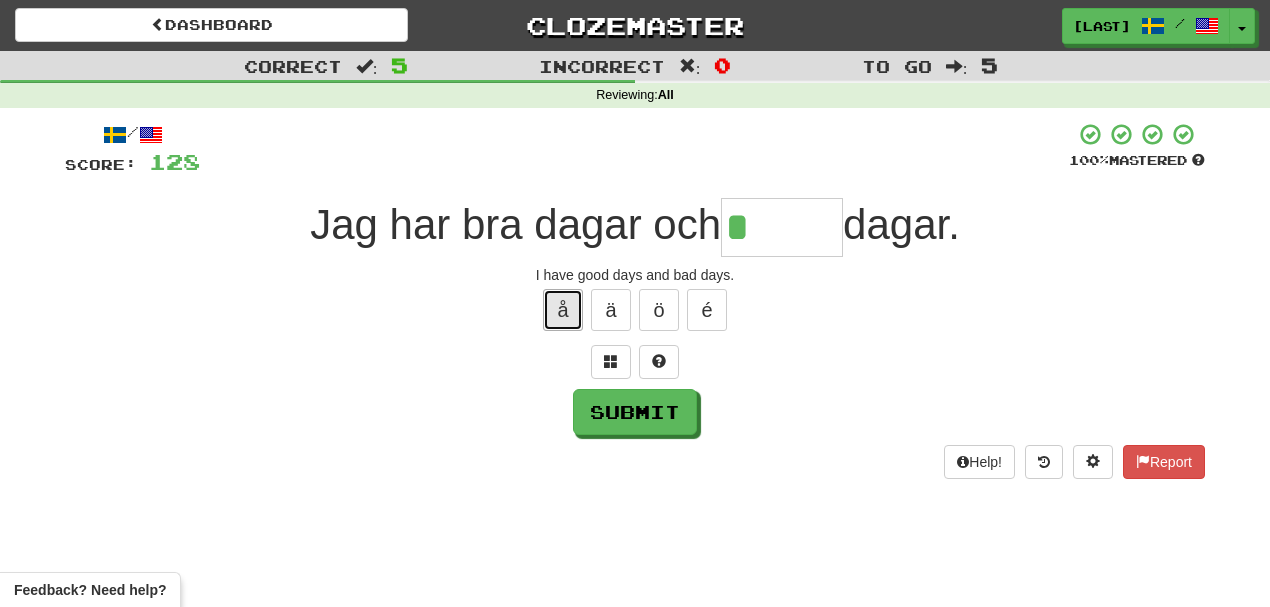 click on "å" at bounding box center [563, 310] 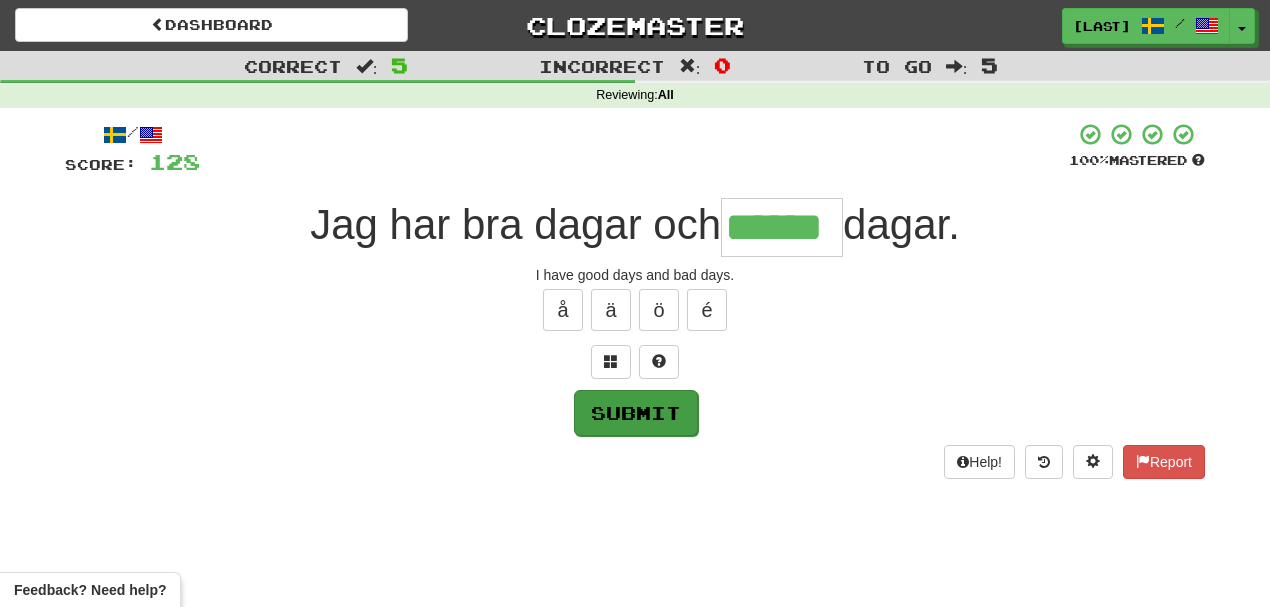 type on "******" 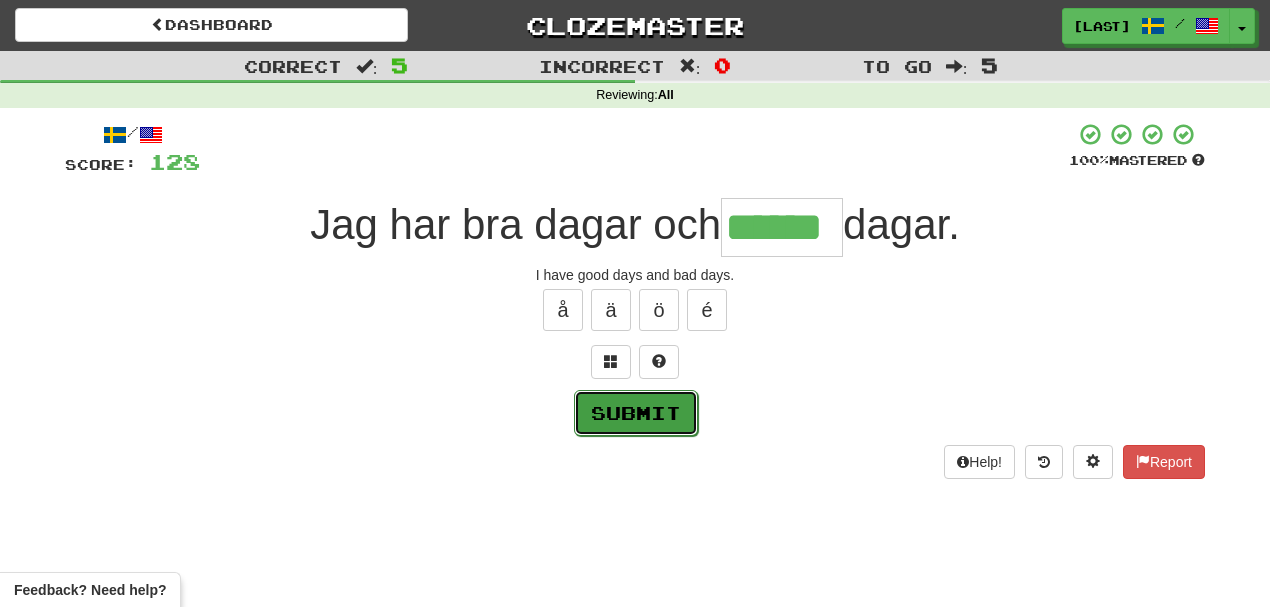 click on "Submit" at bounding box center (636, 413) 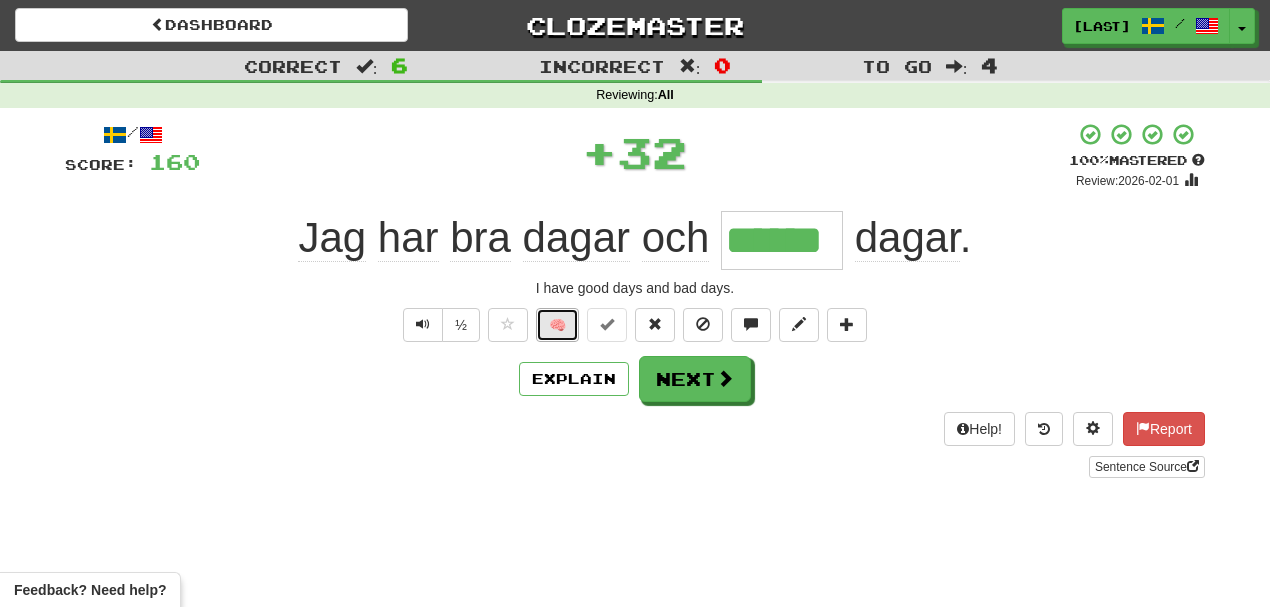 click on "🧠" at bounding box center (557, 325) 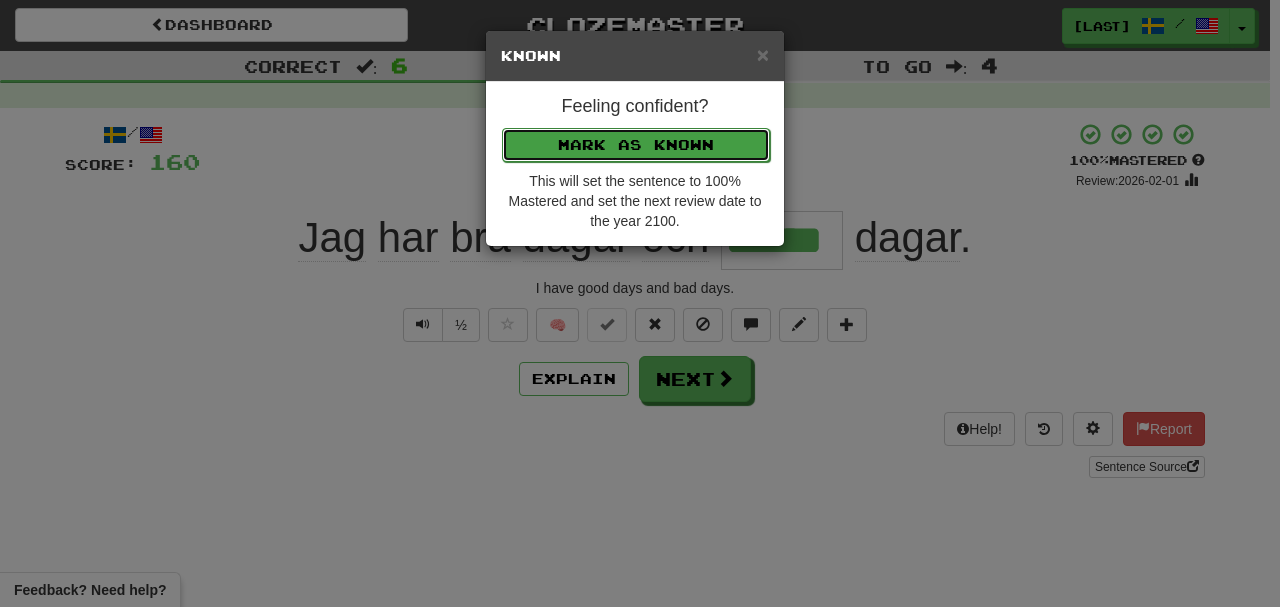 click on "Mark as Known" at bounding box center [636, 145] 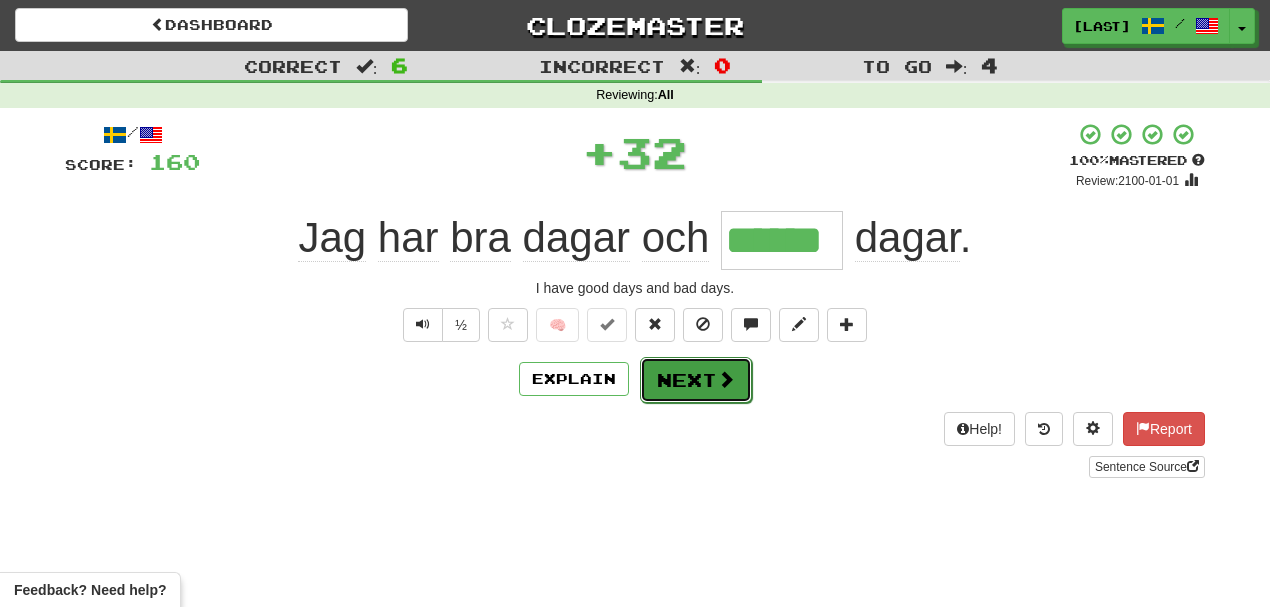 click on "Next" at bounding box center (696, 380) 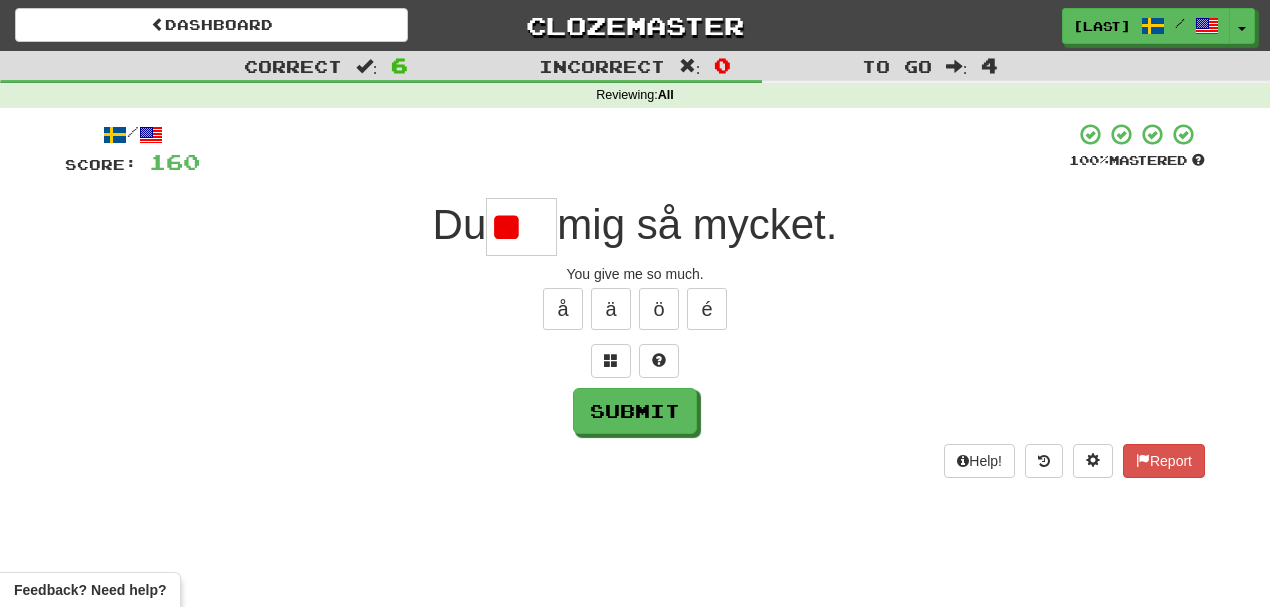 scroll, scrollTop: 0, scrollLeft: 0, axis: both 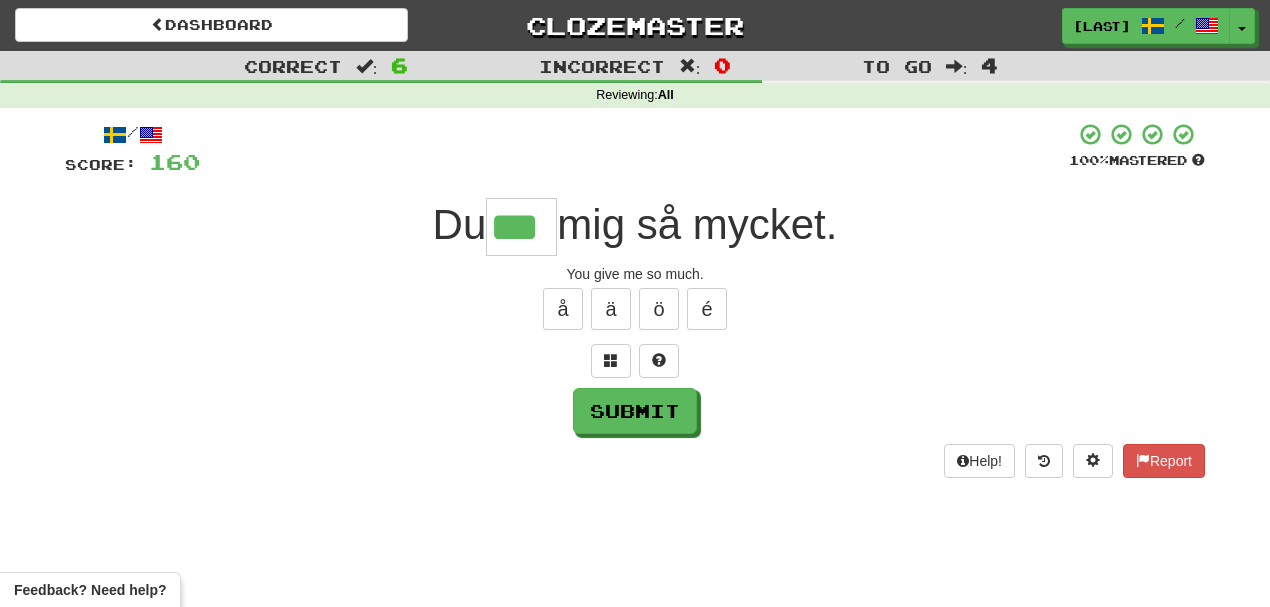 type on "***" 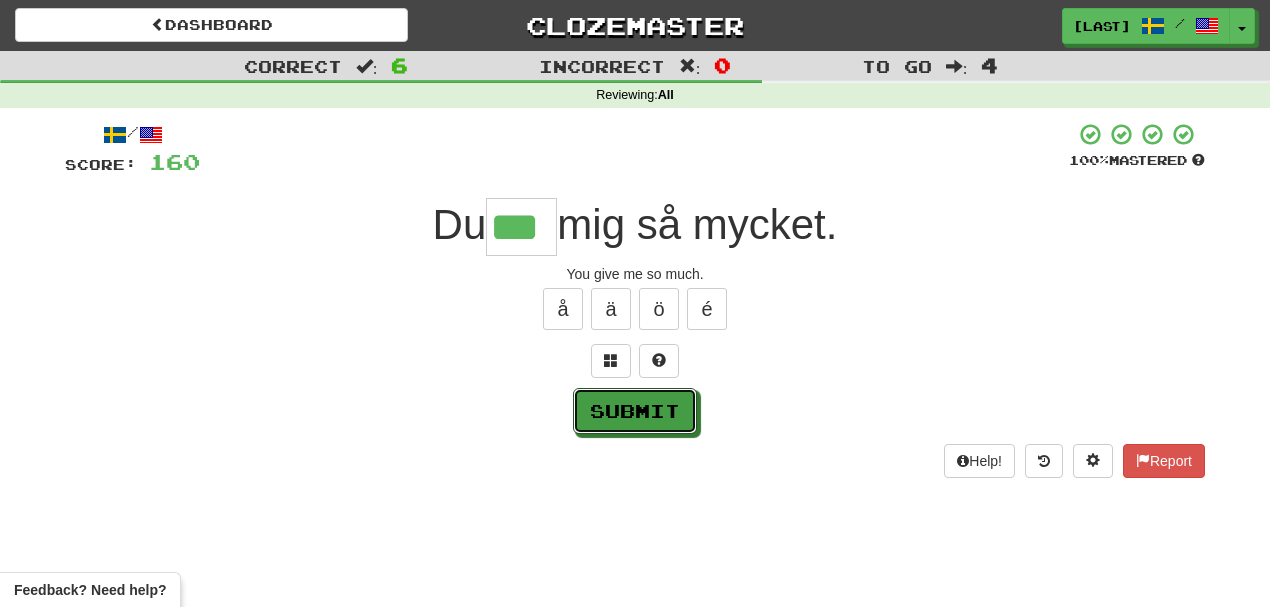 click on "Submit" at bounding box center (635, 411) 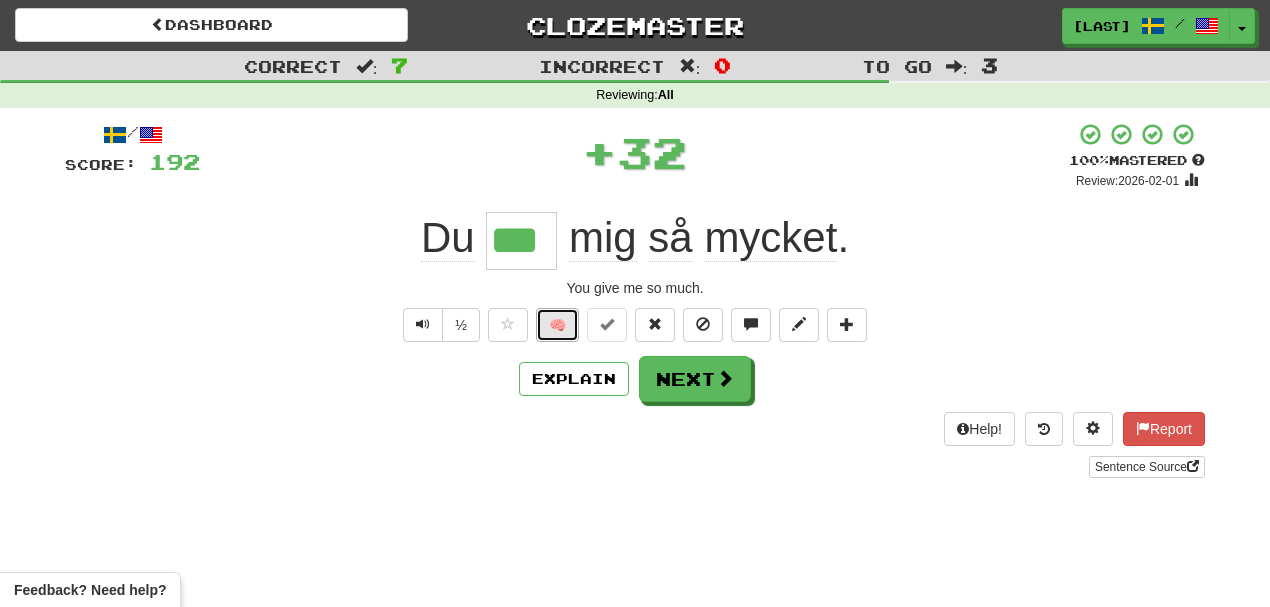 click on "🧠" at bounding box center (557, 325) 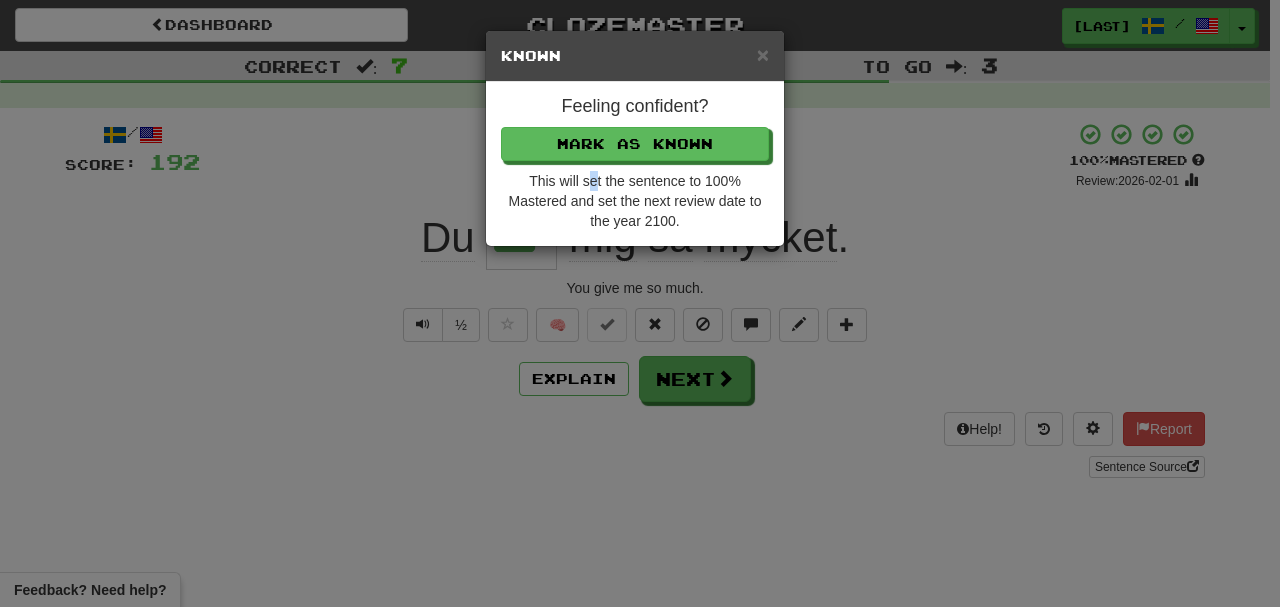 click on "Feeling confident? Mark as Known This will set the sentence to 100% Mastered and set the next review date to the year 2100." at bounding box center (635, 164) 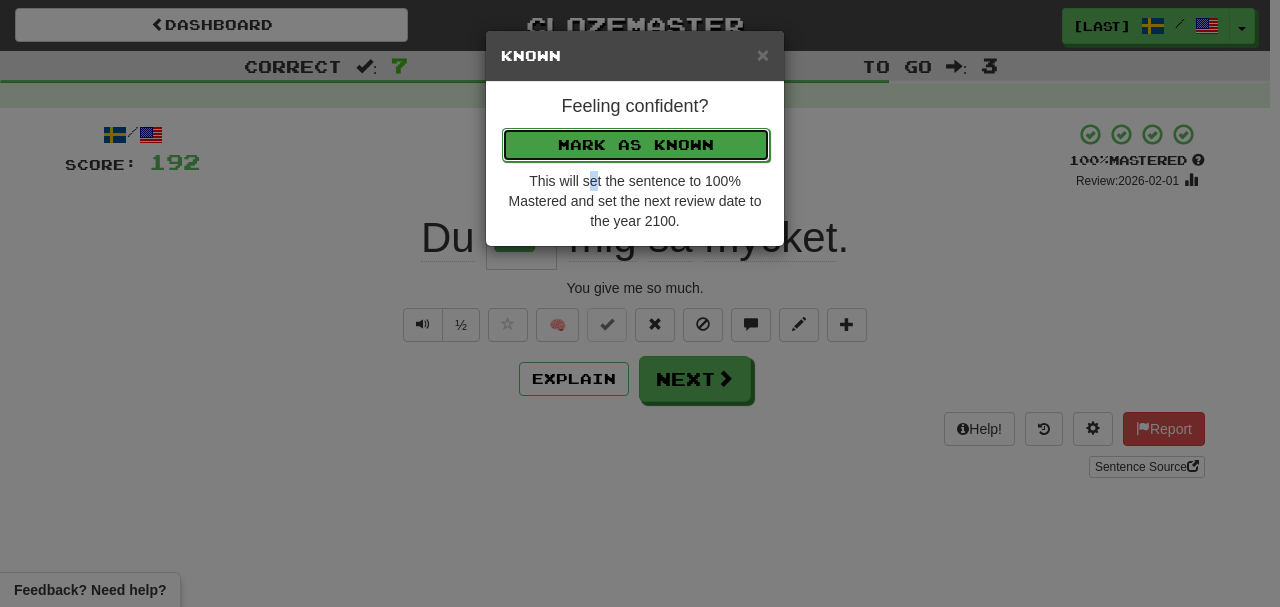 click on "Mark as Known" at bounding box center (636, 145) 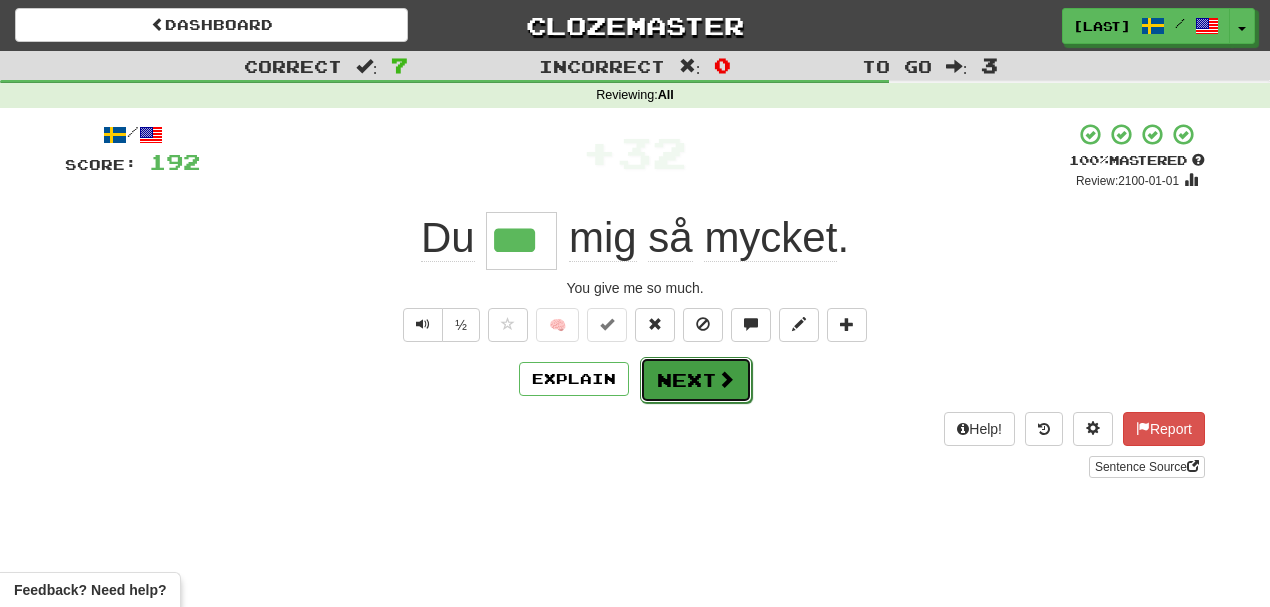 click on "Next" at bounding box center (696, 380) 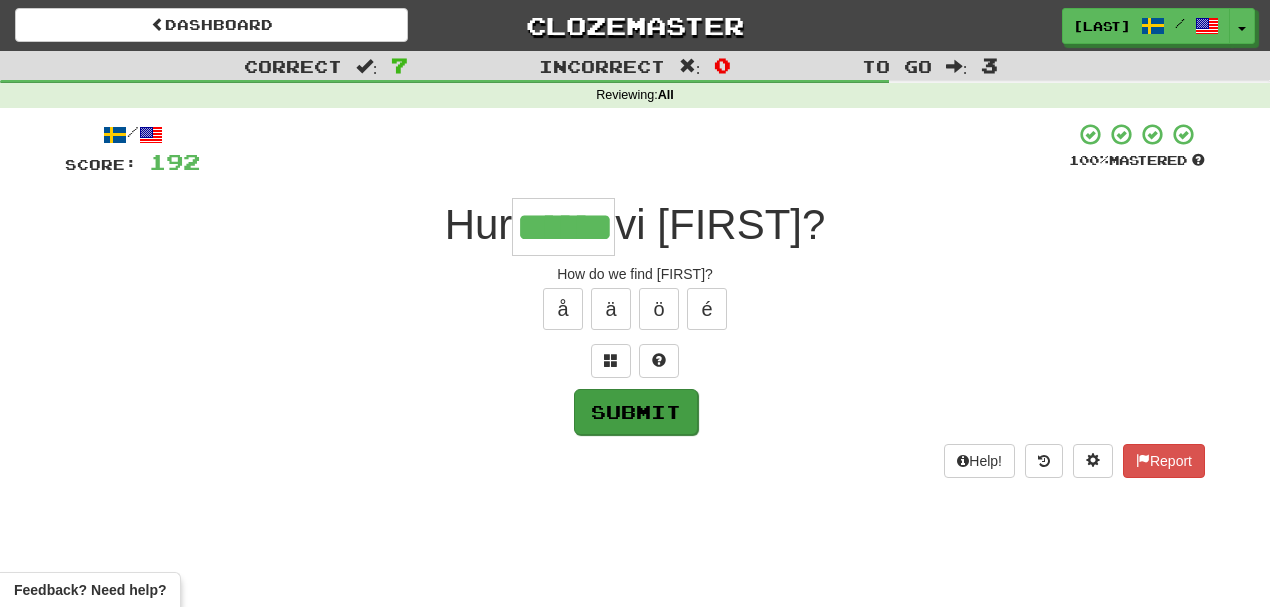 type on "******" 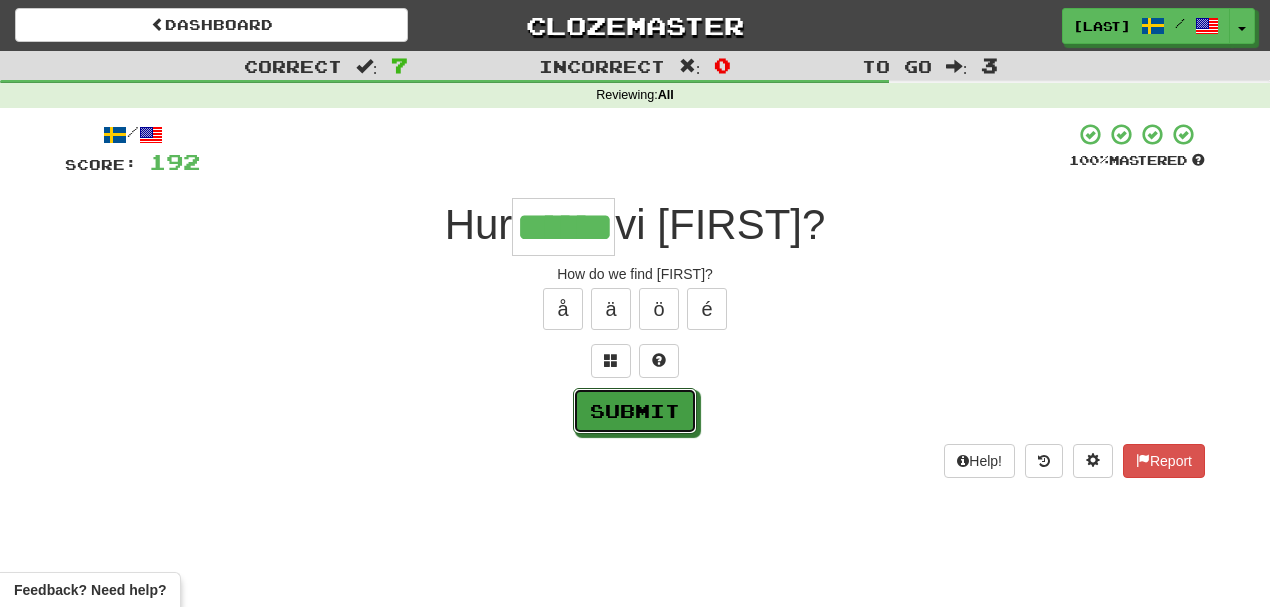 click on "Submit" at bounding box center (635, 411) 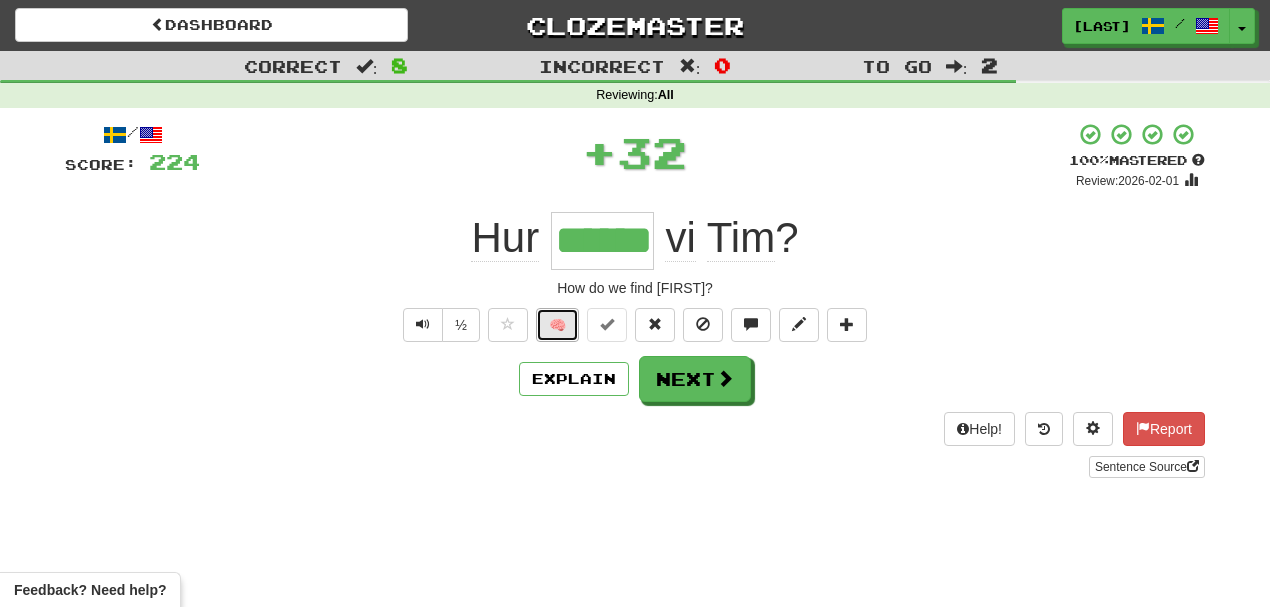 click on "🧠" at bounding box center (557, 325) 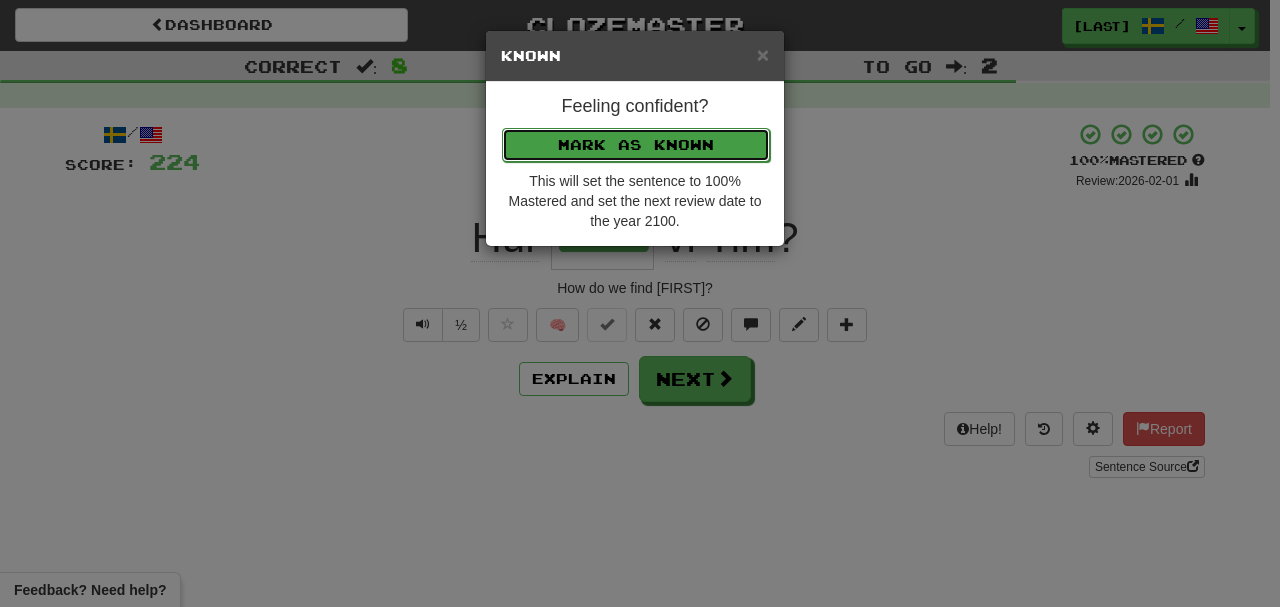 click on "Mark as Known" at bounding box center [636, 145] 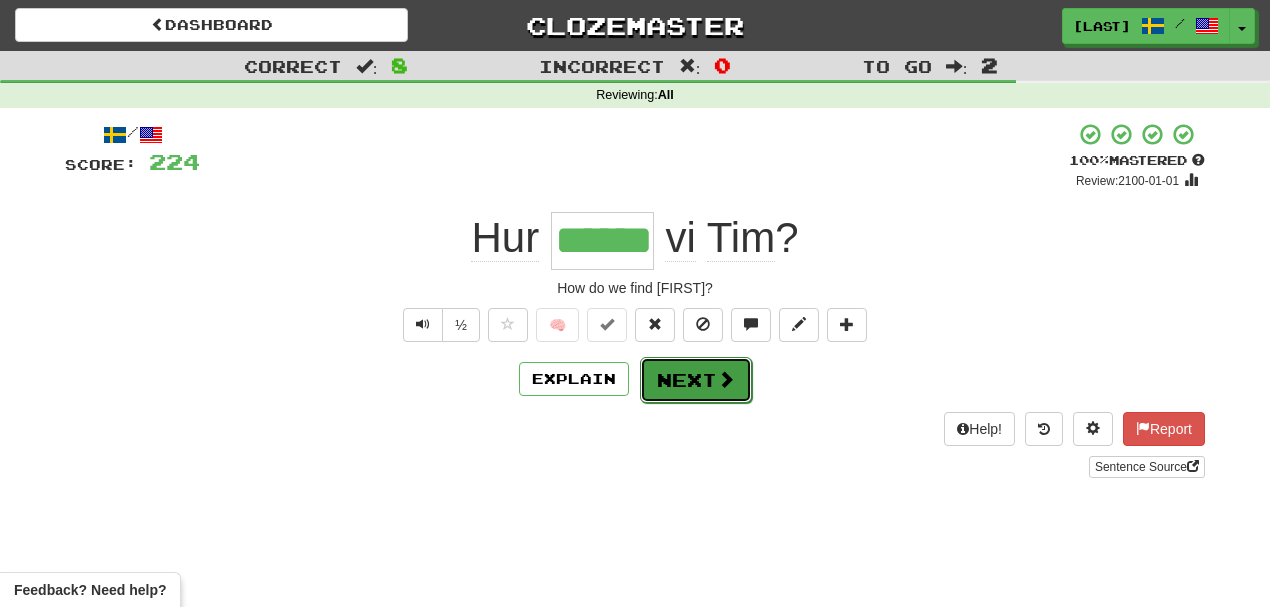 click at bounding box center (726, 379) 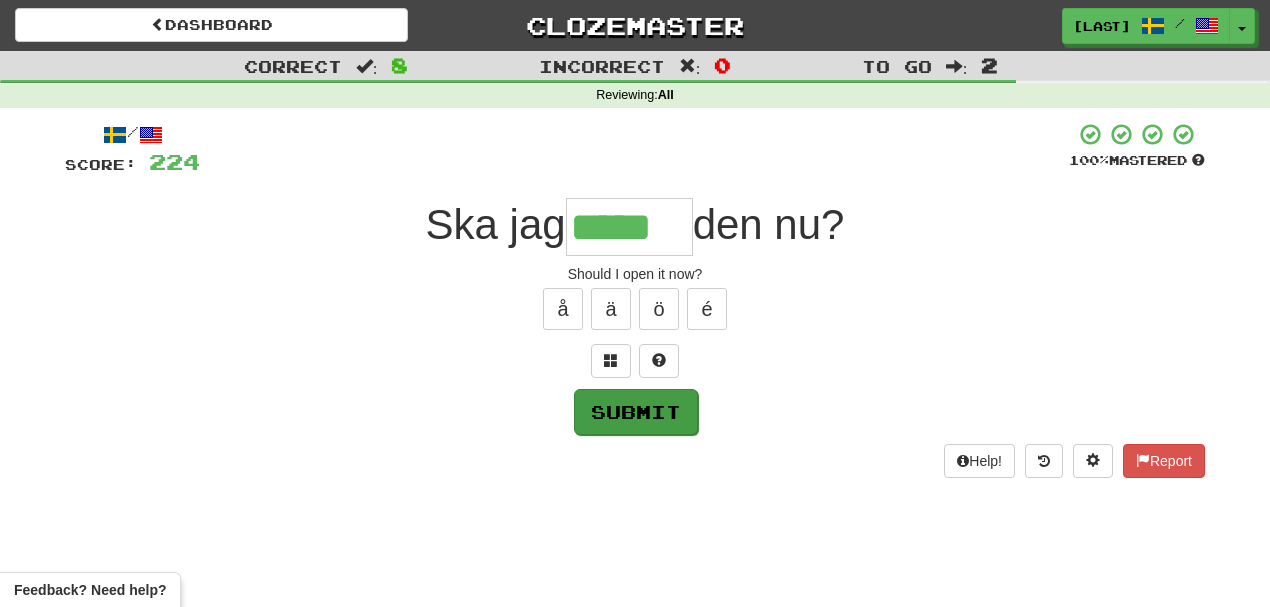 type on "*****" 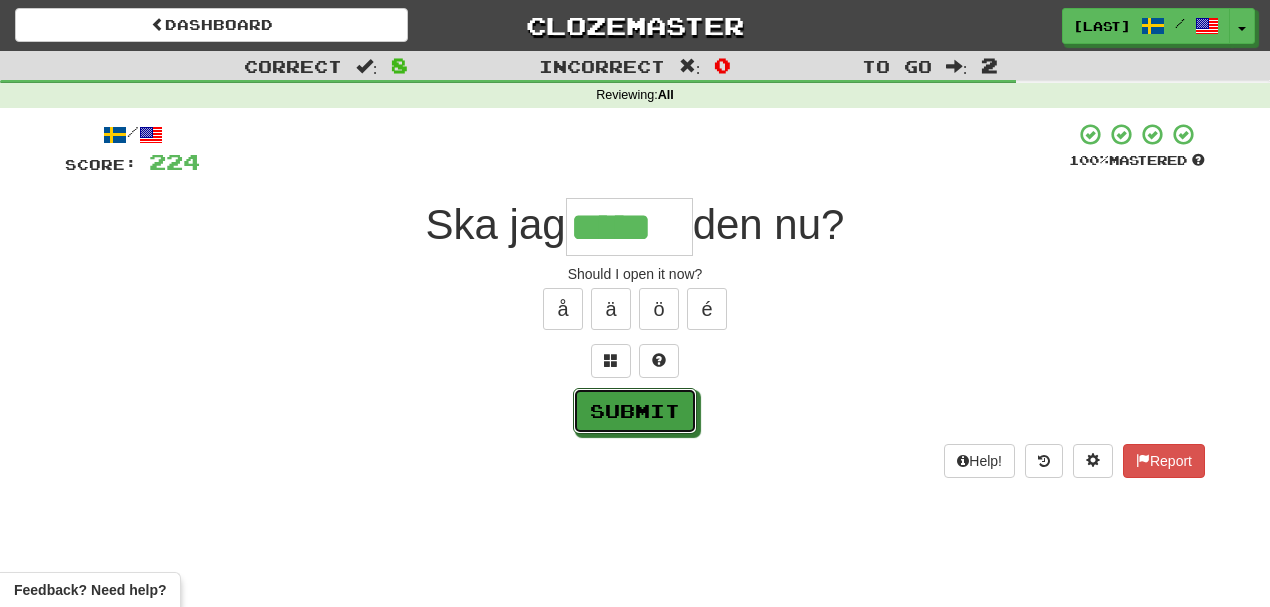 click on "Submit" at bounding box center (635, 411) 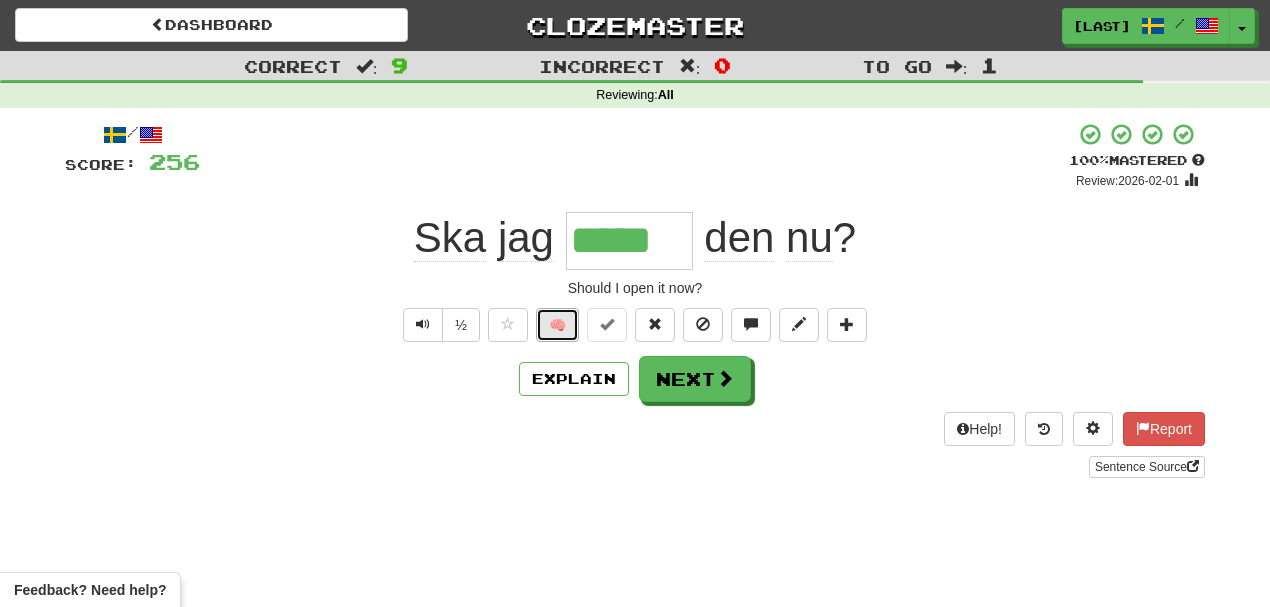 click on "🧠" at bounding box center (557, 325) 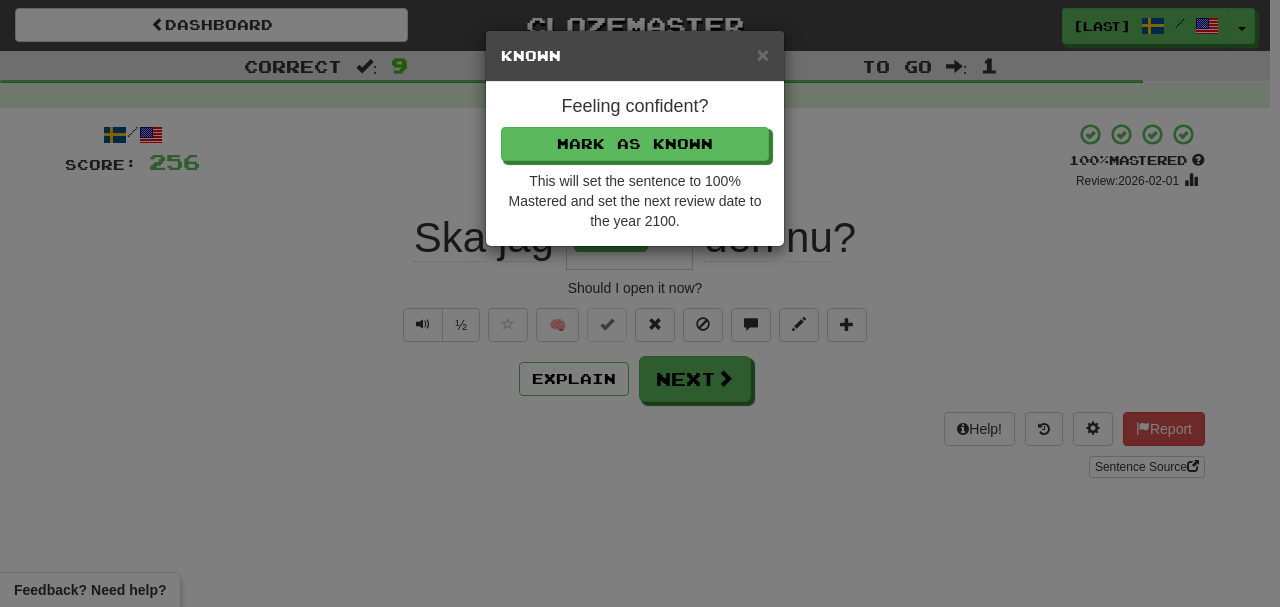click on "Feeling confident? Mark as Known This will set the sentence to 100% Mastered and set the next review date to the year 2100." at bounding box center [635, 164] 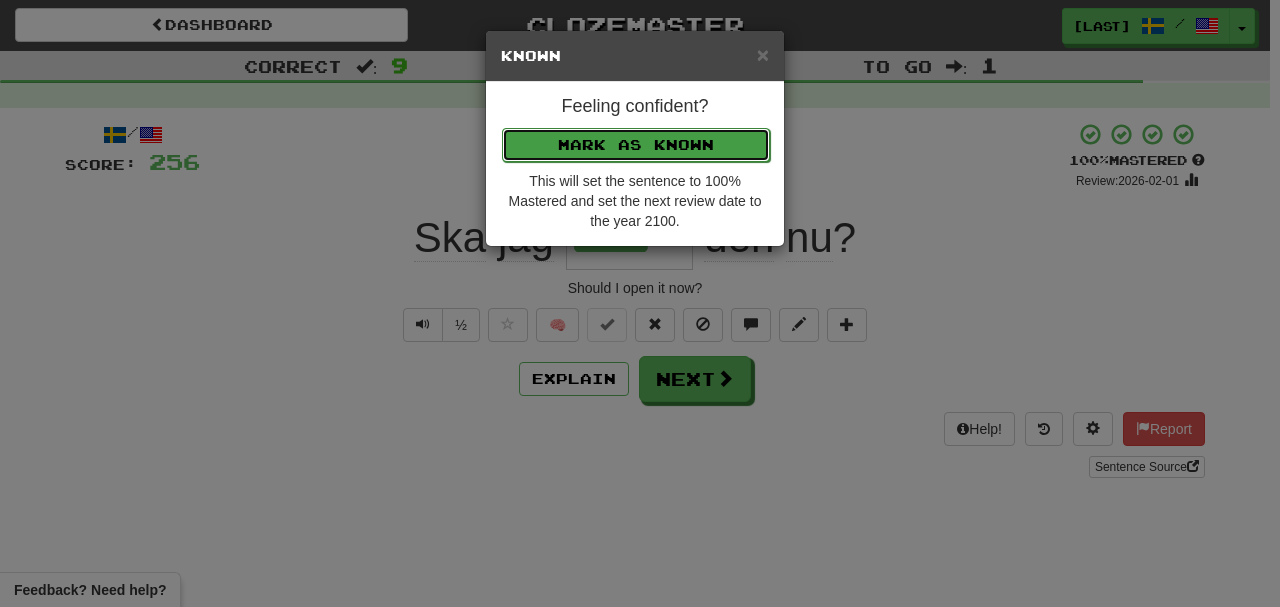 click on "Mark as Known" at bounding box center (636, 145) 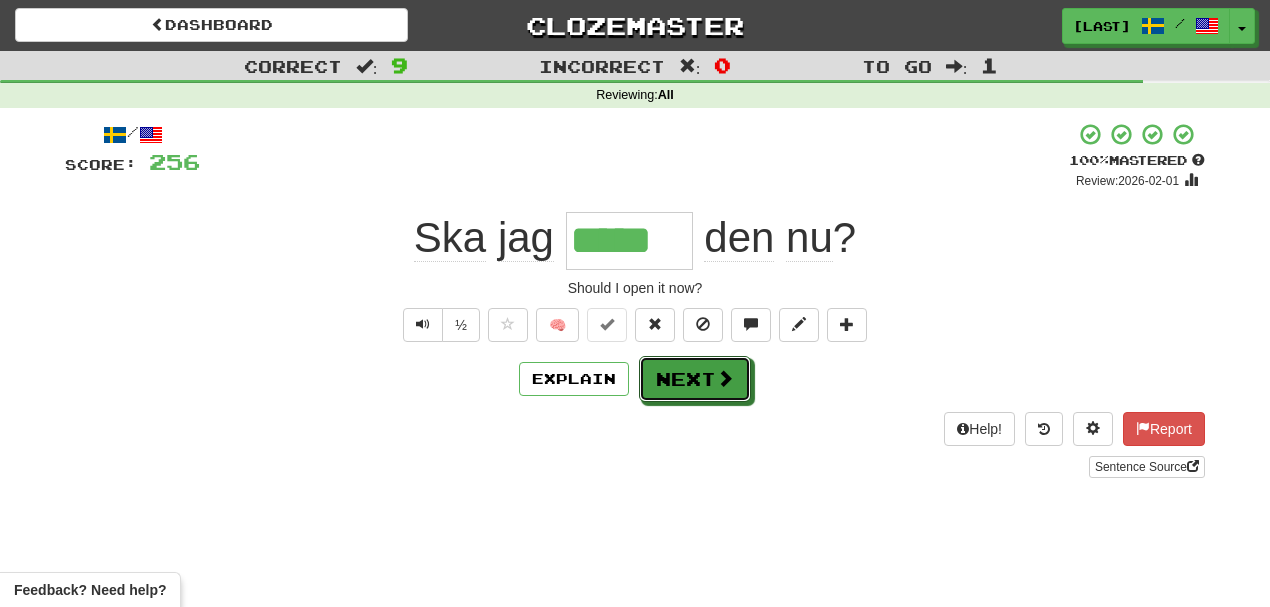 click on "Next" at bounding box center (695, 379) 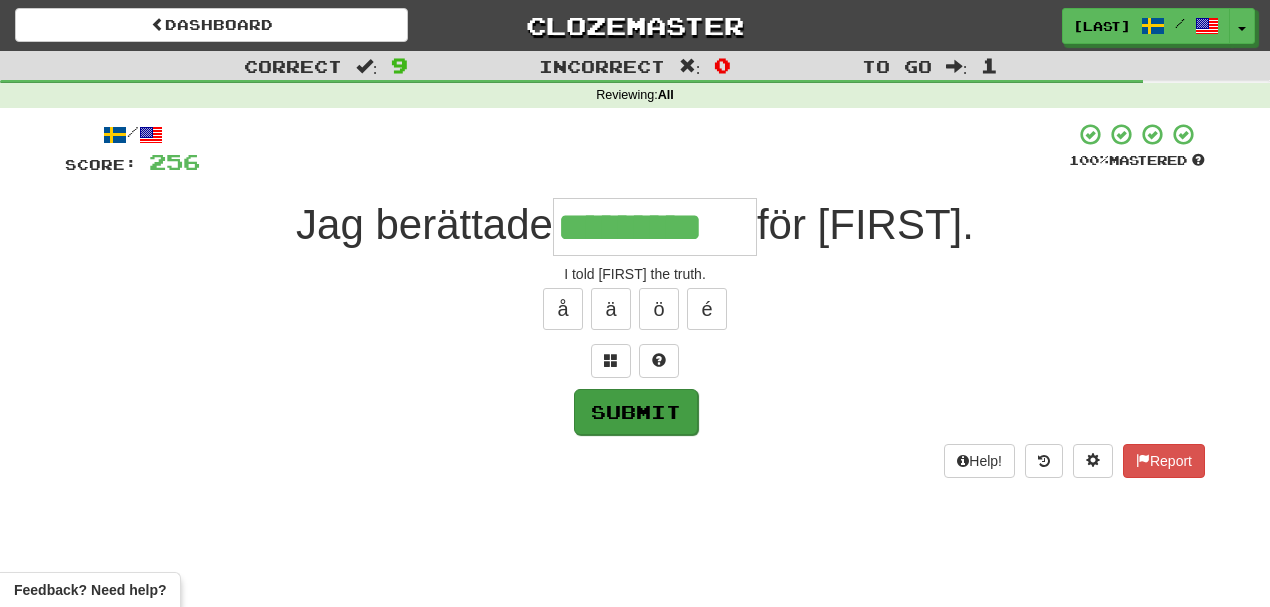 type on "*********" 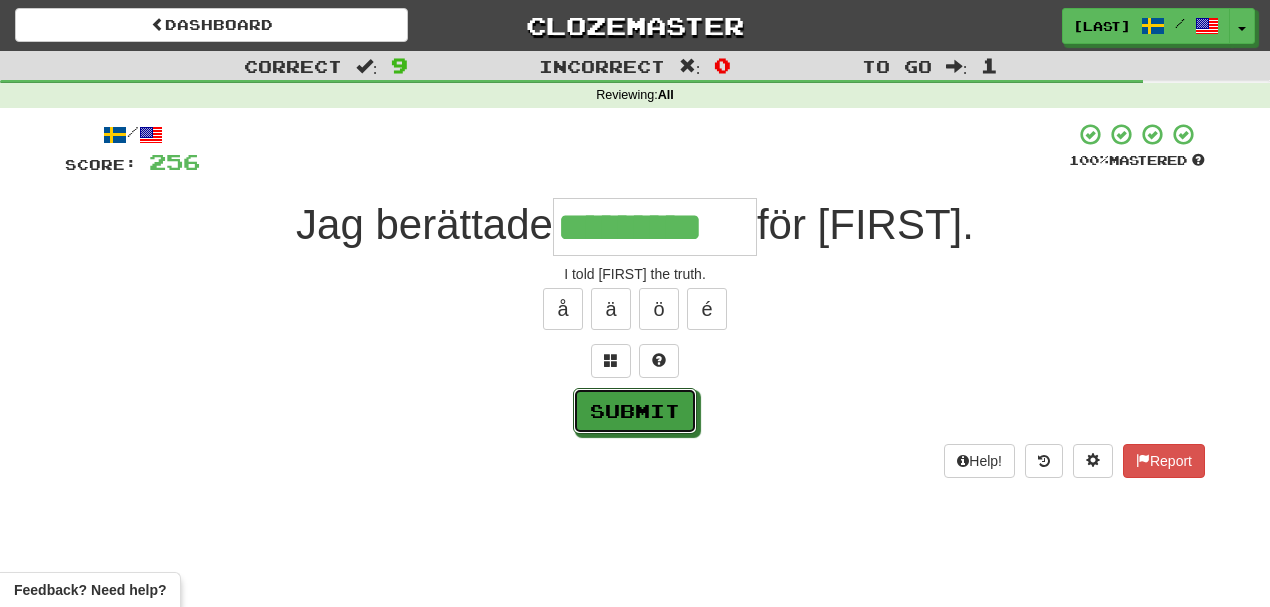 click on "Submit" at bounding box center [635, 411] 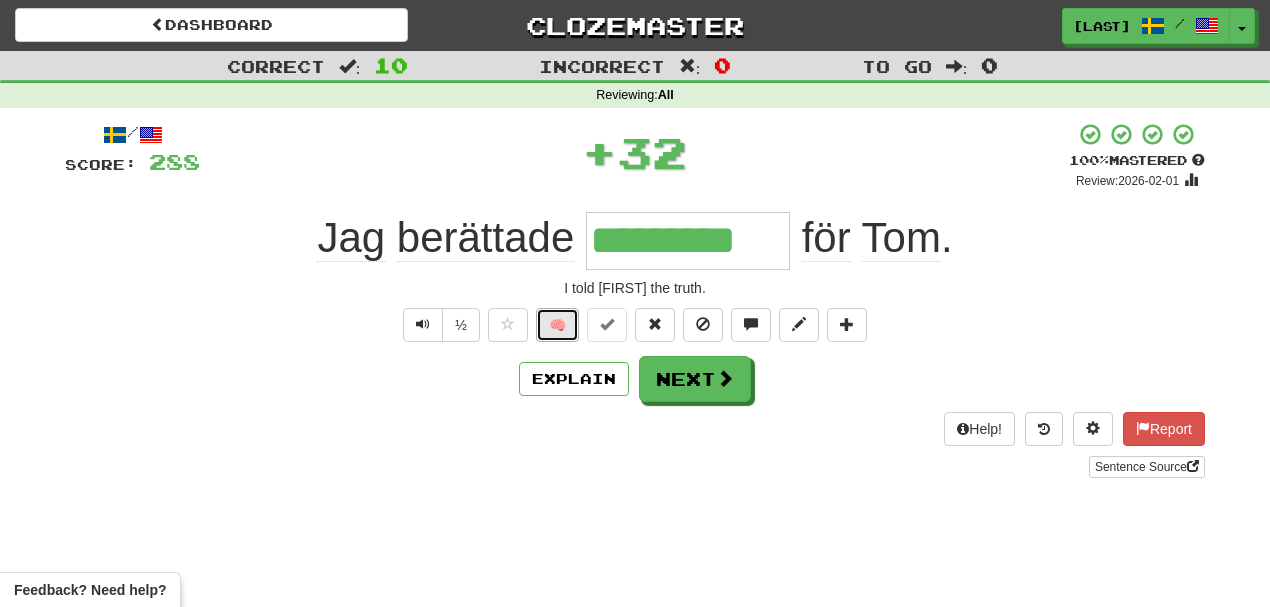 click on "🧠" at bounding box center (557, 325) 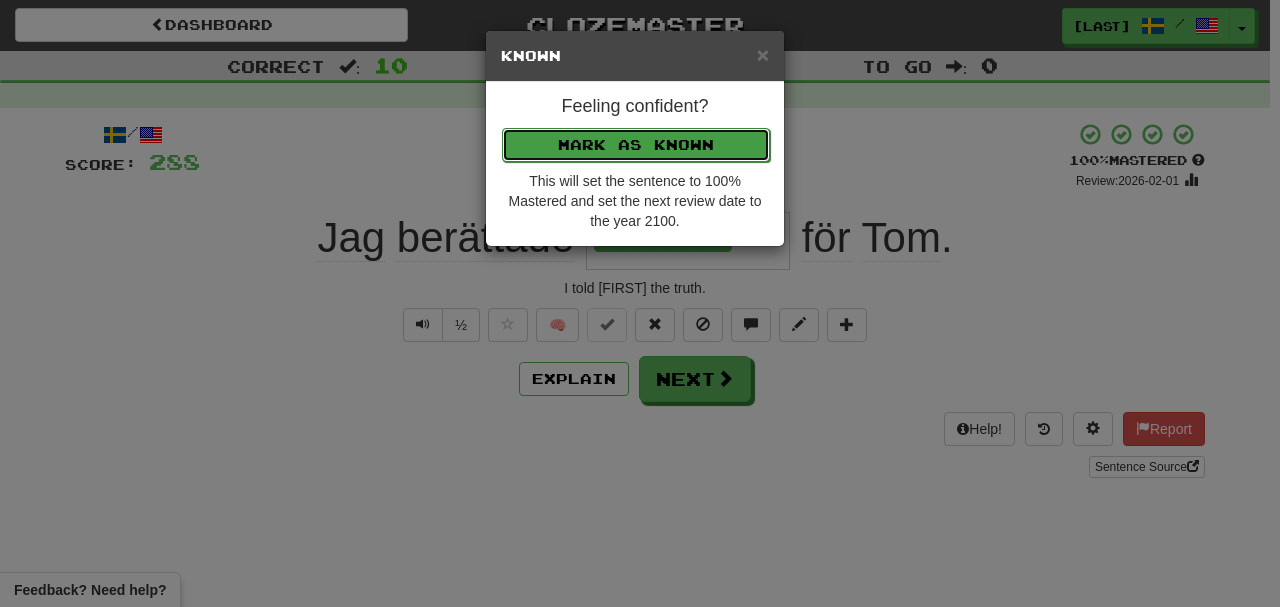 click on "Mark as Known" at bounding box center [636, 145] 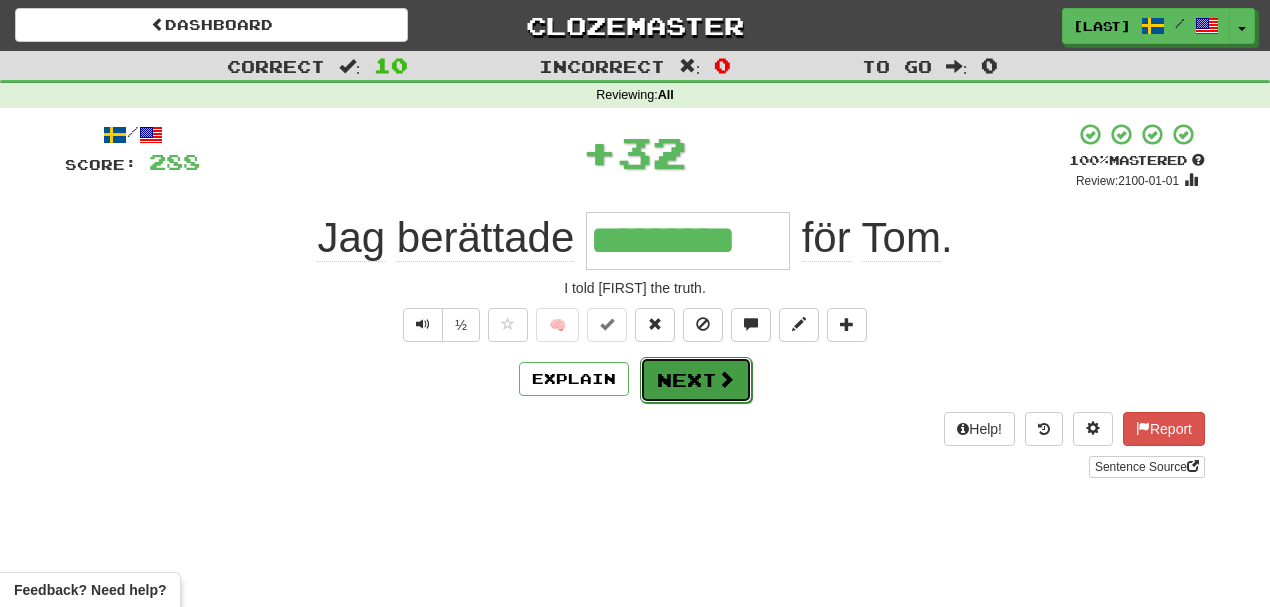 click on "Next" at bounding box center [696, 380] 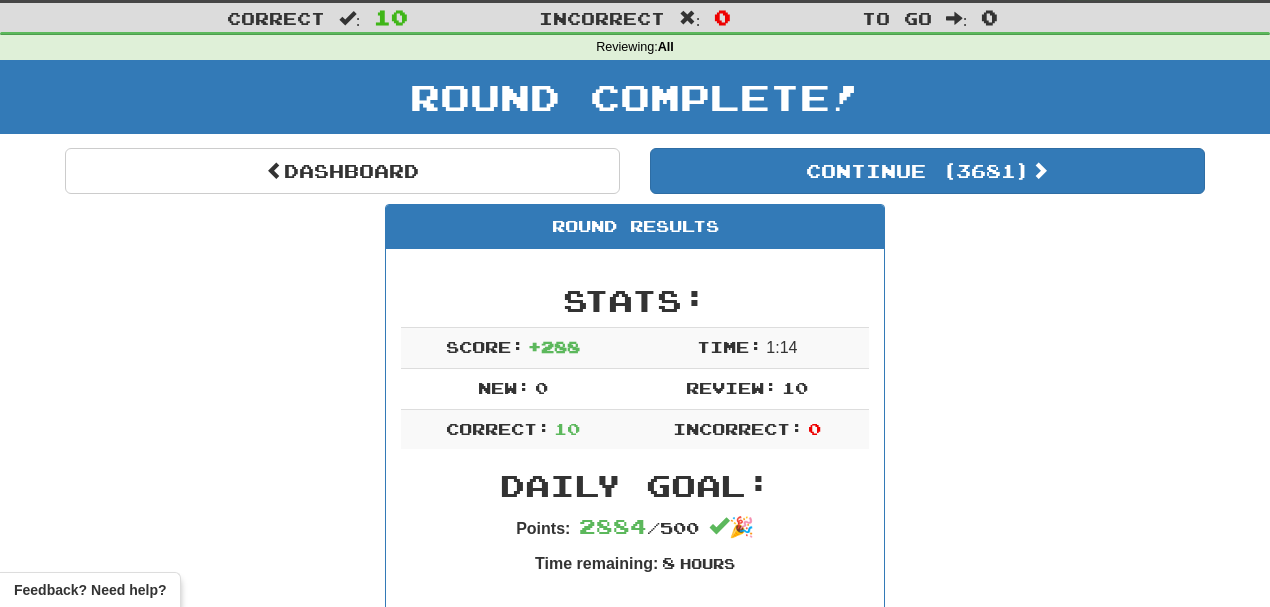 scroll, scrollTop: 0, scrollLeft: 0, axis: both 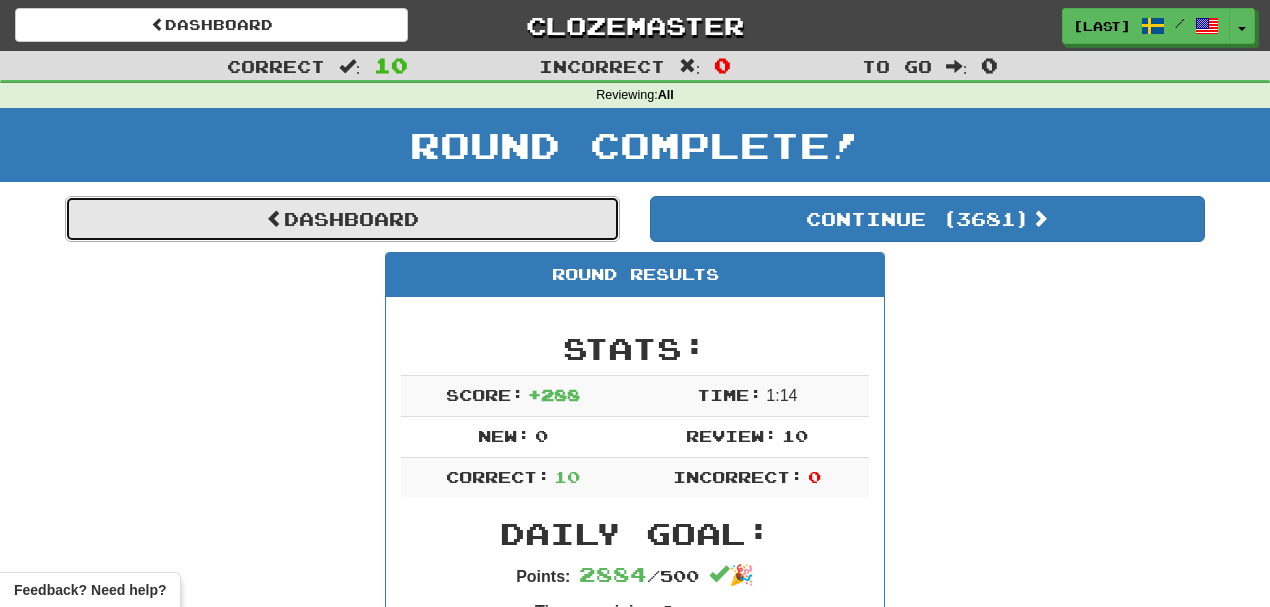 click on "Dashboard" at bounding box center (342, 219) 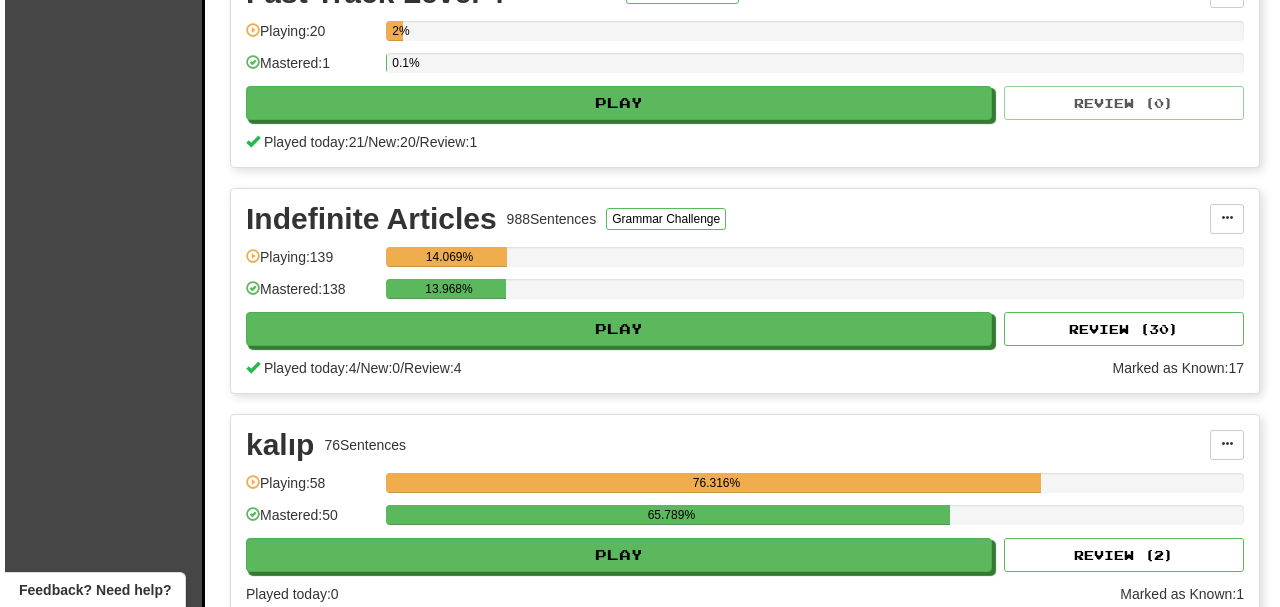 scroll, scrollTop: 2266, scrollLeft: 0, axis: vertical 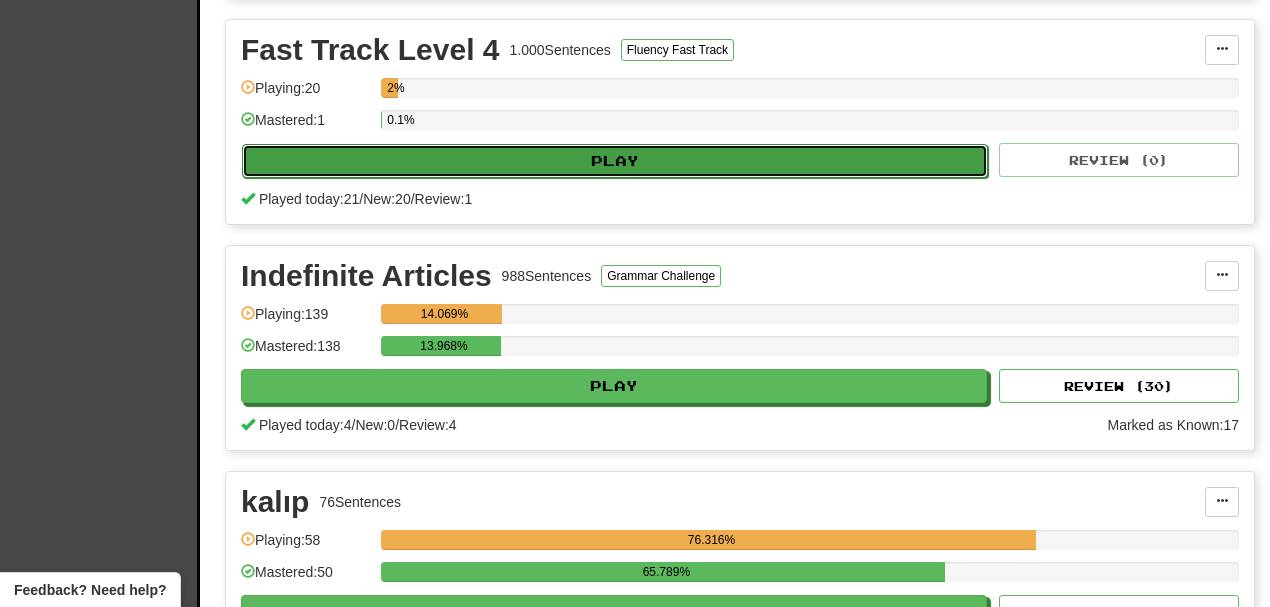 click on "Play" at bounding box center [615, 161] 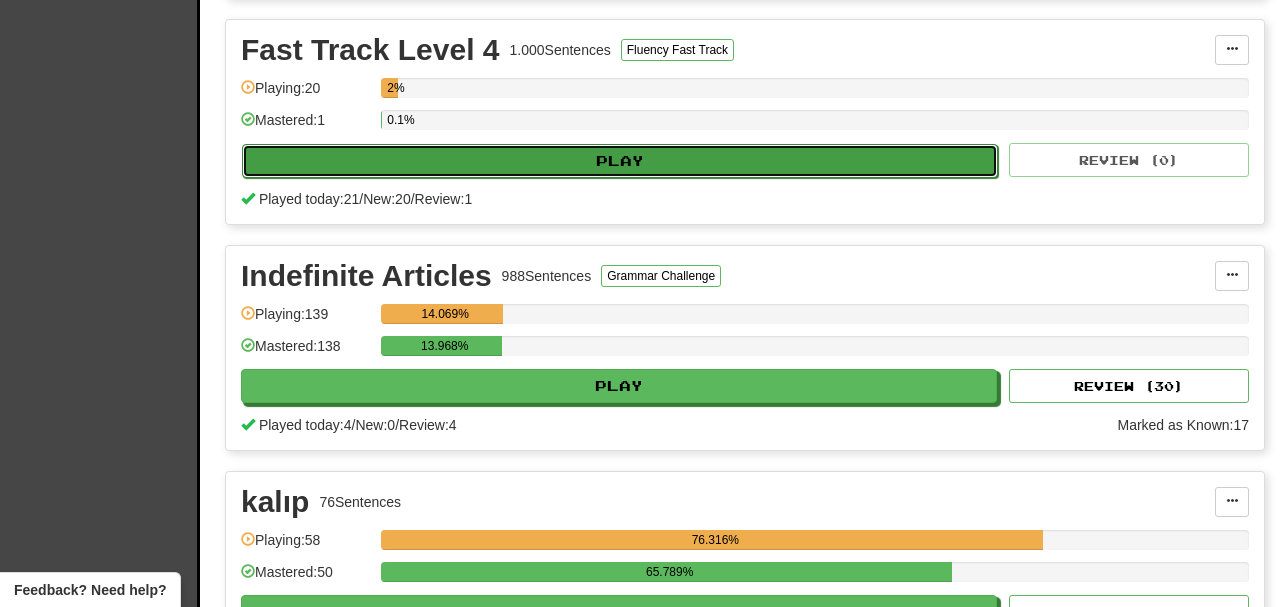 select on "**" 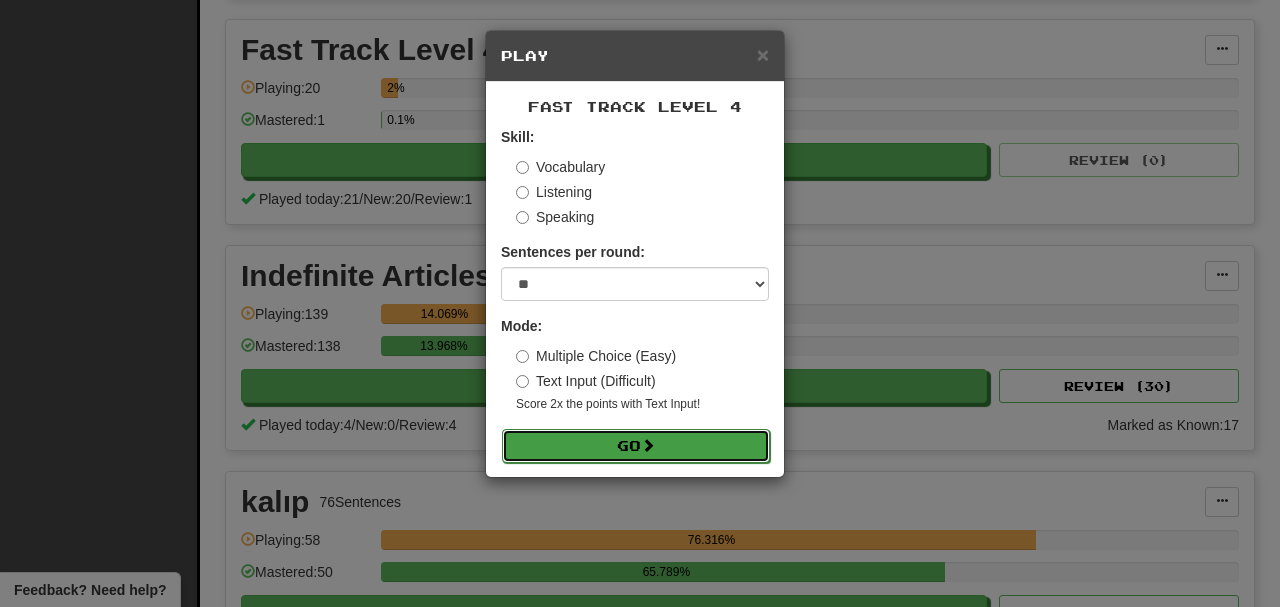 click on "Go" at bounding box center (636, 446) 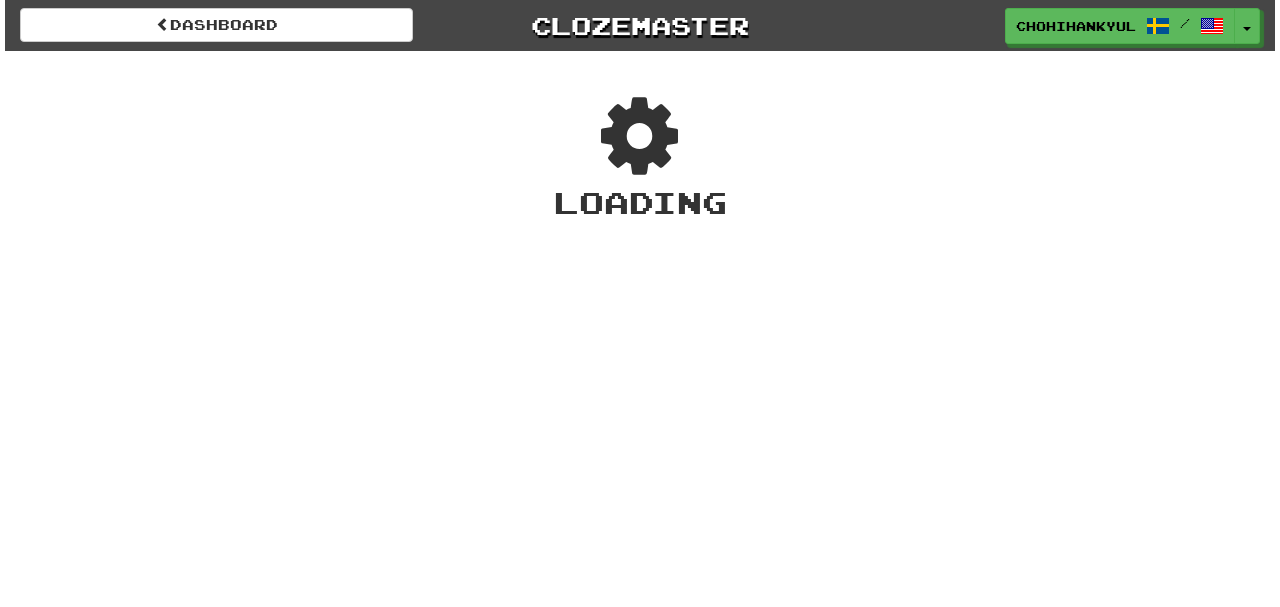 scroll, scrollTop: 0, scrollLeft: 0, axis: both 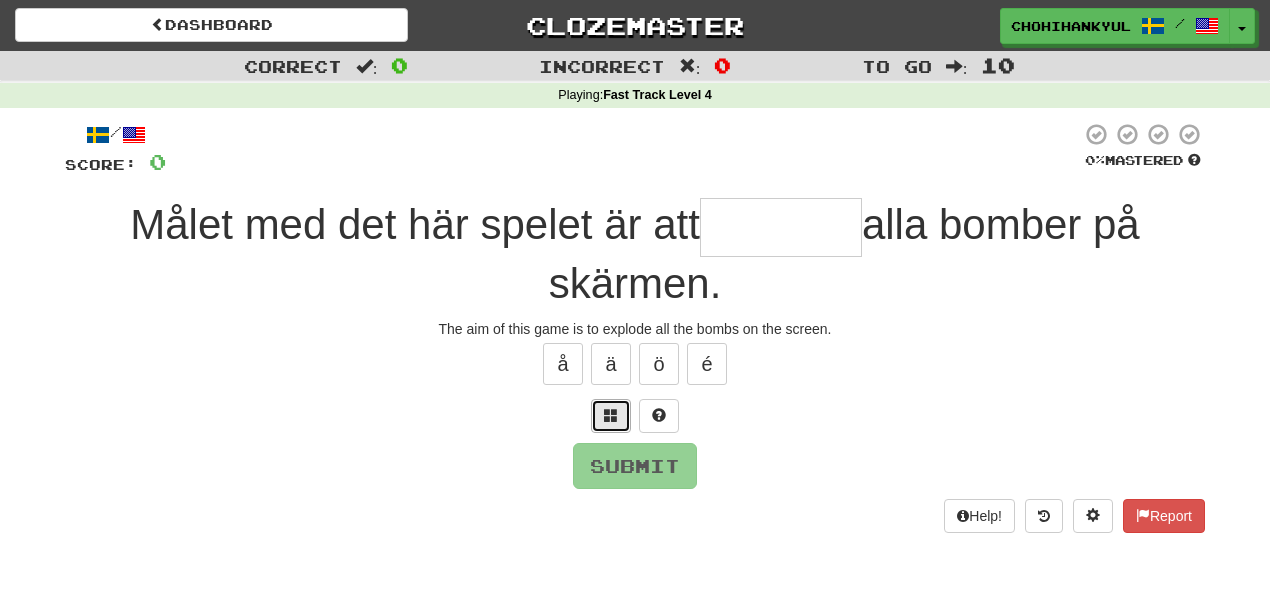 click at bounding box center [611, 415] 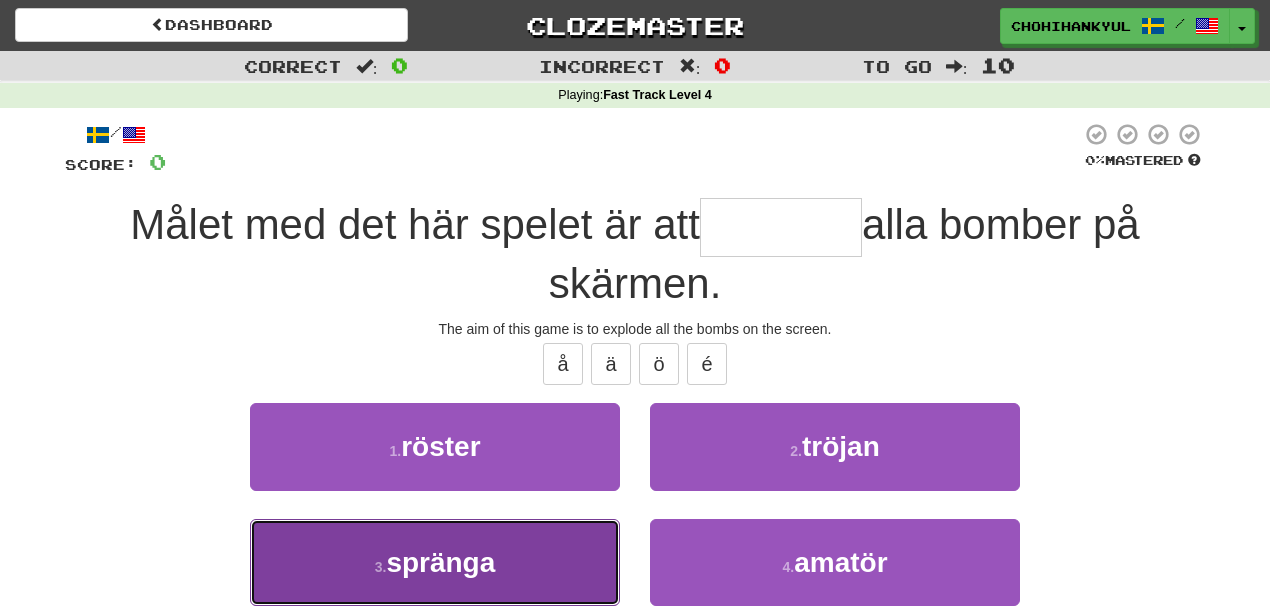 click on "3 .  spränga" at bounding box center [435, 562] 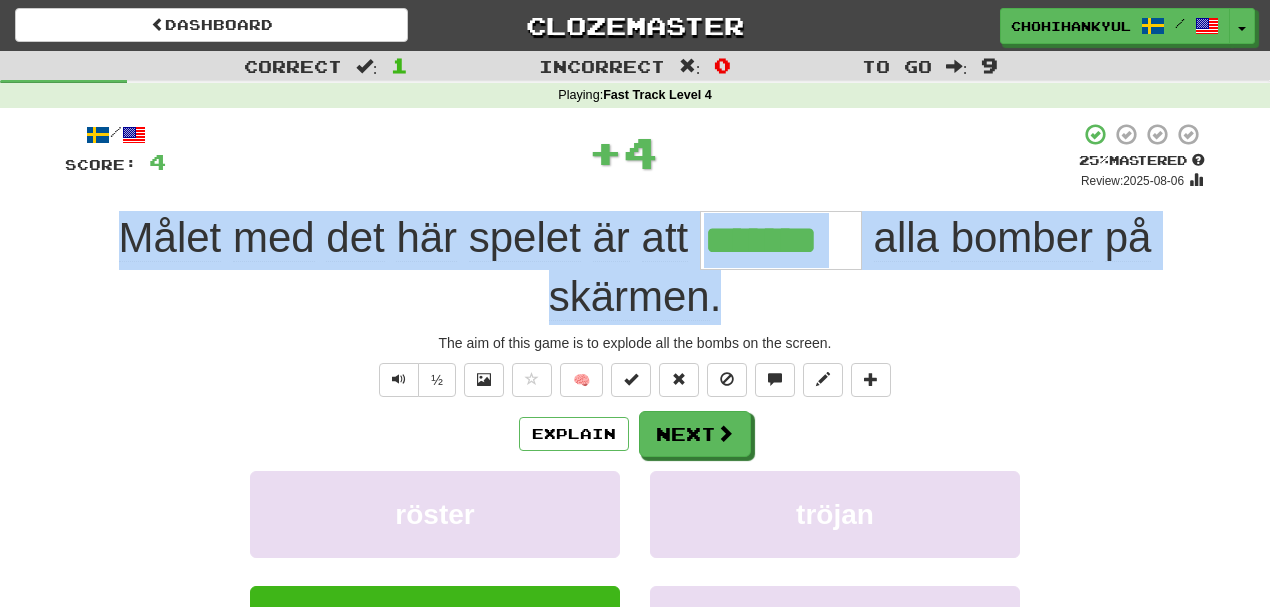 drag, startPoint x: 144, startPoint y: 226, endPoint x: 1279, endPoint y: 288, distance: 1136.6921 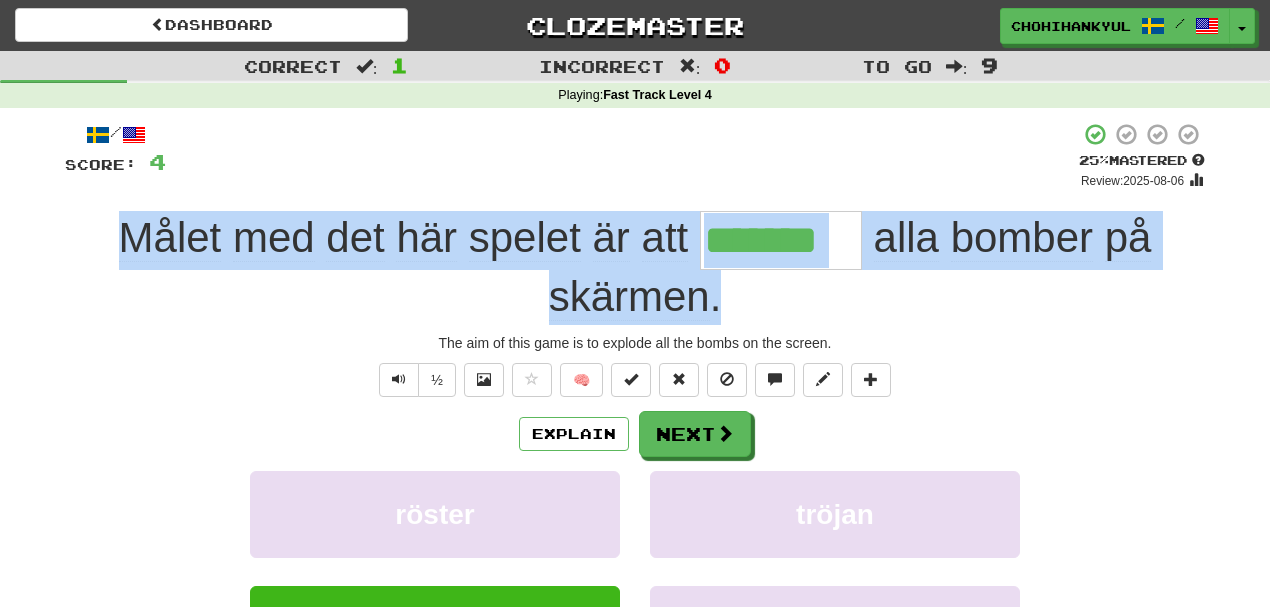 click on "Målet   med   det   här   spelet   är   att   *******   alla   bomber   på   skärmen ." at bounding box center (635, 267) 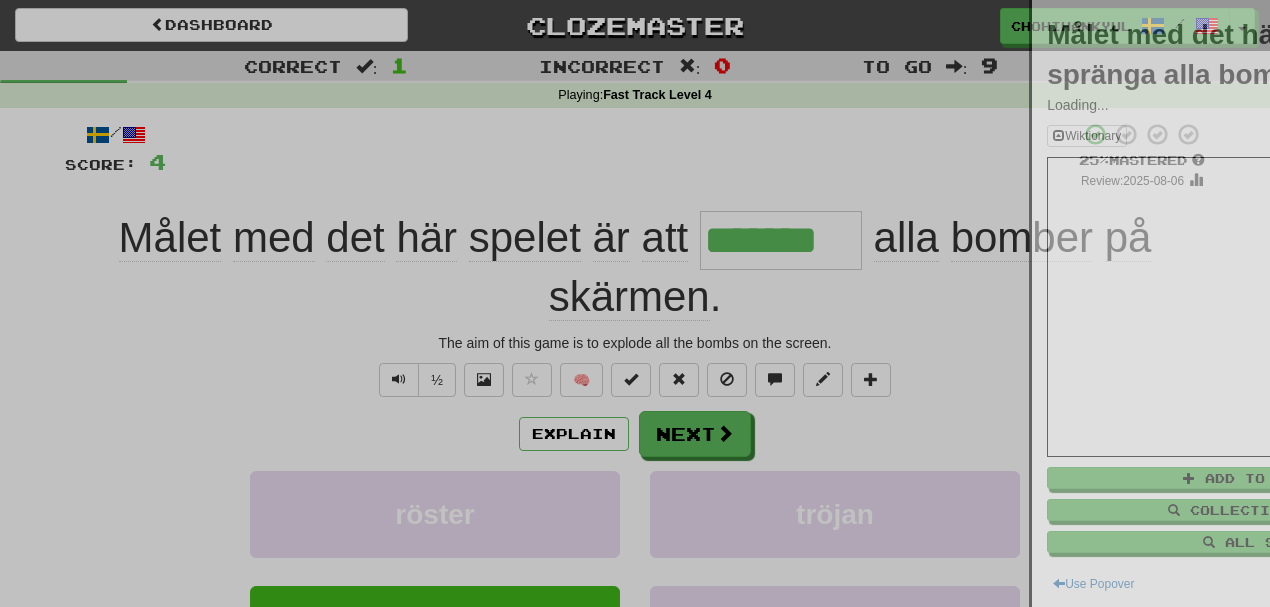 click at bounding box center [635, 303] 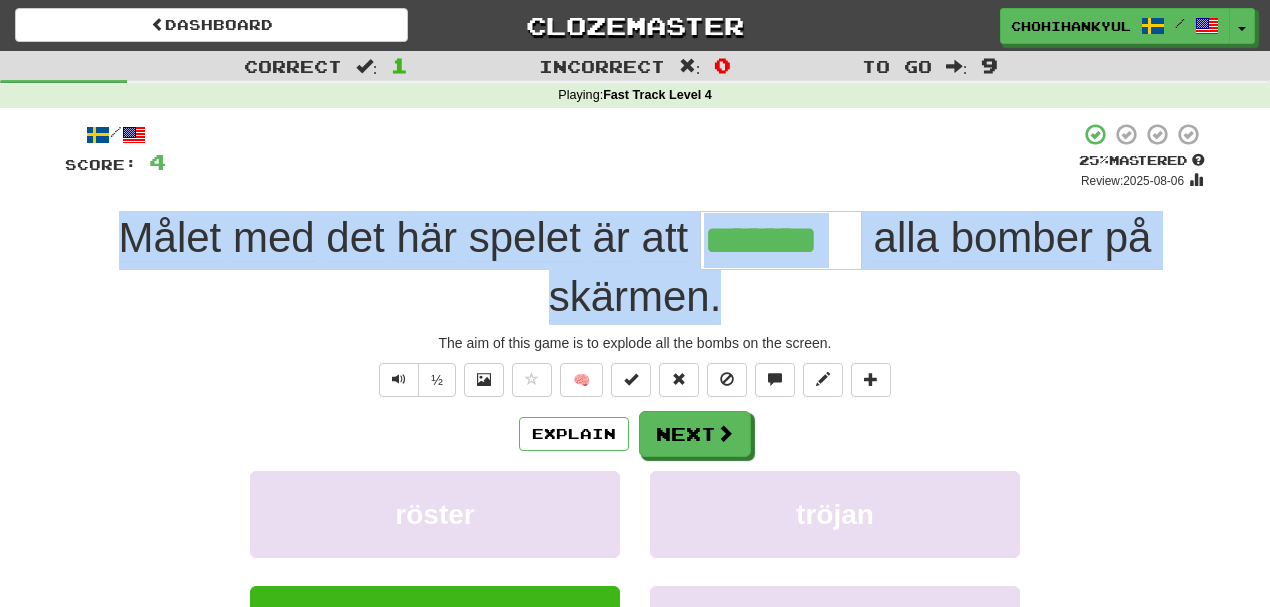 drag, startPoint x: 124, startPoint y: 231, endPoint x: 759, endPoint y: 287, distance: 637.46454 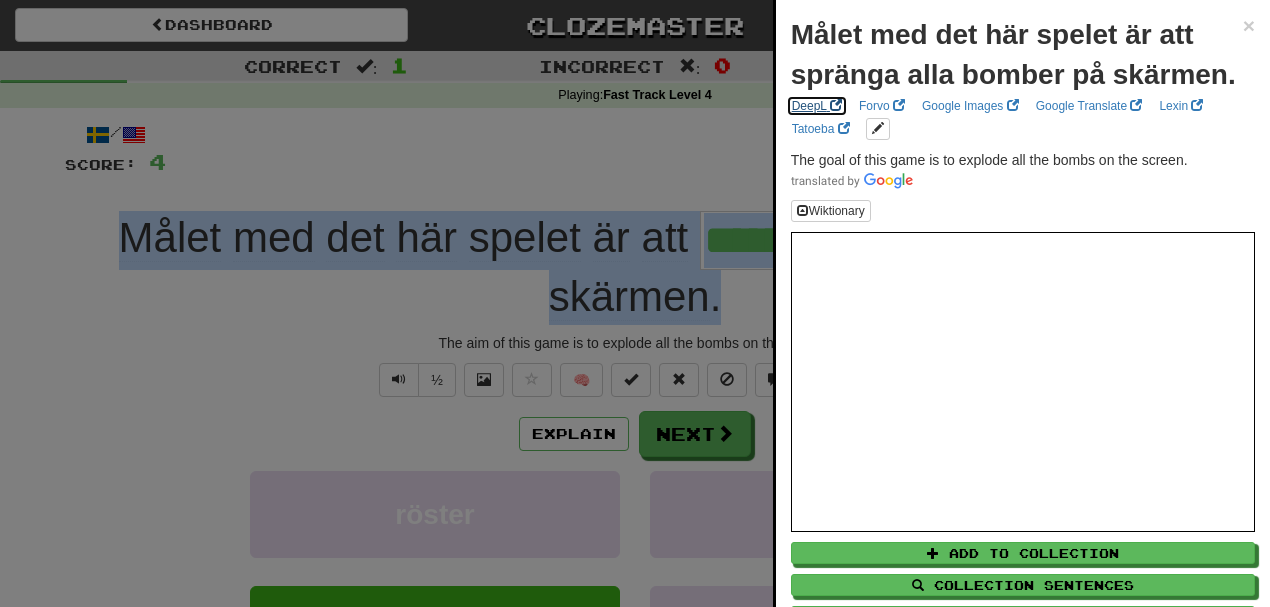 click on "DeepL" at bounding box center [817, 106] 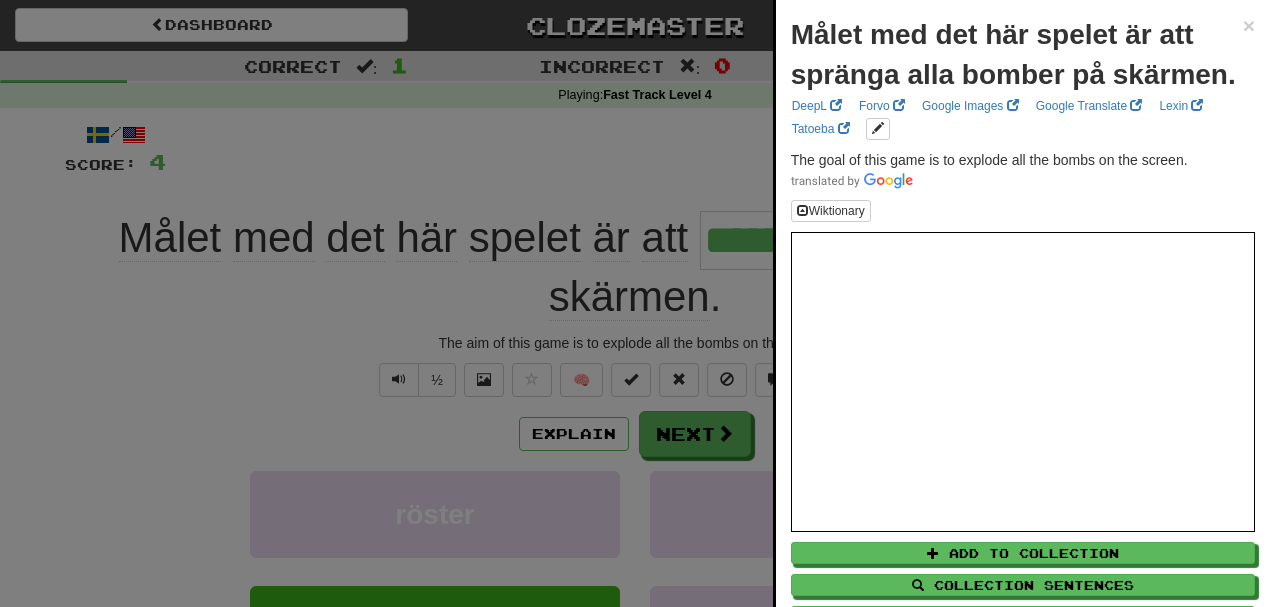 click at bounding box center (635, 303) 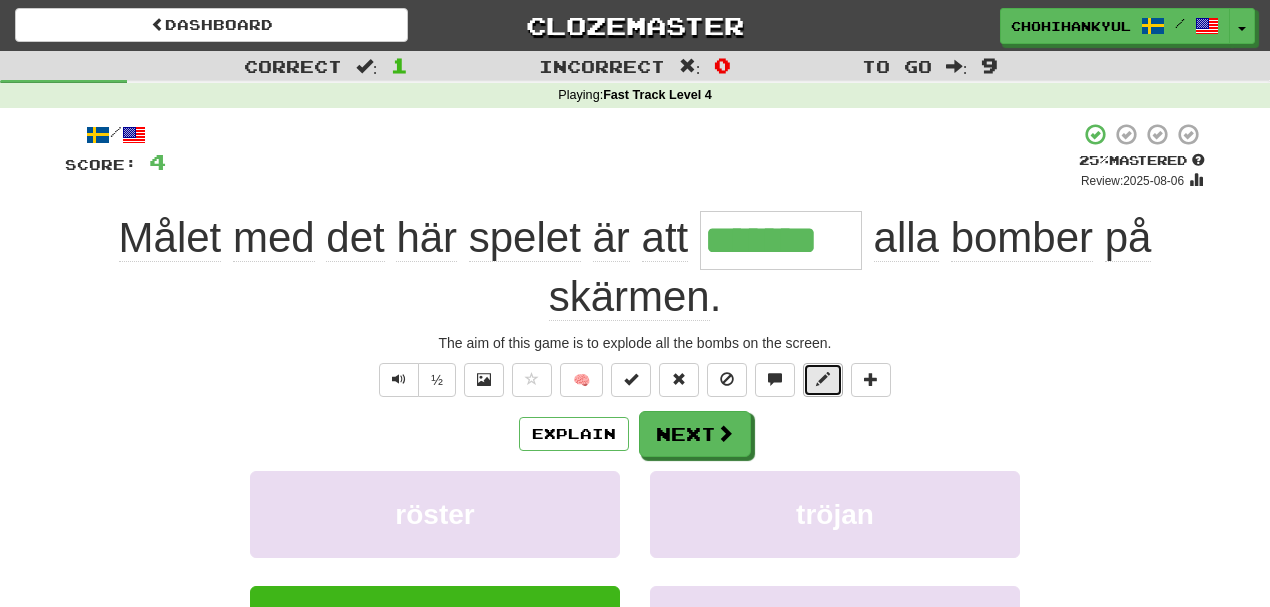 click at bounding box center (823, 380) 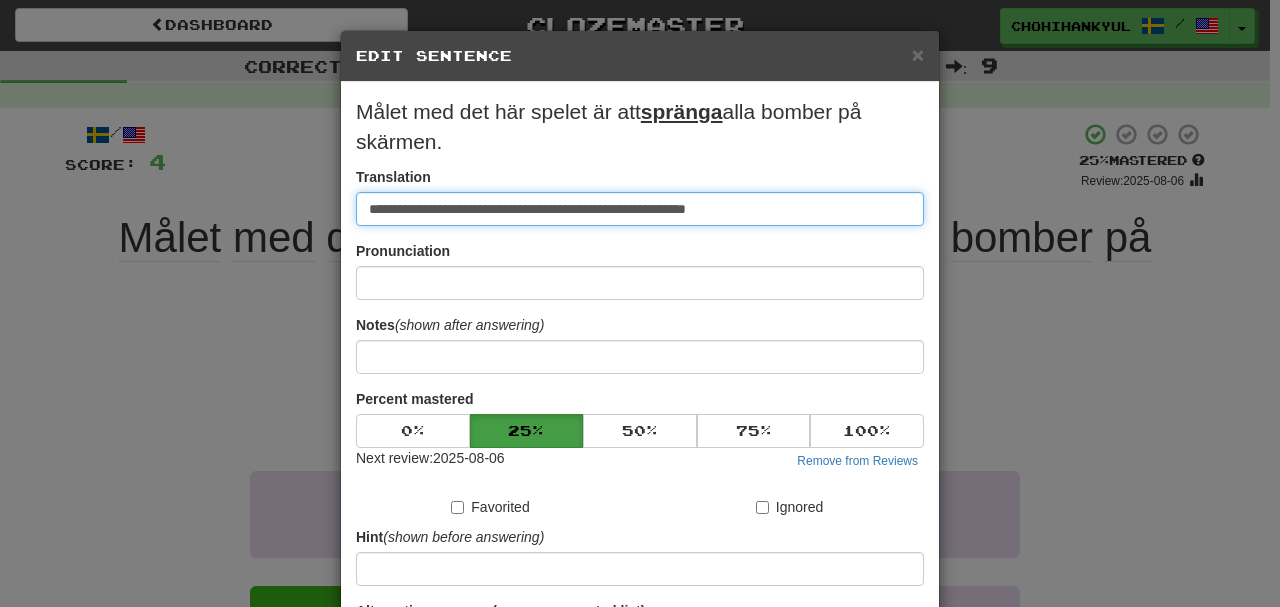 paste on "**********" 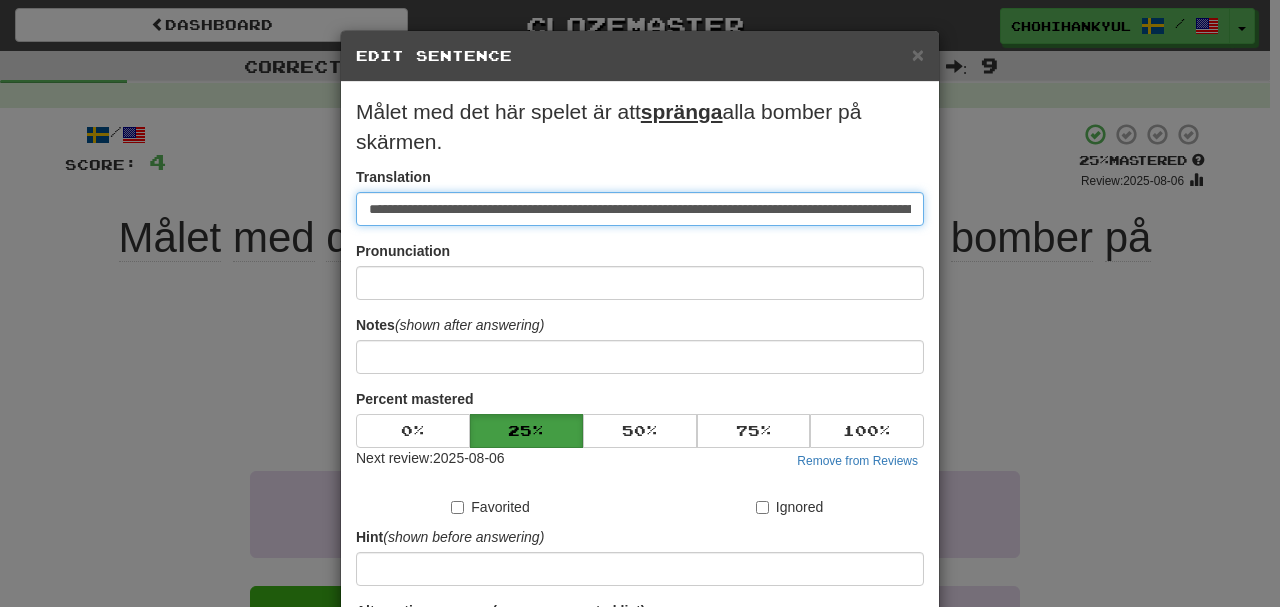 scroll, scrollTop: 0, scrollLeft: 200, axis: horizontal 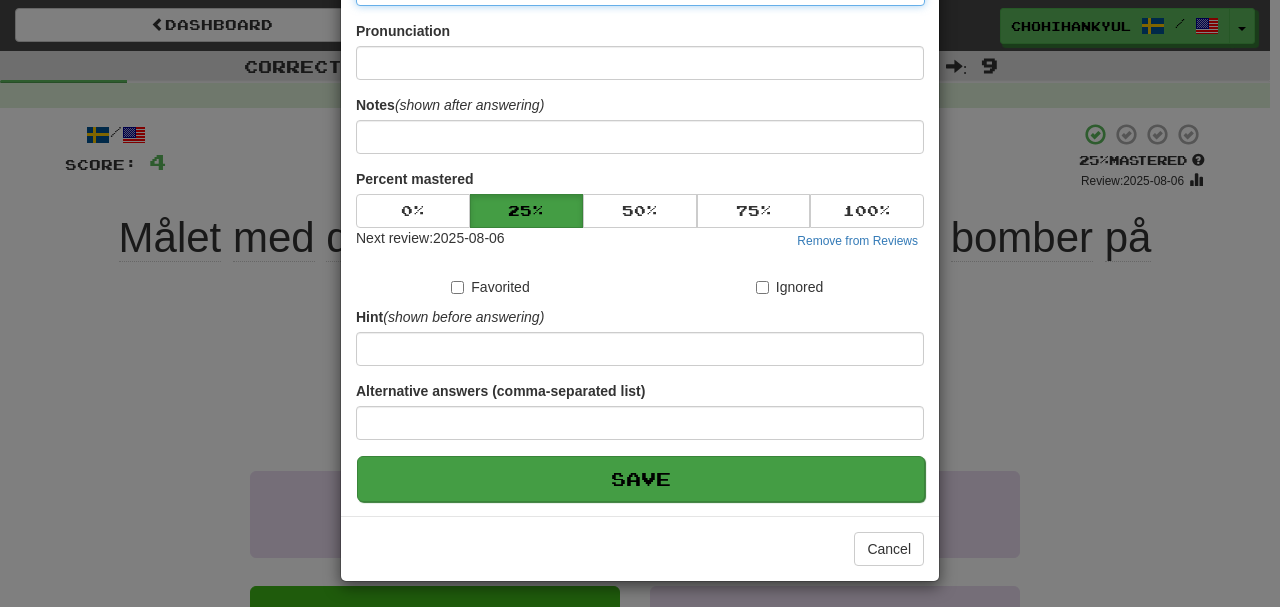 type on "**********" 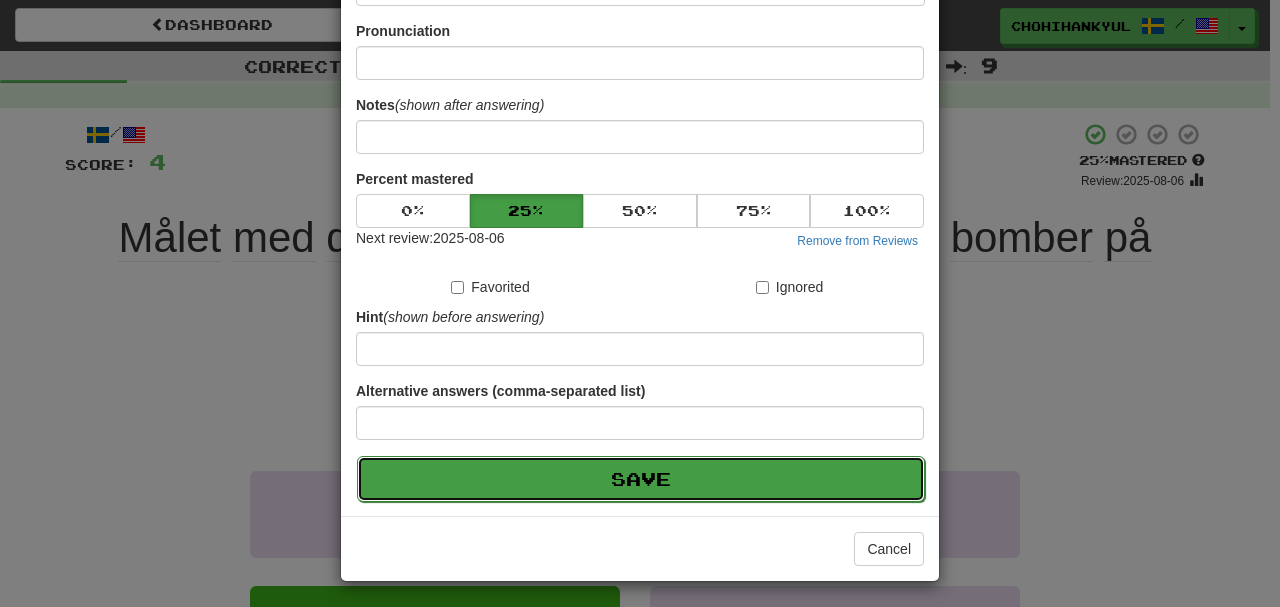 click on "Save" at bounding box center [641, 479] 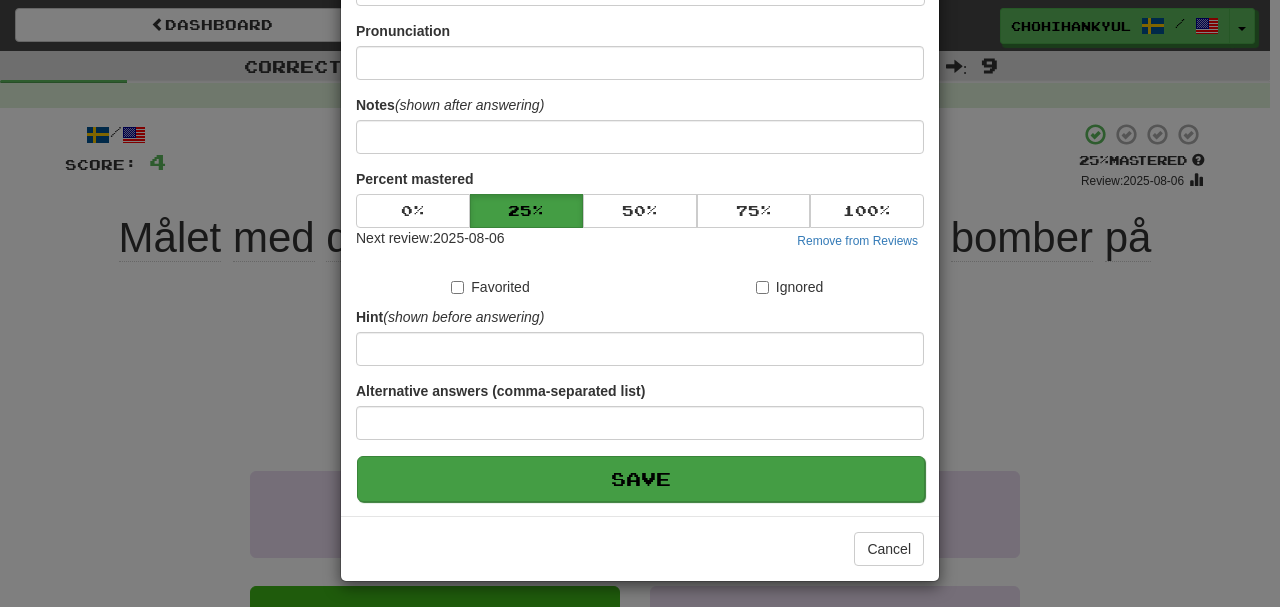 scroll, scrollTop: 0, scrollLeft: 0, axis: both 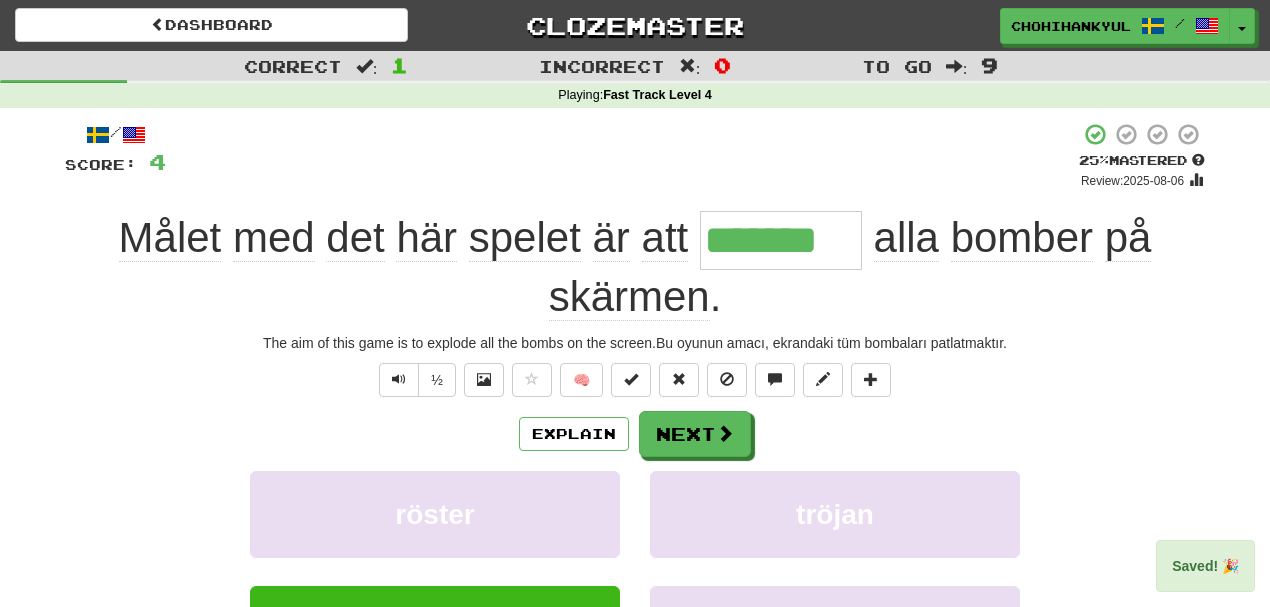 drag, startPoint x: 702, startPoint y: 235, endPoint x: 860, endPoint y: 247, distance: 158.45505 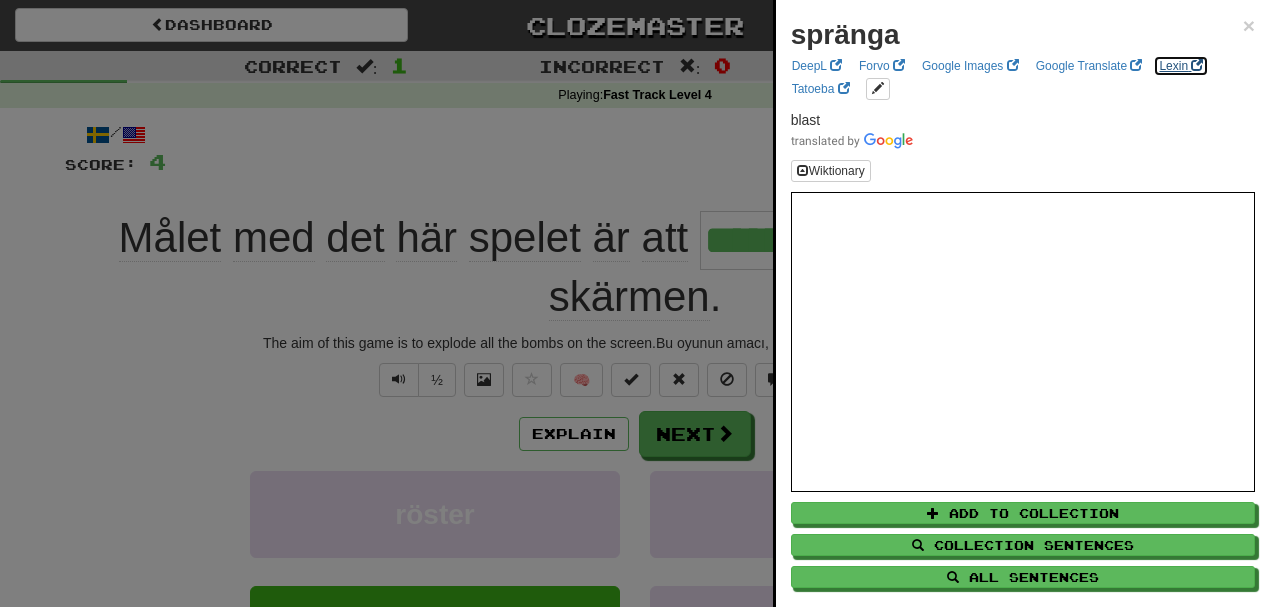 click at bounding box center [1197, 65] 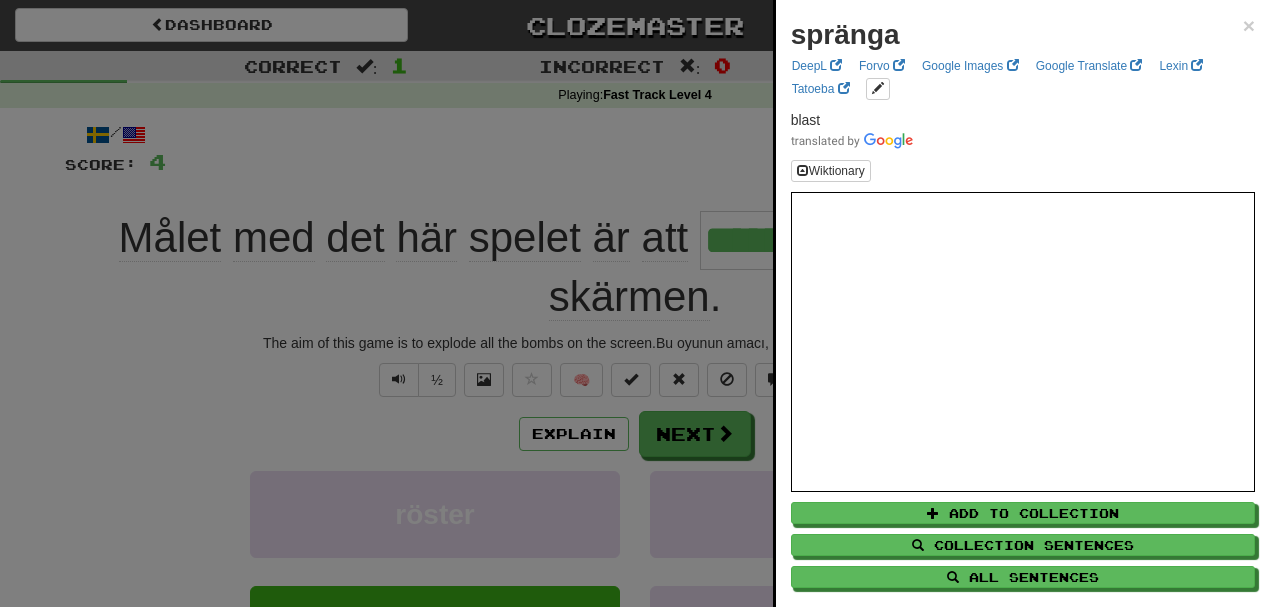 click at bounding box center [635, 303] 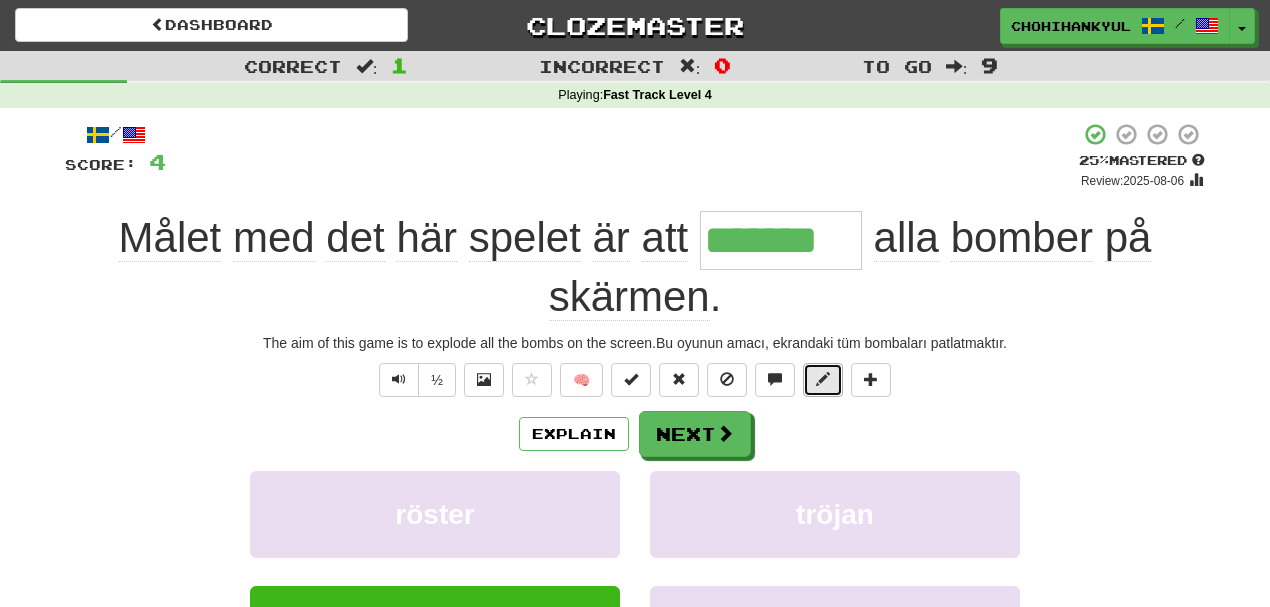 click at bounding box center [823, 380] 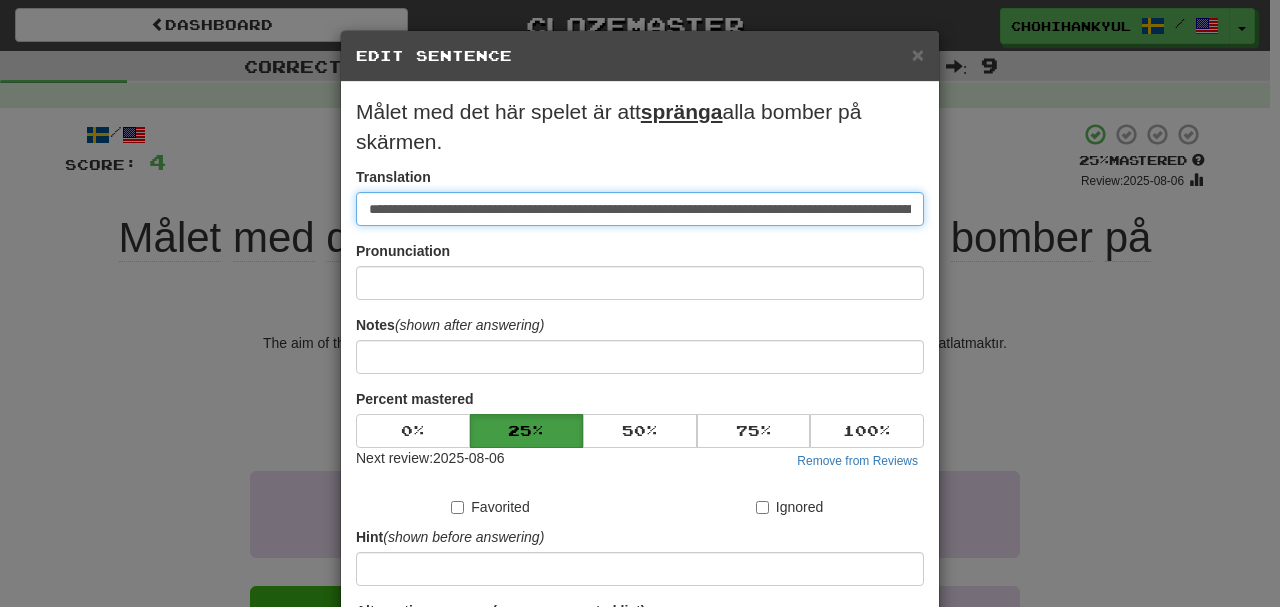 scroll, scrollTop: 0, scrollLeft: 200, axis: horizontal 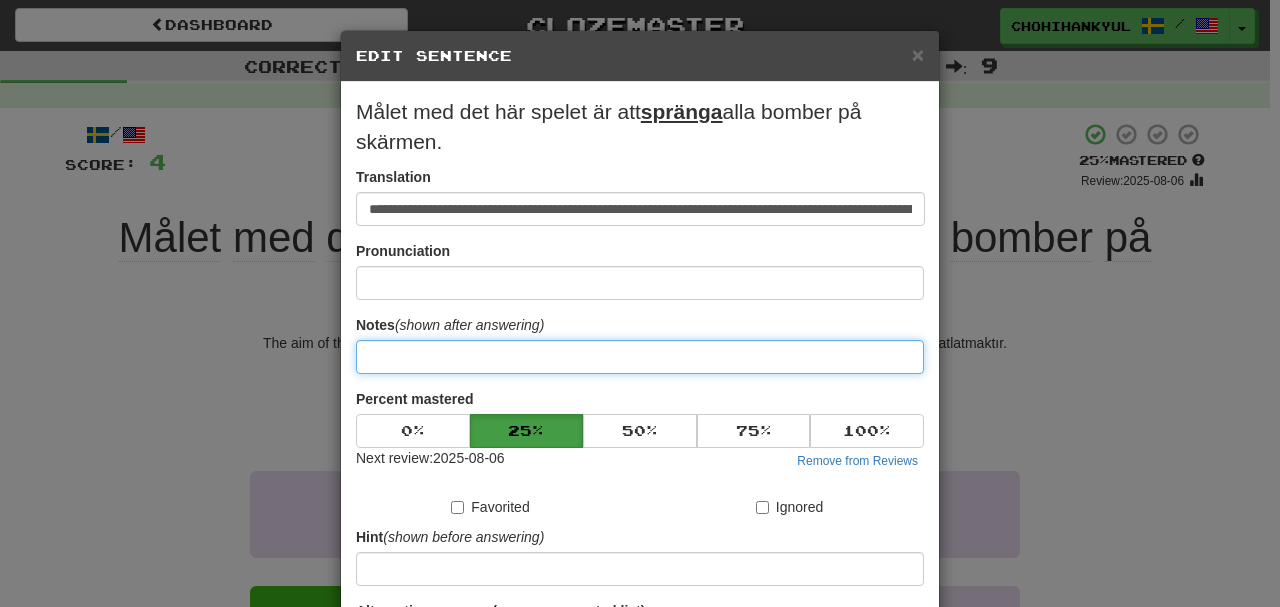 click at bounding box center [640, 357] 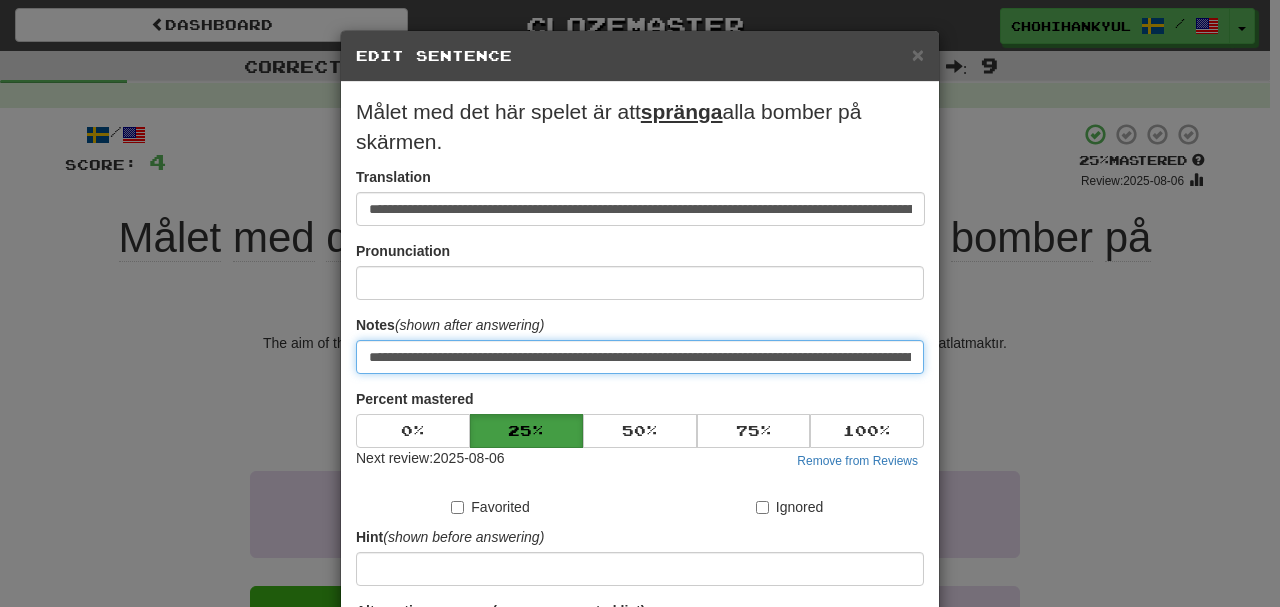 scroll, scrollTop: 0, scrollLeft: 723, axis: horizontal 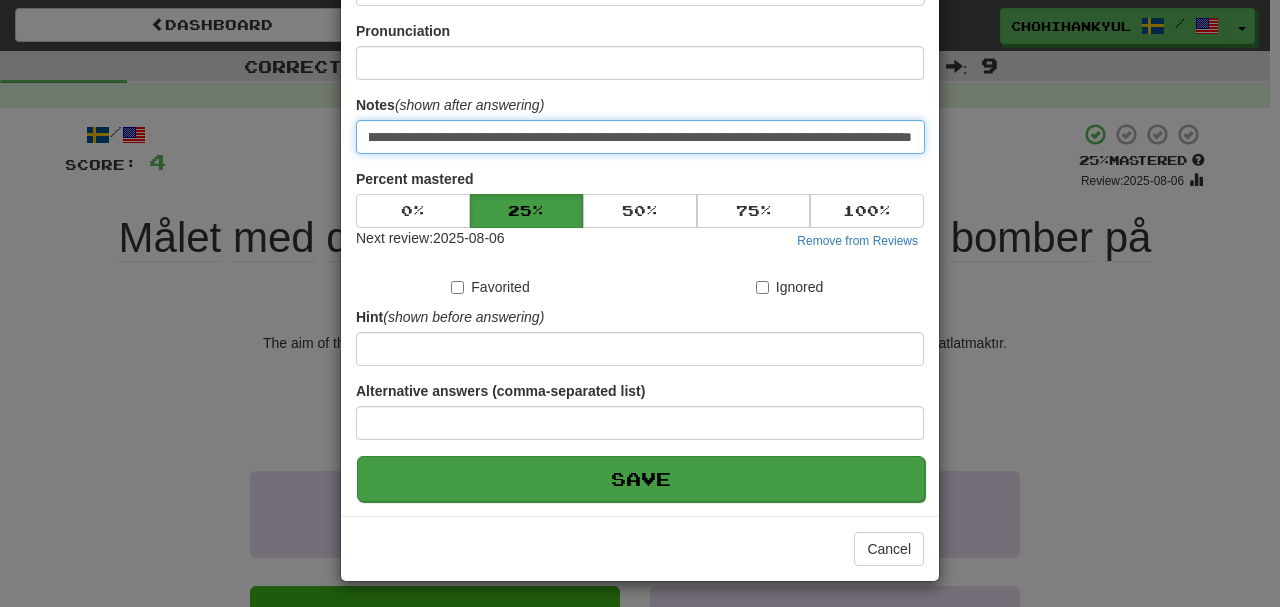 type on "**********" 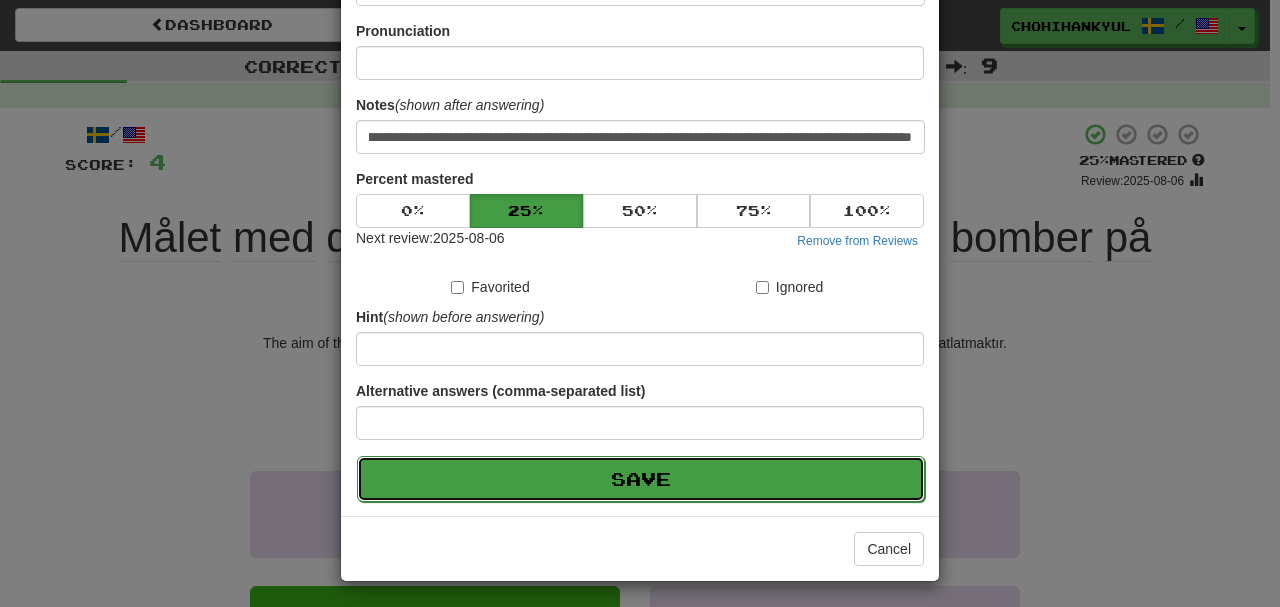 click on "Save" at bounding box center [641, 479] 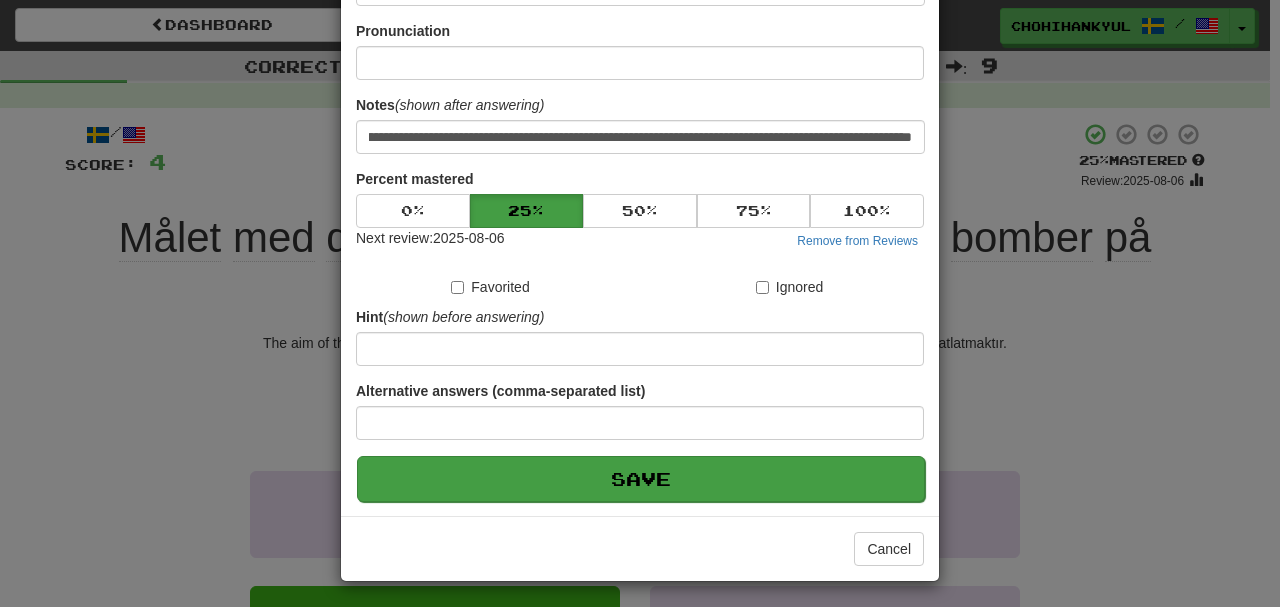scroll, scrollTop: 0, scrollLeft: 0, axis: both 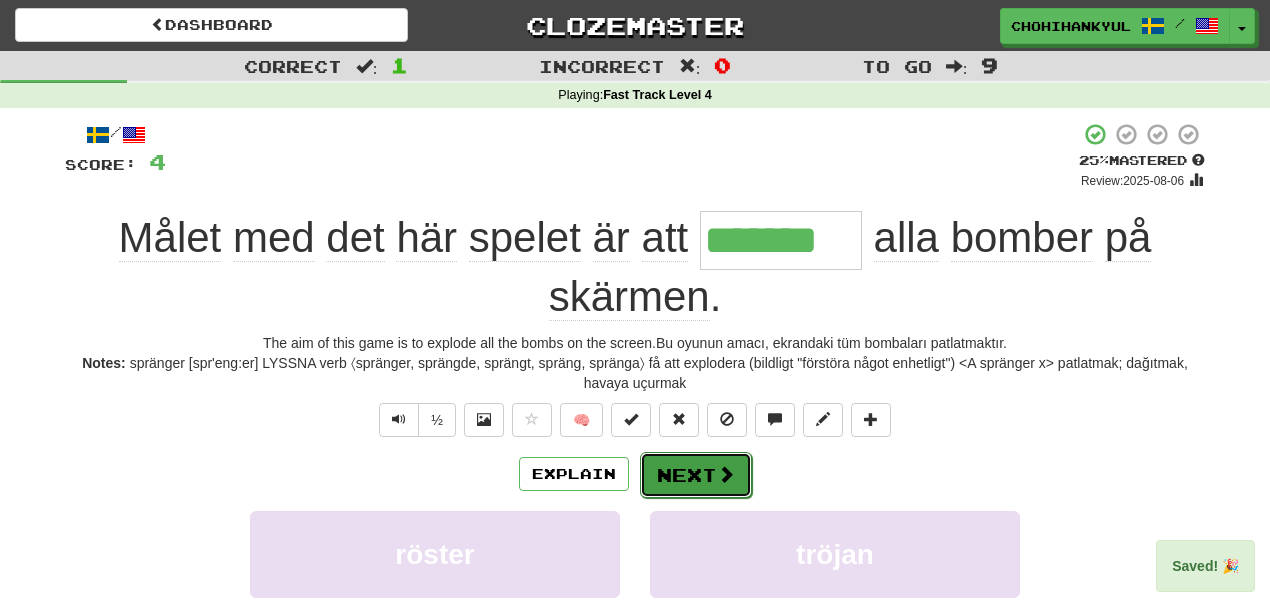 click on "Next" at bounding box center [696, 475] 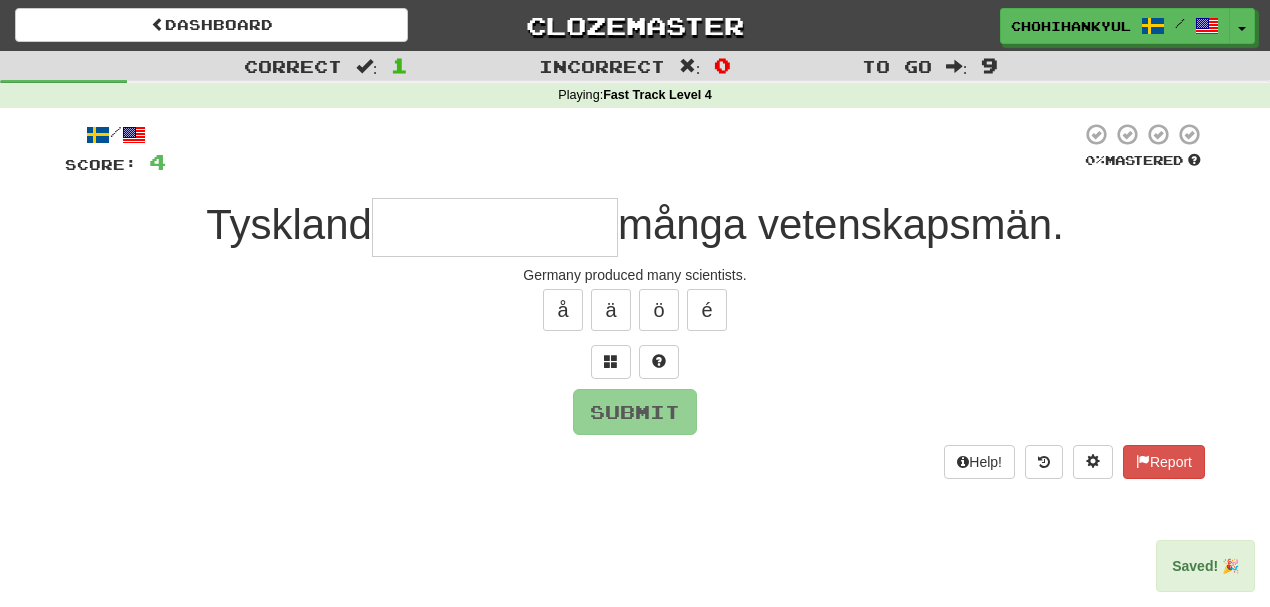 type on "*" 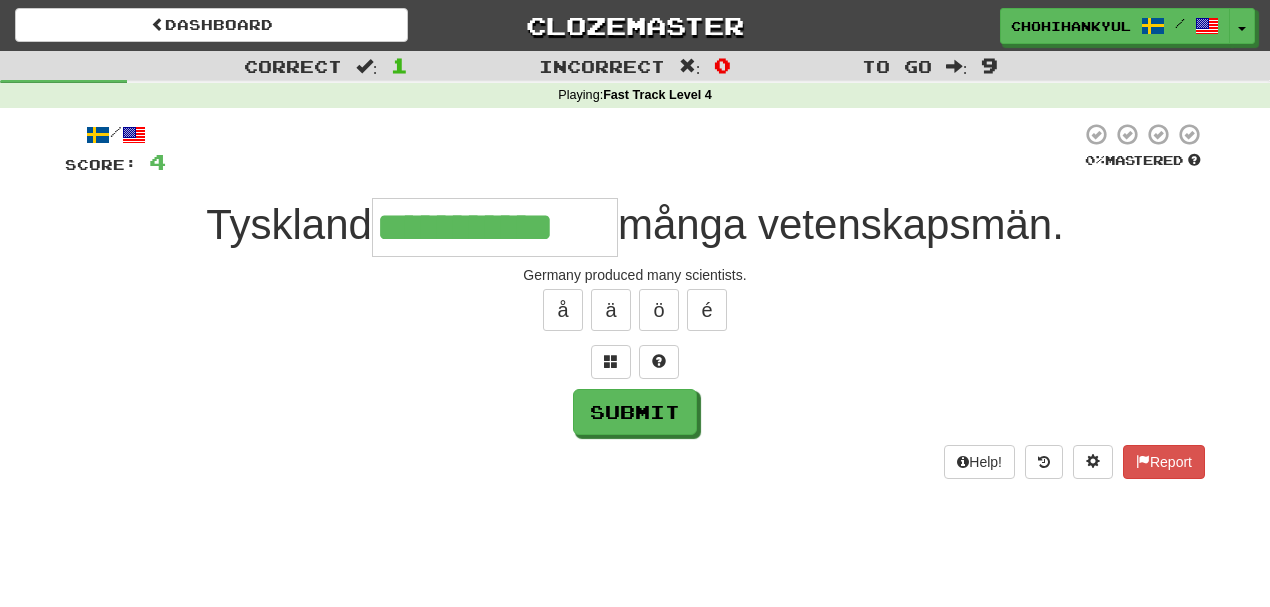 type on "**********" 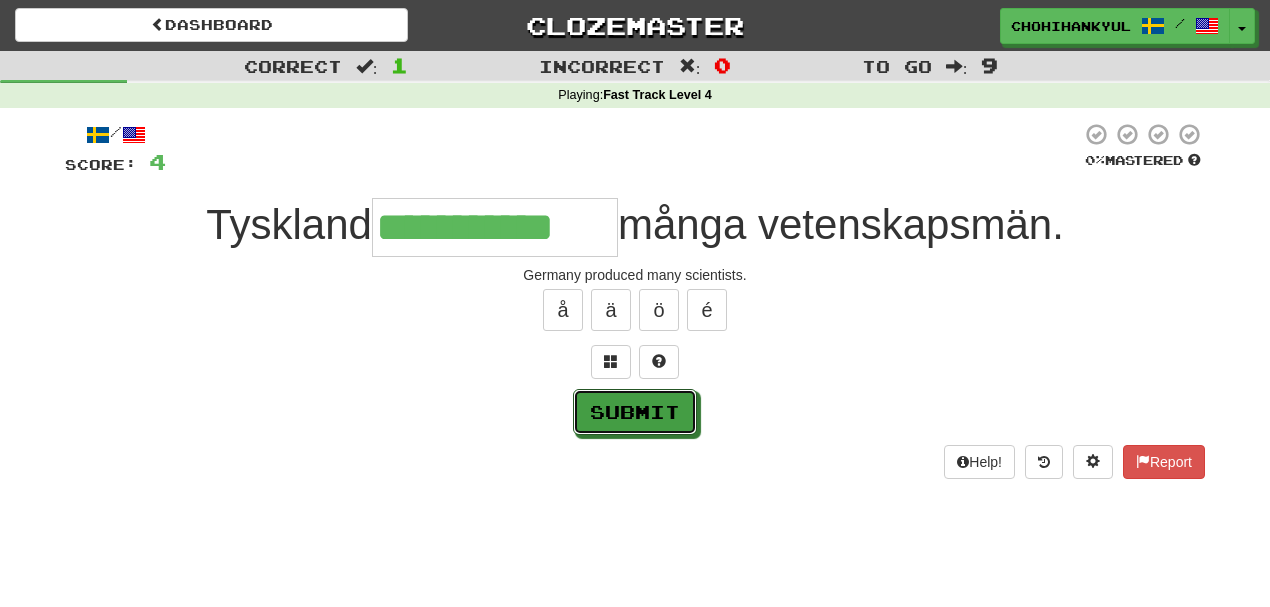 click on "Submit" at bounding box center (635, 412) 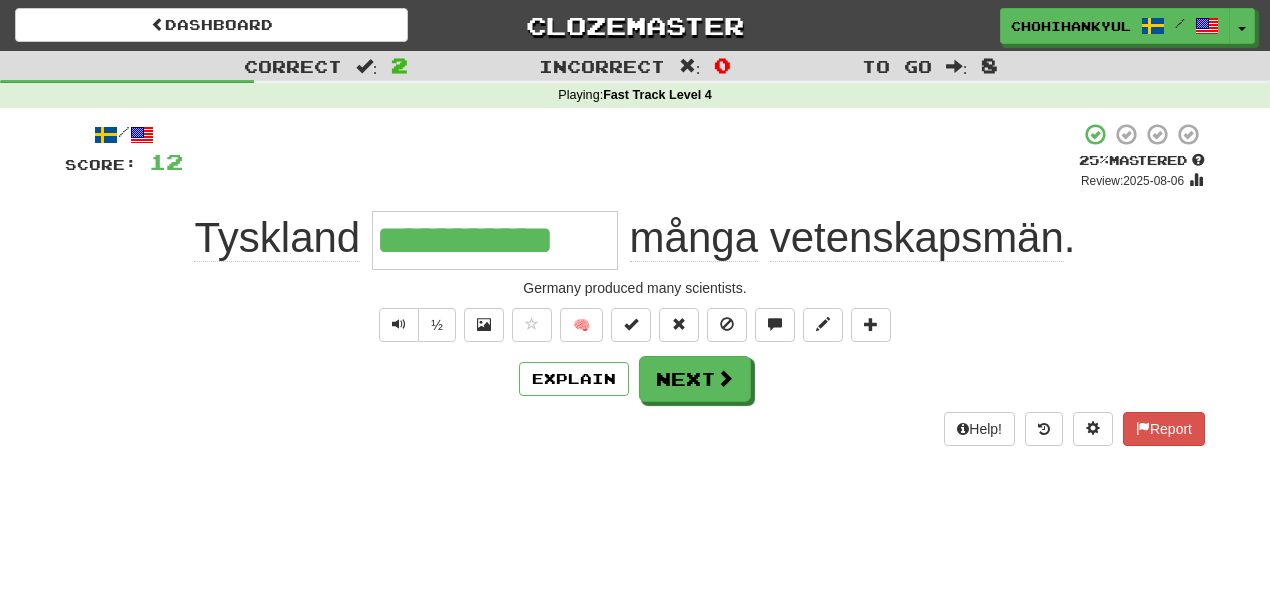 drag, startPoint x: 372, startPoint y: 237, endPoint x: 647, endPoint y: 235, distance: 275.00726 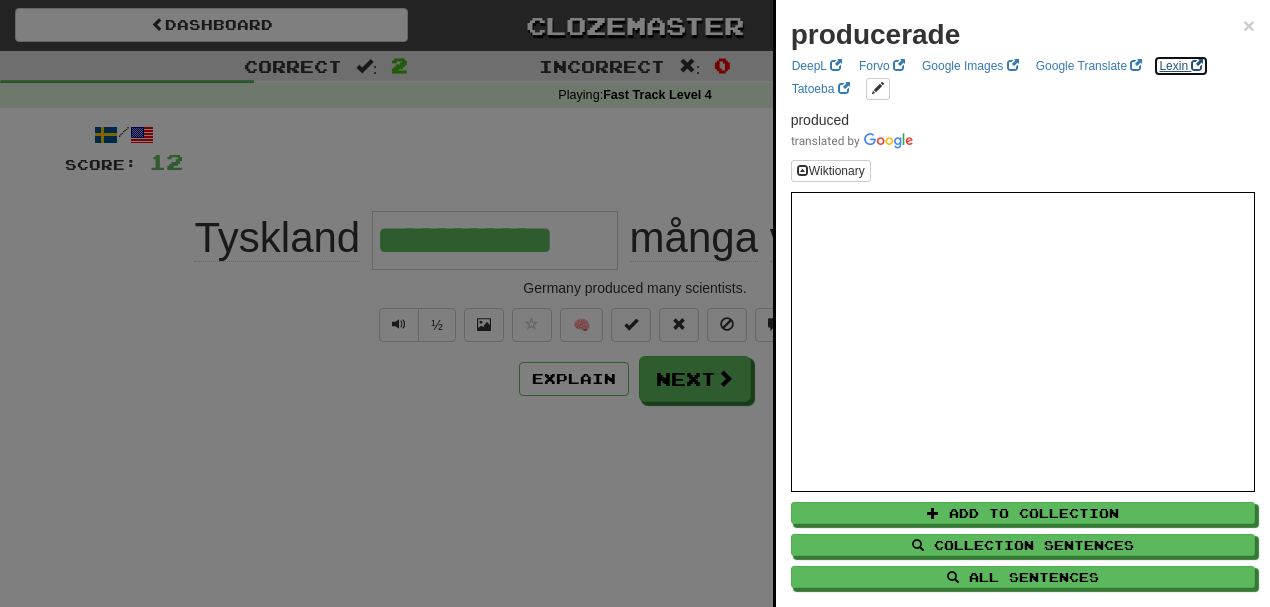 click on "Lexin" at bounding box center (1181, 66) 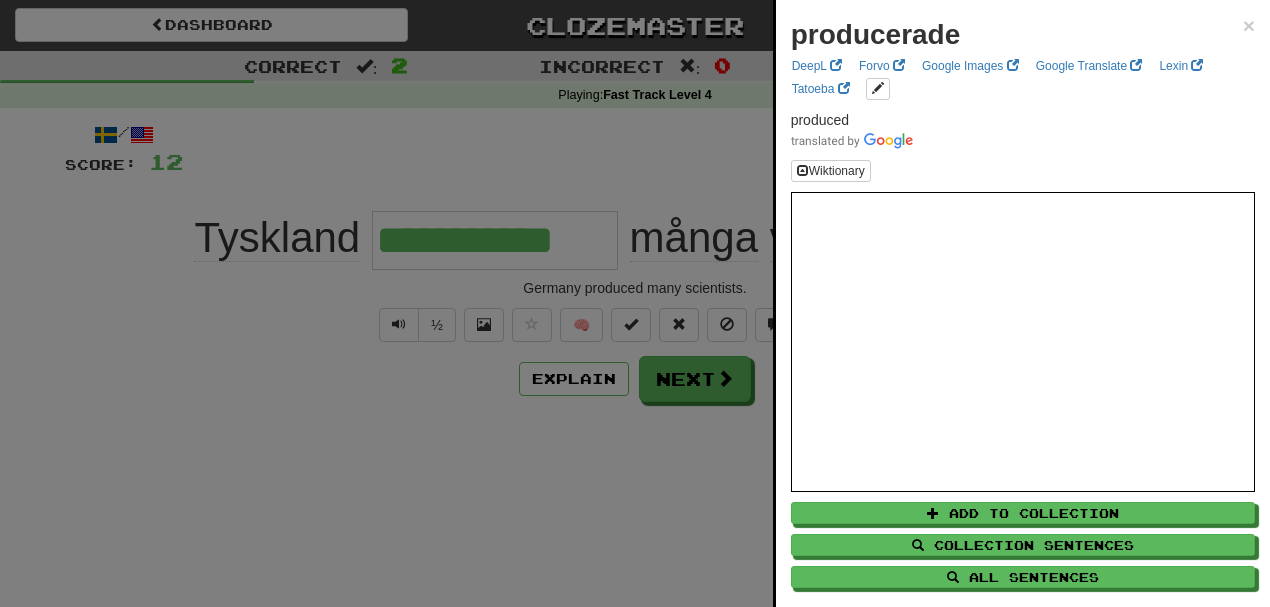 click at bounding box center [635, 303] 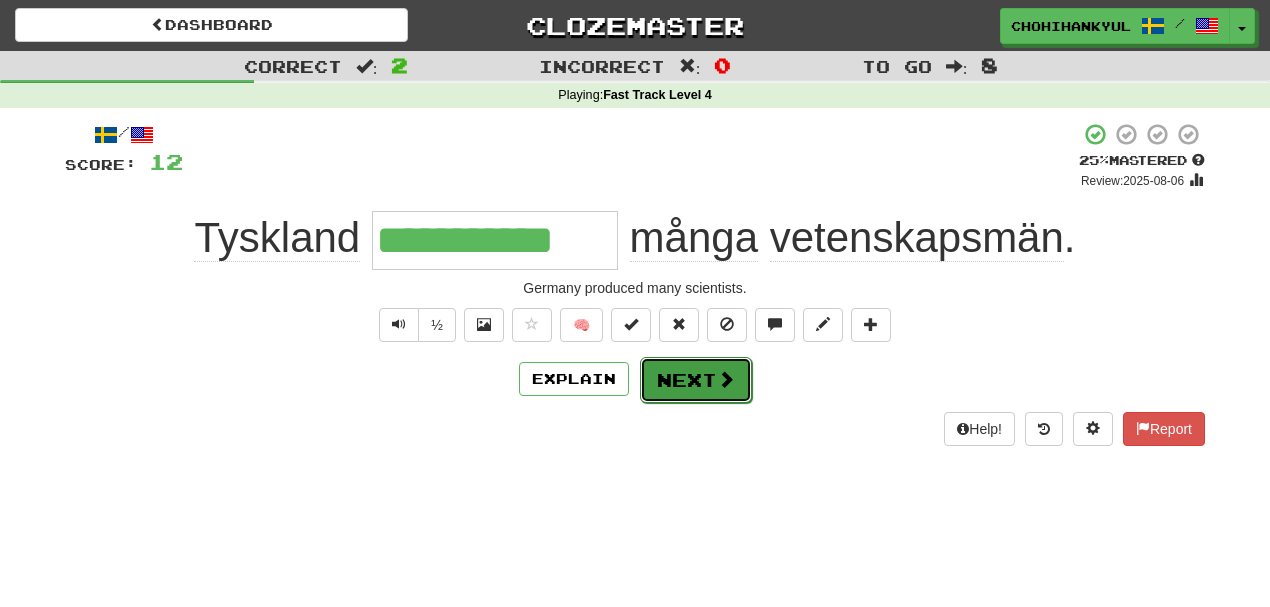 click on "Next" at bounding box center (696, 380) 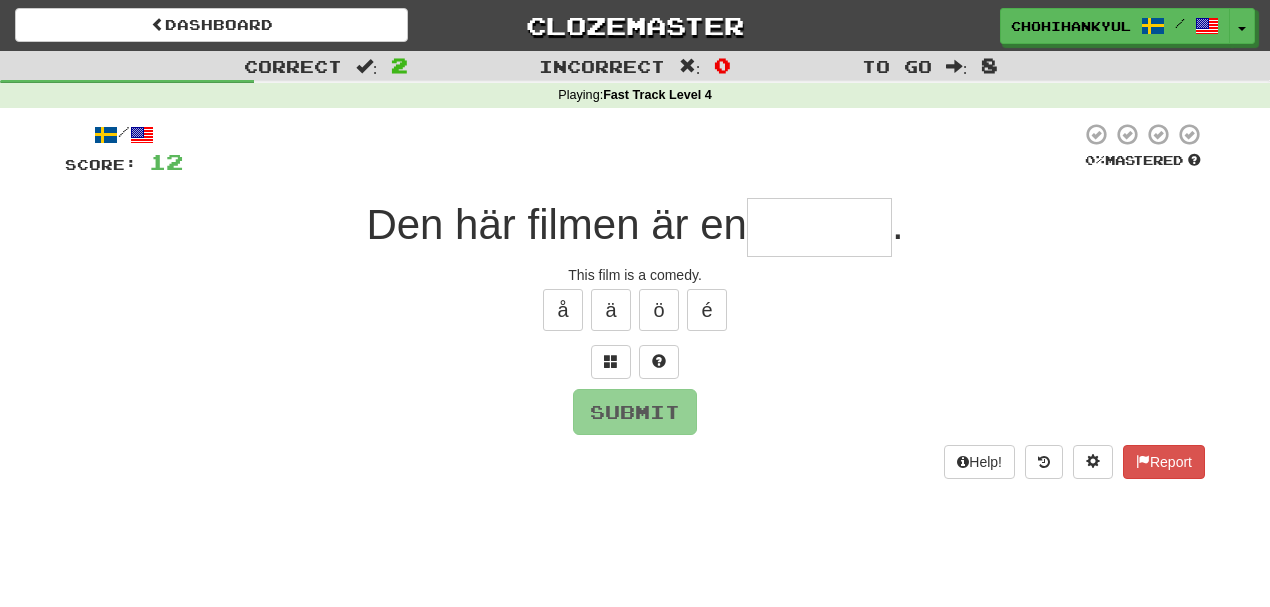 click at bounding box center [635, 362] 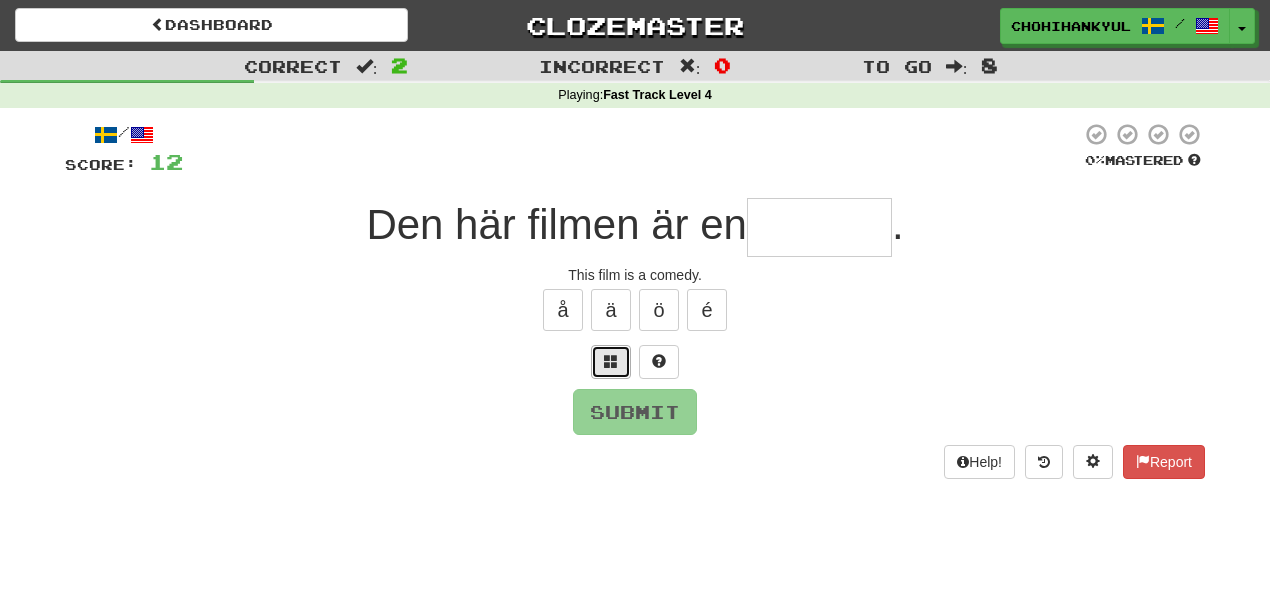 click at bounding box center (611, 362) 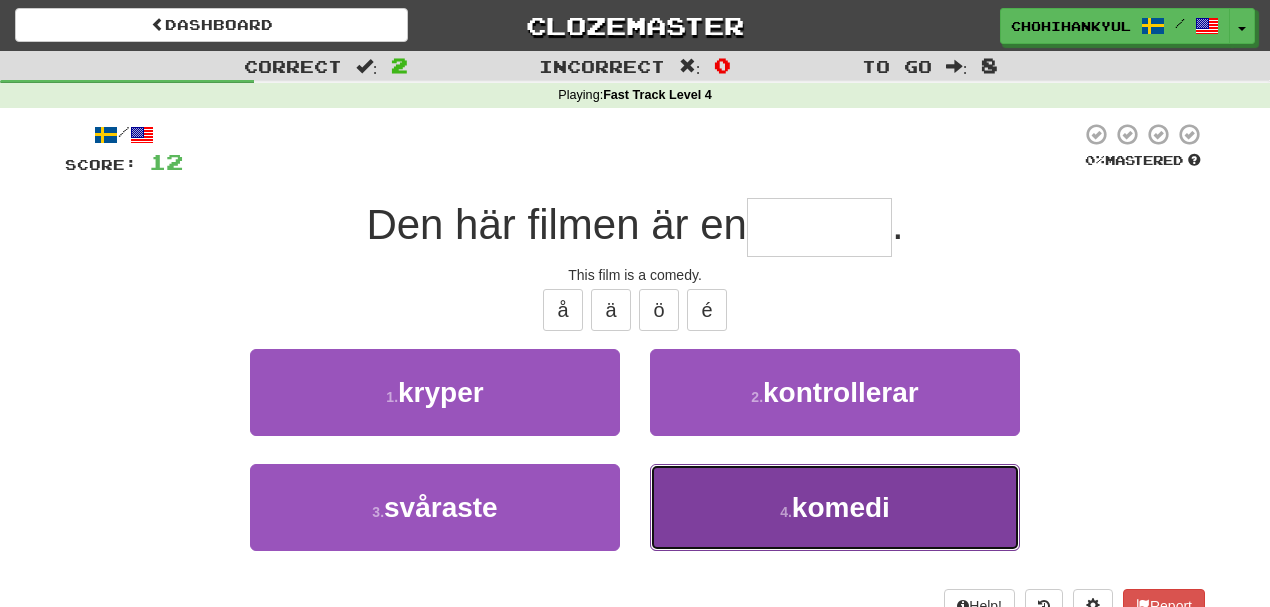 click on "4 .  komedi" at bounding box center [835, 507] 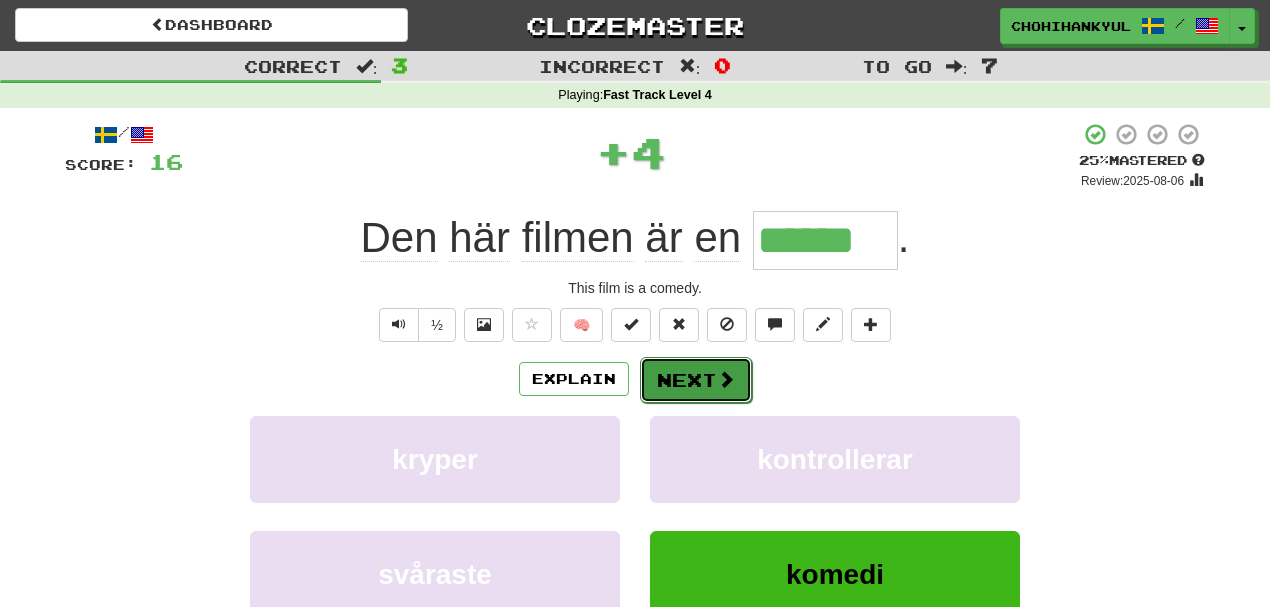 click on "Next" at bounding box center [696, 380] 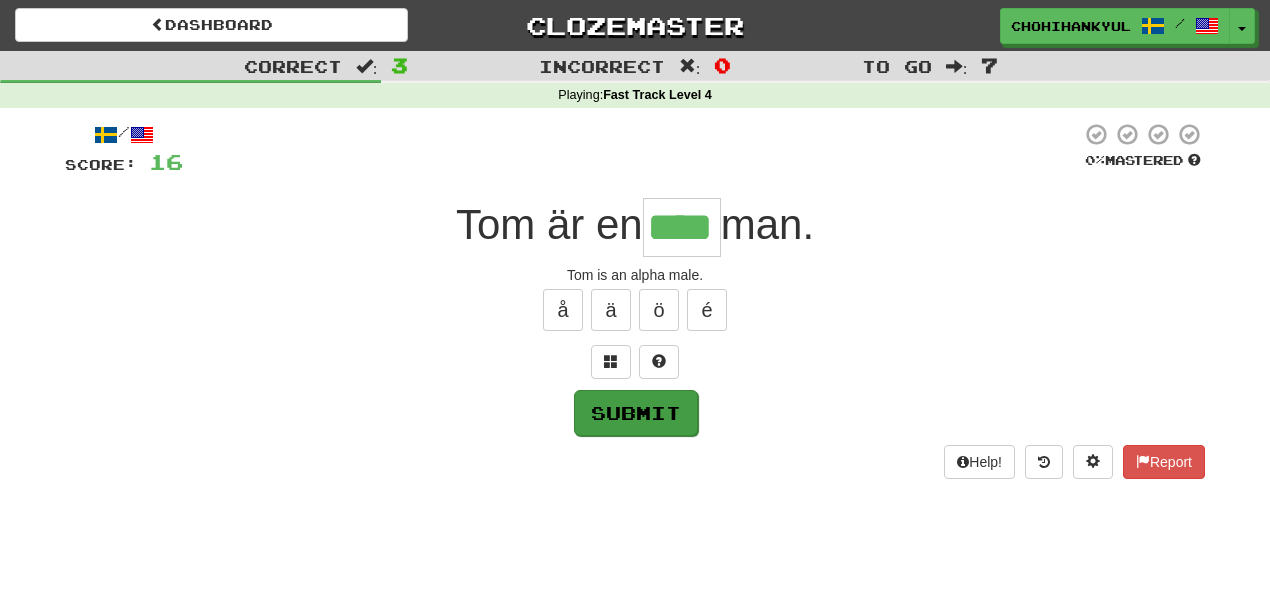 type on "****" 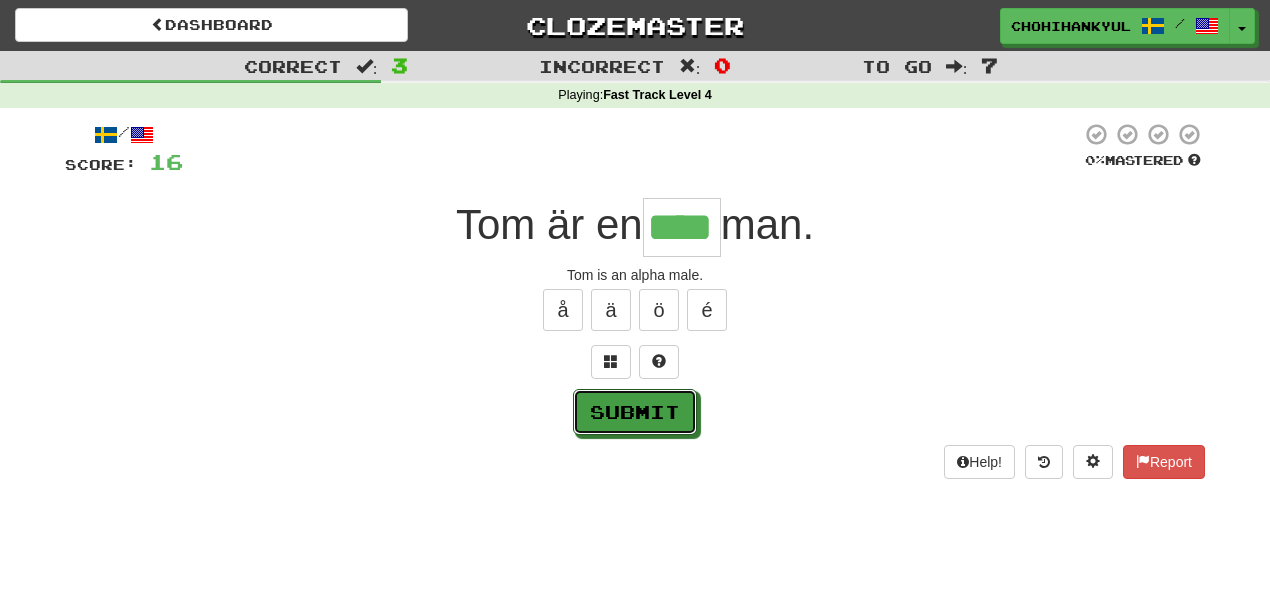 click on "Submit" at bounding box center (635, 412) 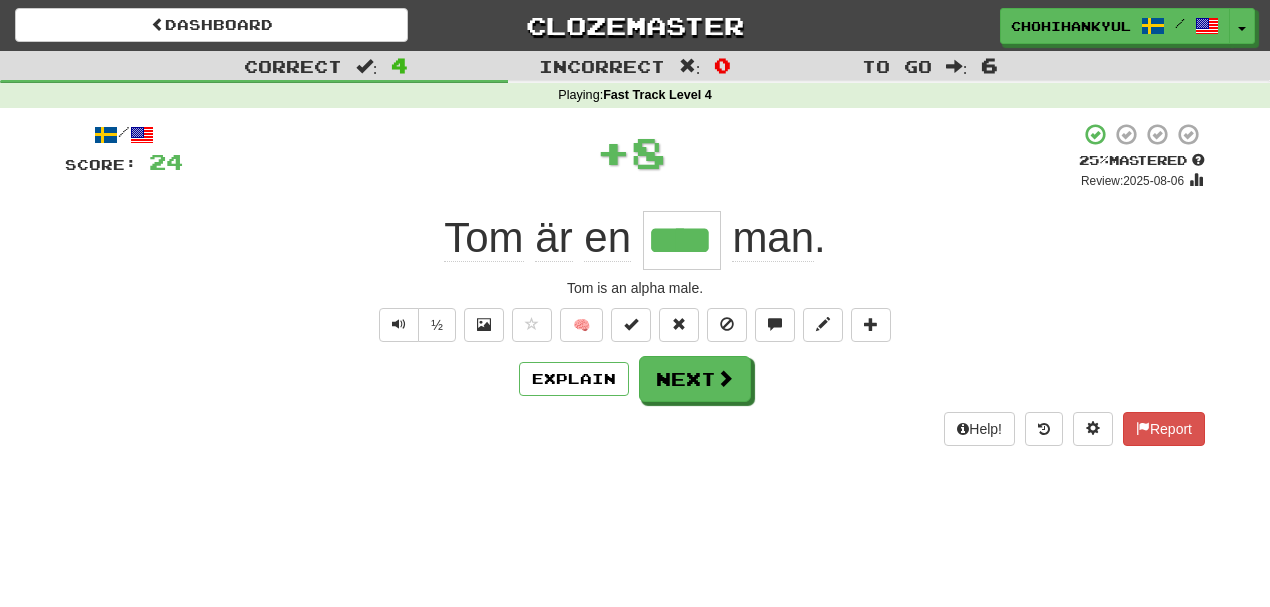 click on "/  Score:   24 + 8 25 %  Mastered Review:  2025-08-06 Tom   är   en   ****   man . Tom is an alpha male. ½ 🧠 Explain Next  Help!  Report" at bounding box center (635, 284) 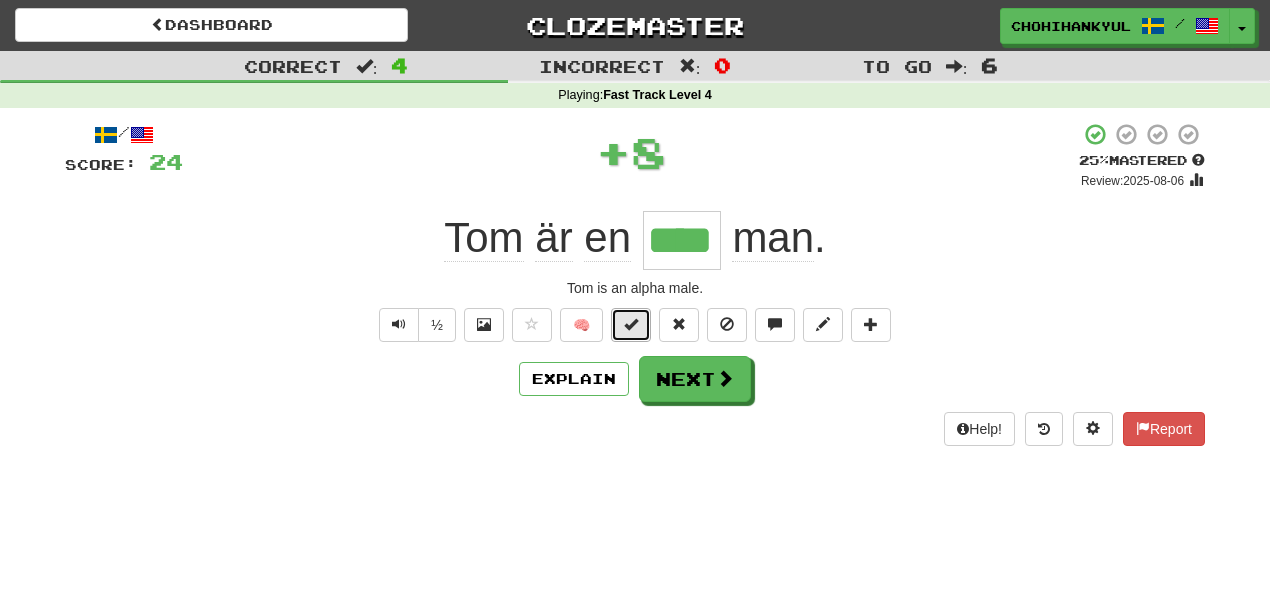 click at bounding box center [631, 325] 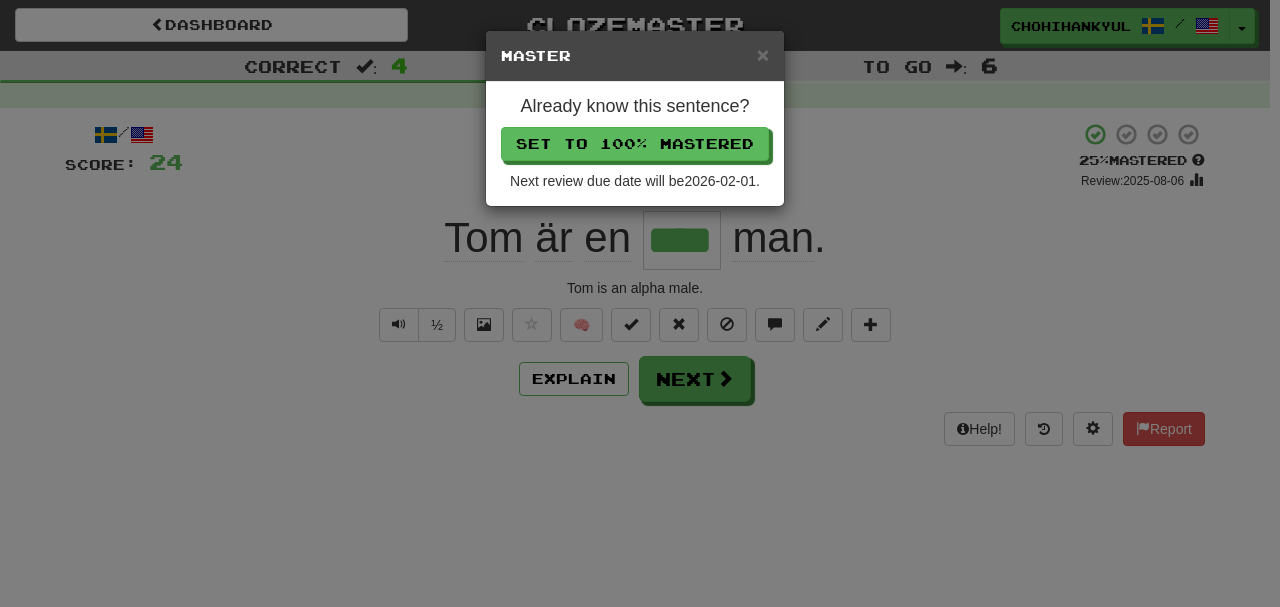 click on "Already know this sentence? Set to 100% Mastered Next review due date will be  2026-02-01 ." at bounding box center (635, 144) 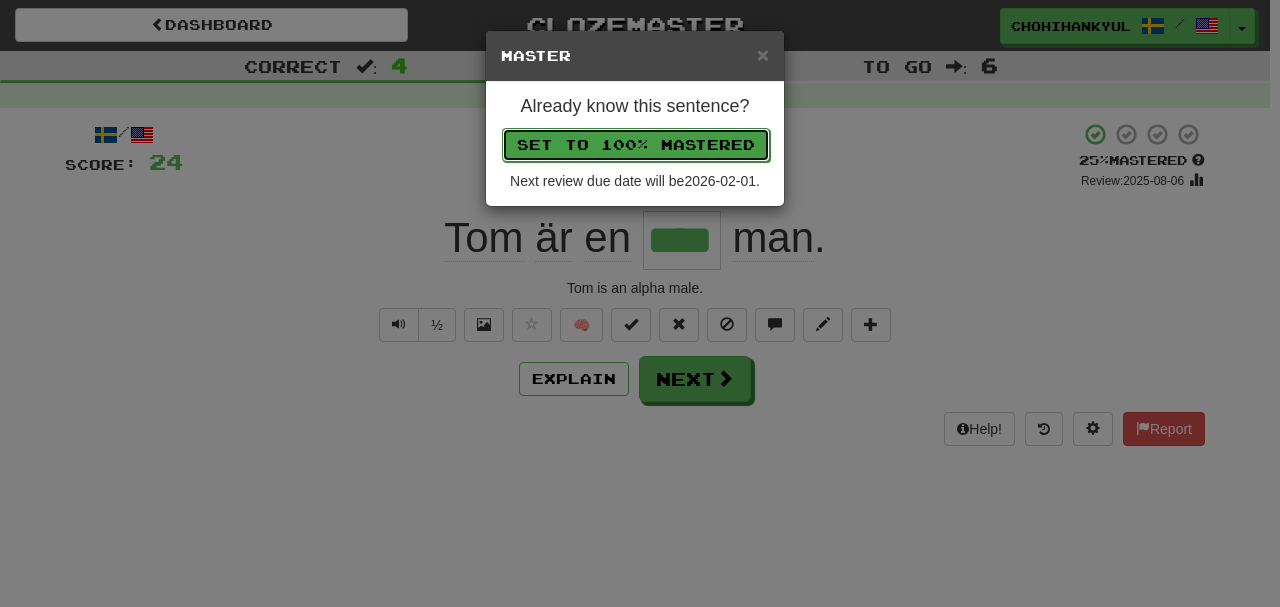 click on "Set to 100% Mastered" at bounding box center [636, 145] 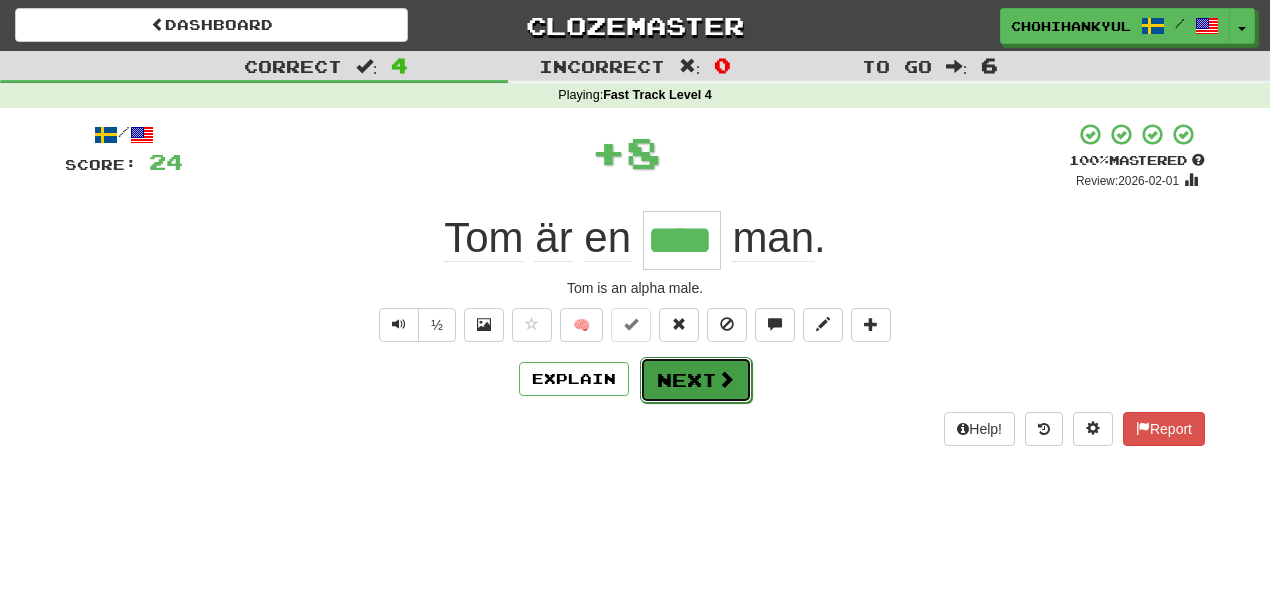 click on "Next" at bounding box center (696, 380) 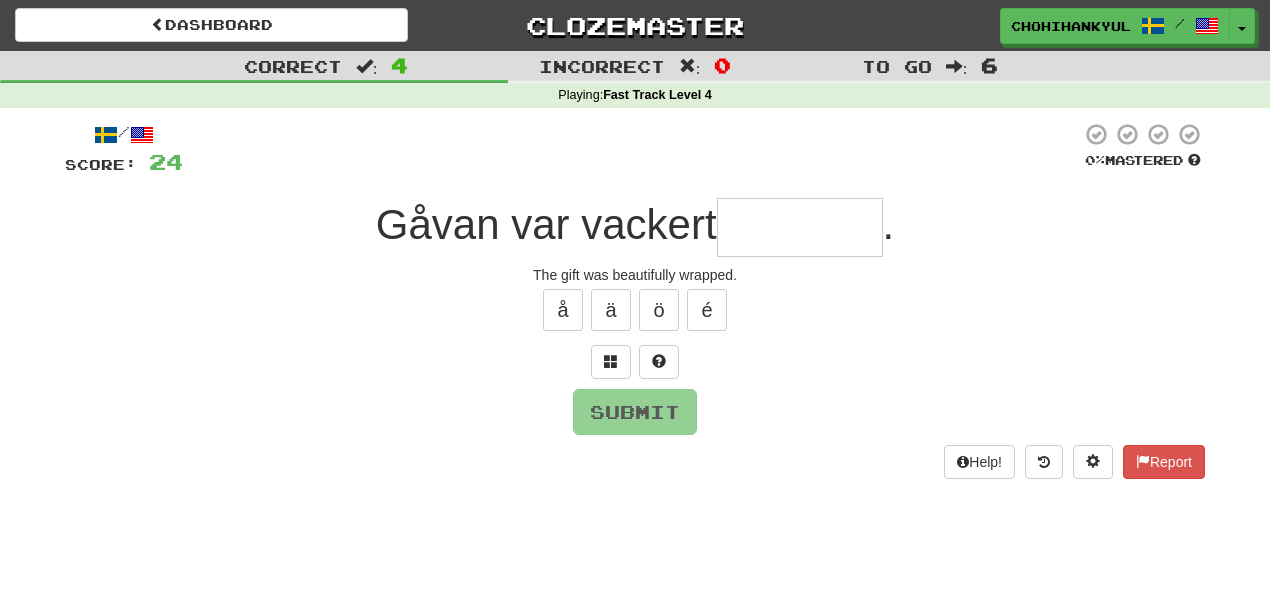 type on "*" 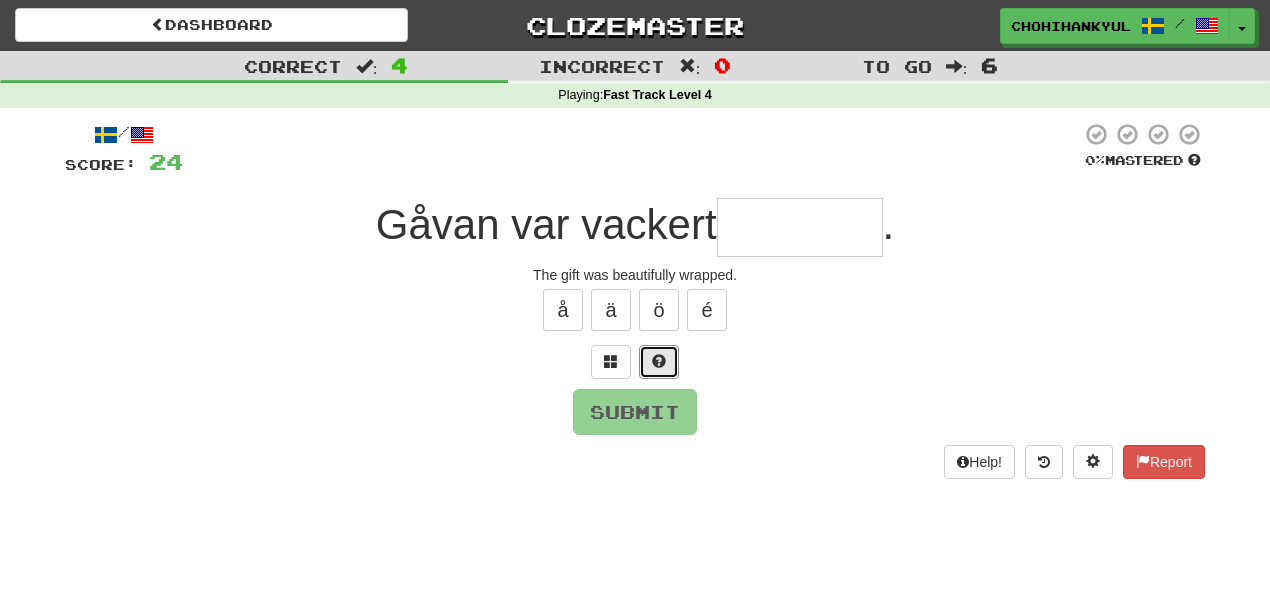click at bounding box center [659, 361] 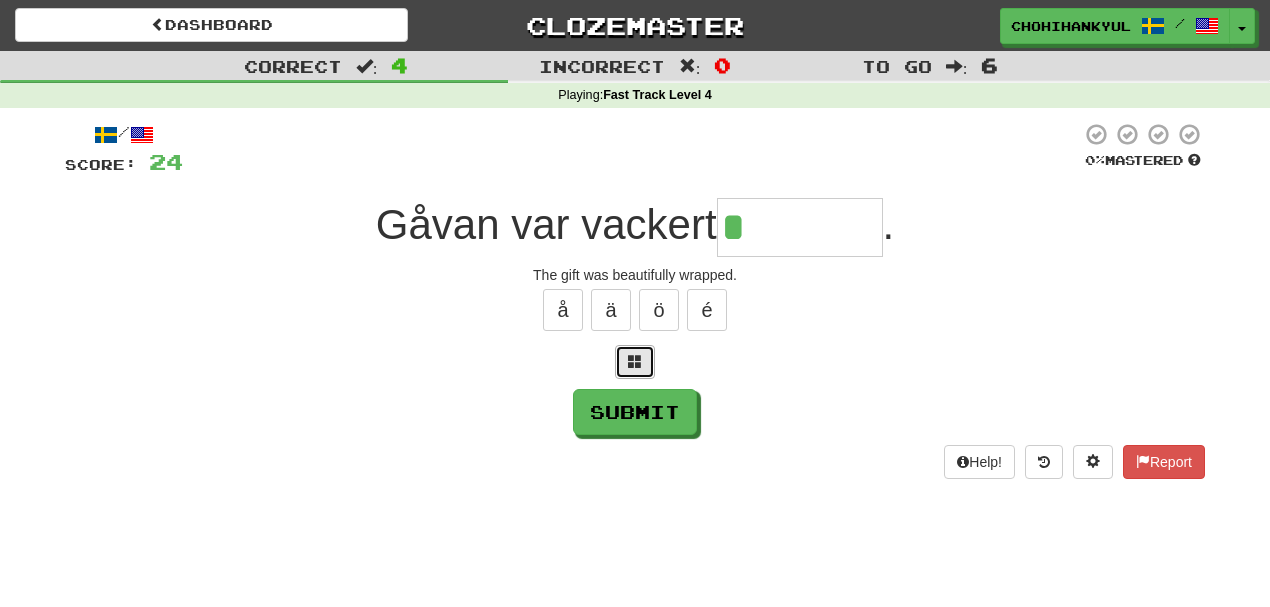 click at bounding box center [635, 362] 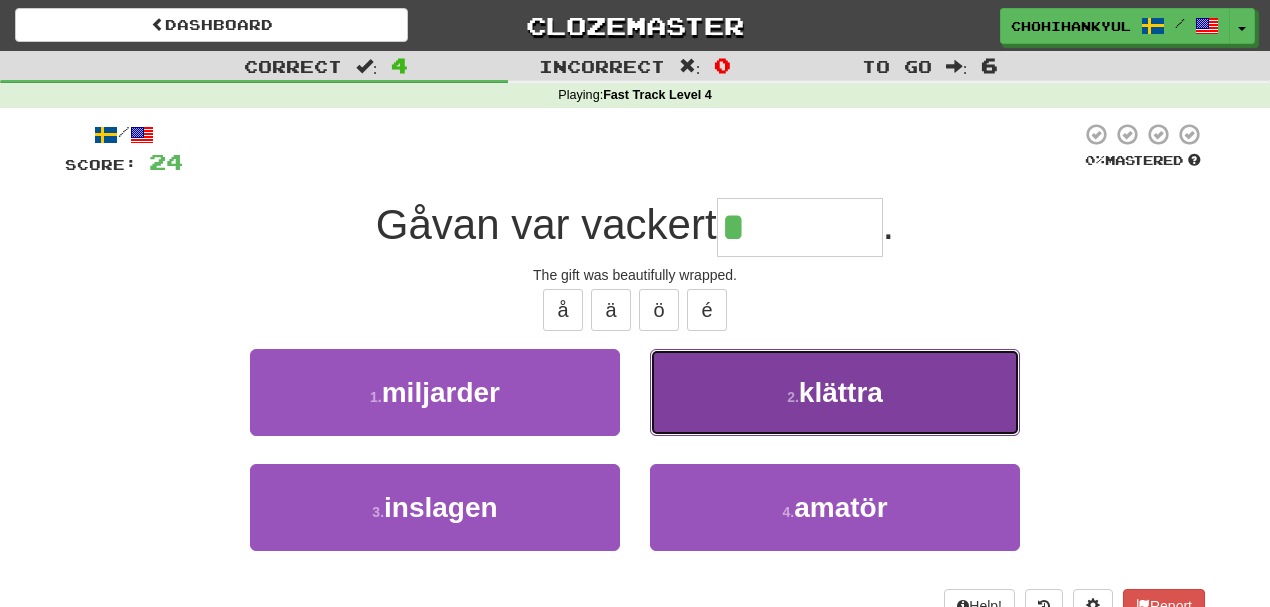 click on "2 .  klättra" at bounding box center (835, 392) 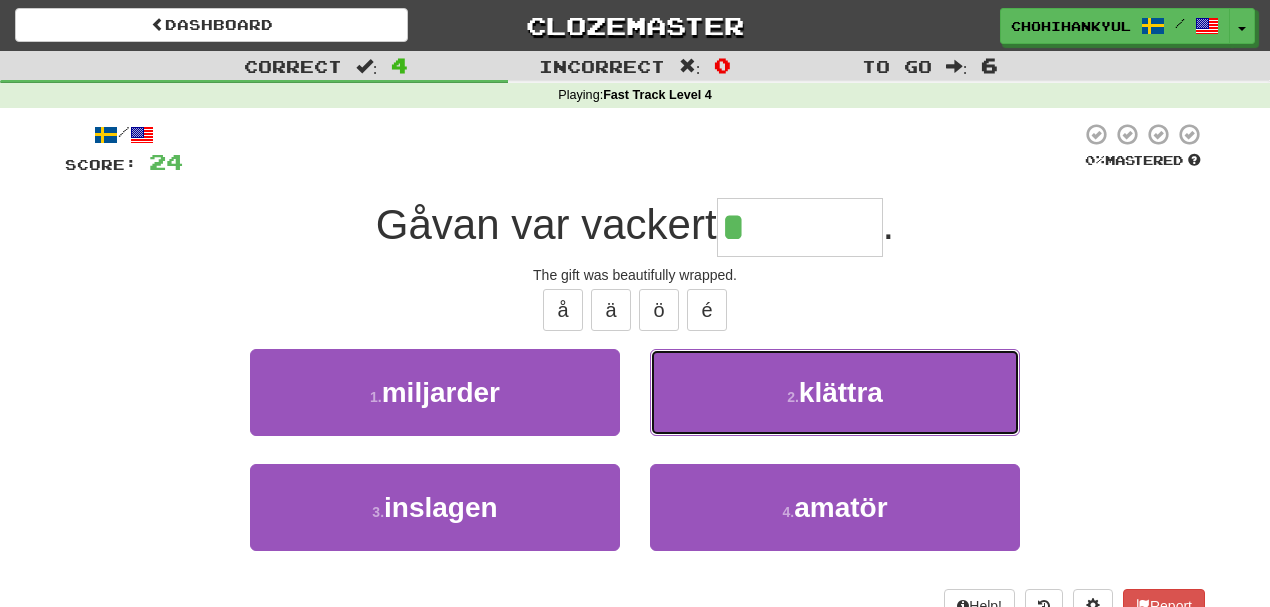 type on "********" 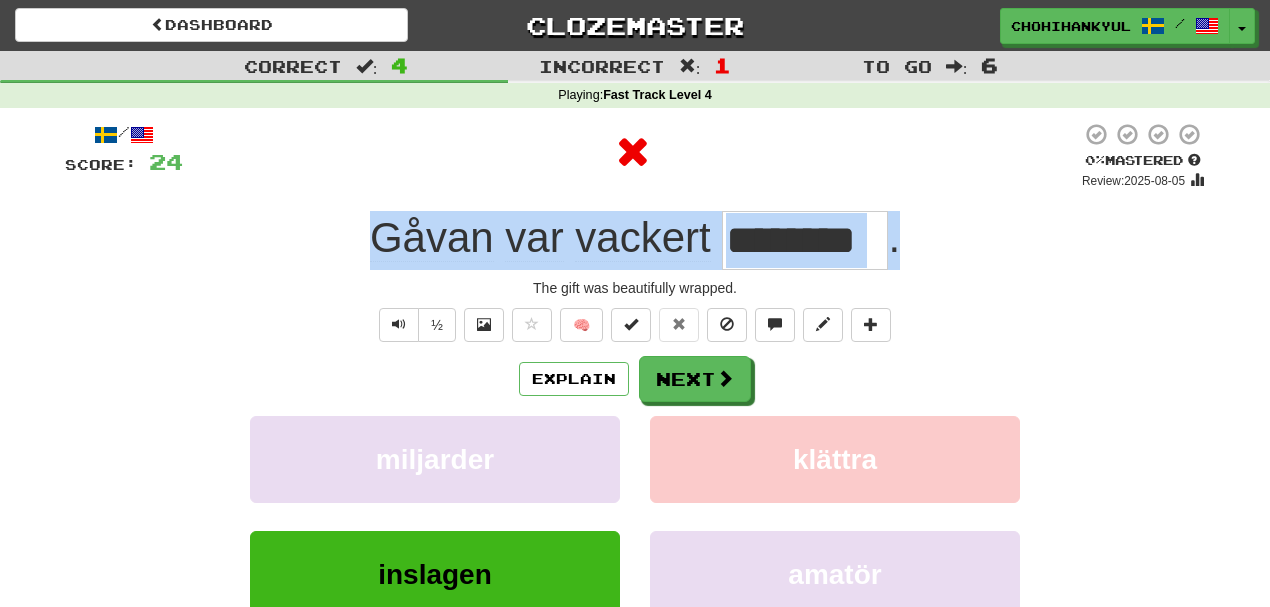 drag, startPoint x: 340, startPoint y: 204, endPoint x: 986, endPoint y: 238, distance: 646.8941 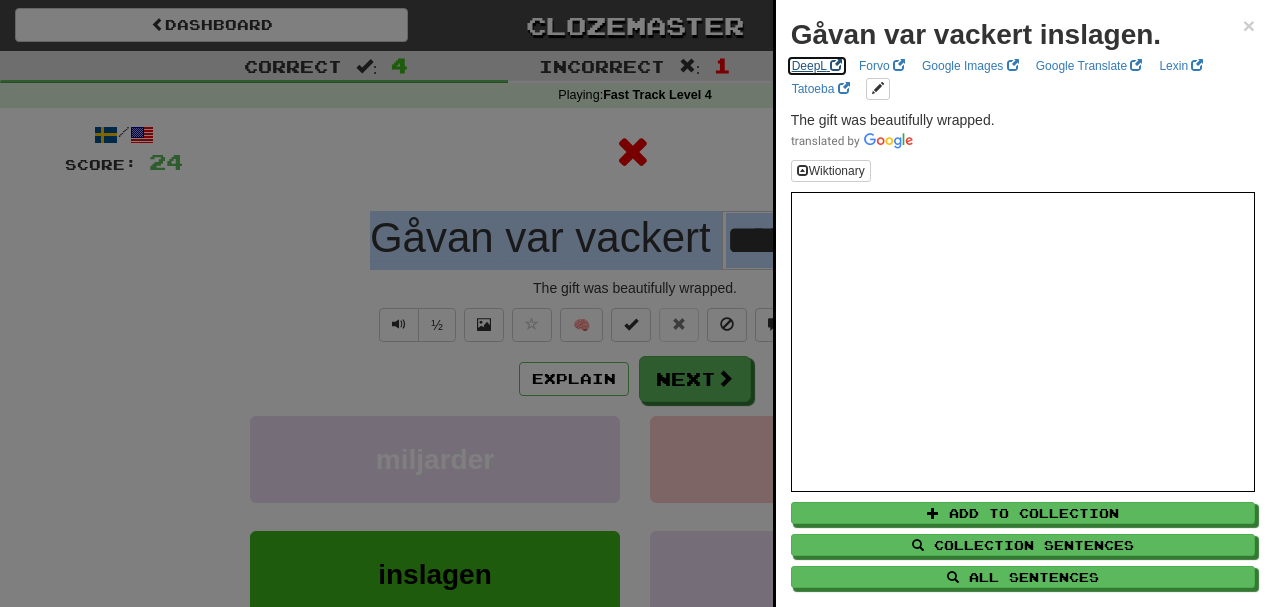 click on "DeepL" at bounding box center (817, 66) 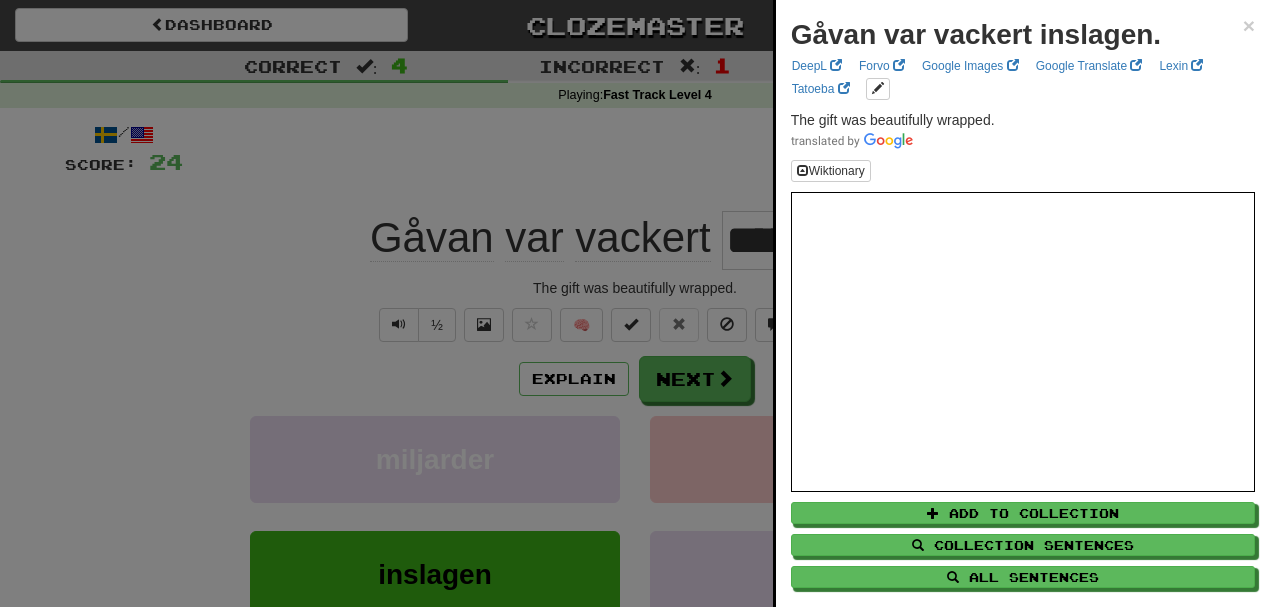 drag, startPoint x: 101, startPoint y: 88, endPoint x: 428, endPoint y: 190, distance: 342.53906 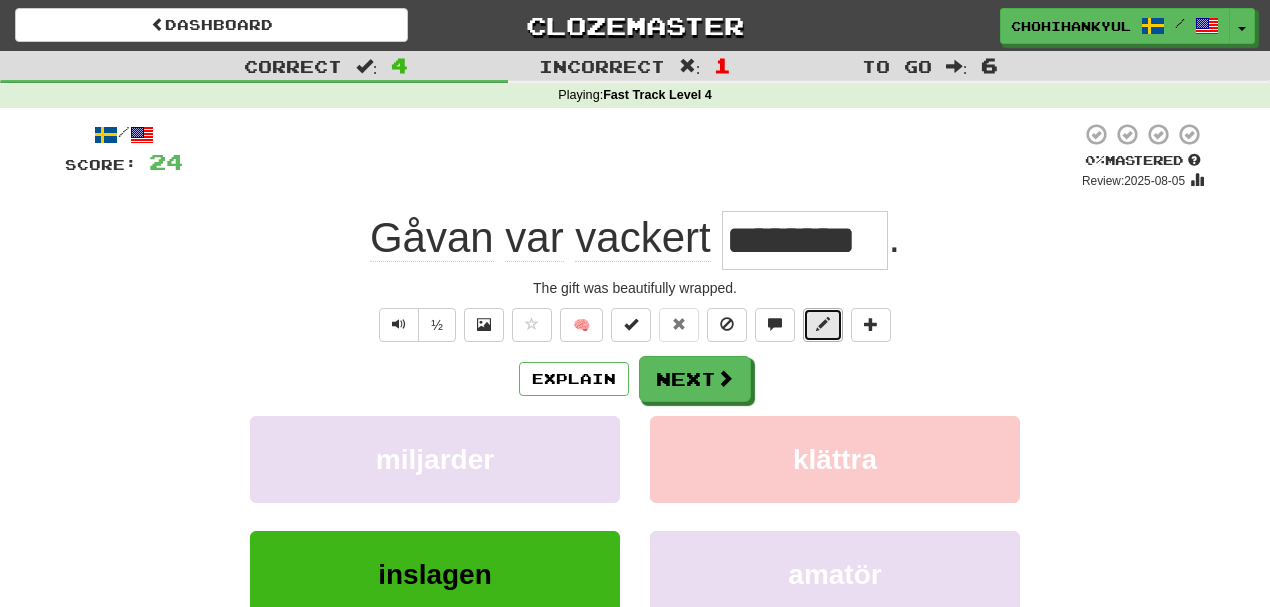 click at bounding box center [823, 325] 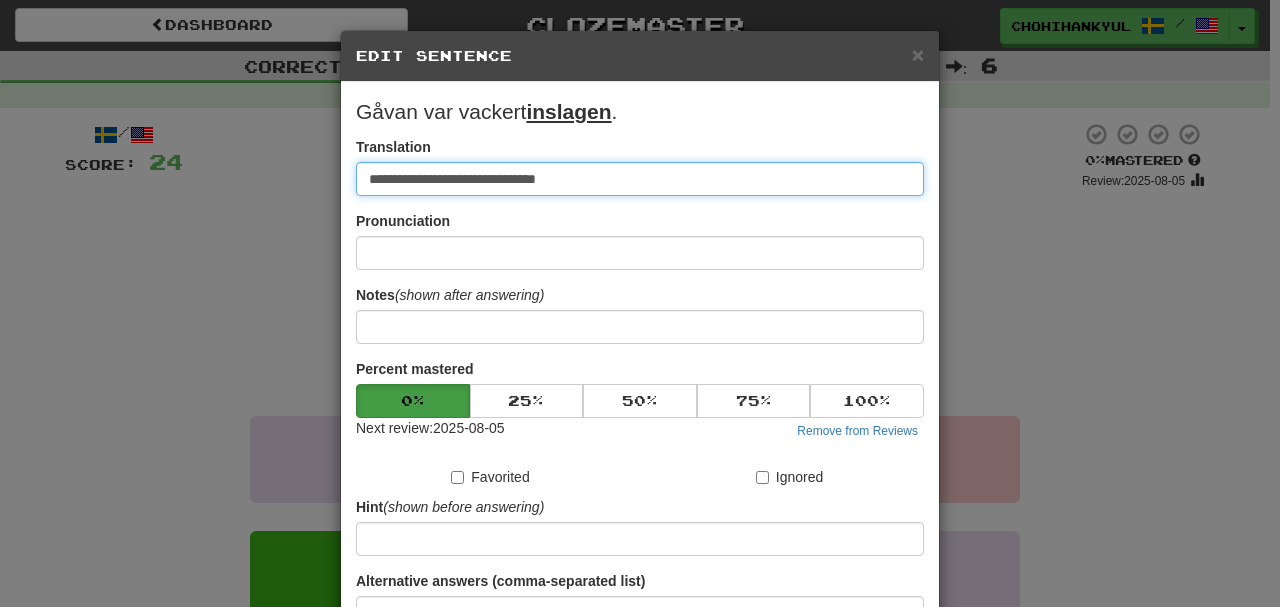 paste on "**********" 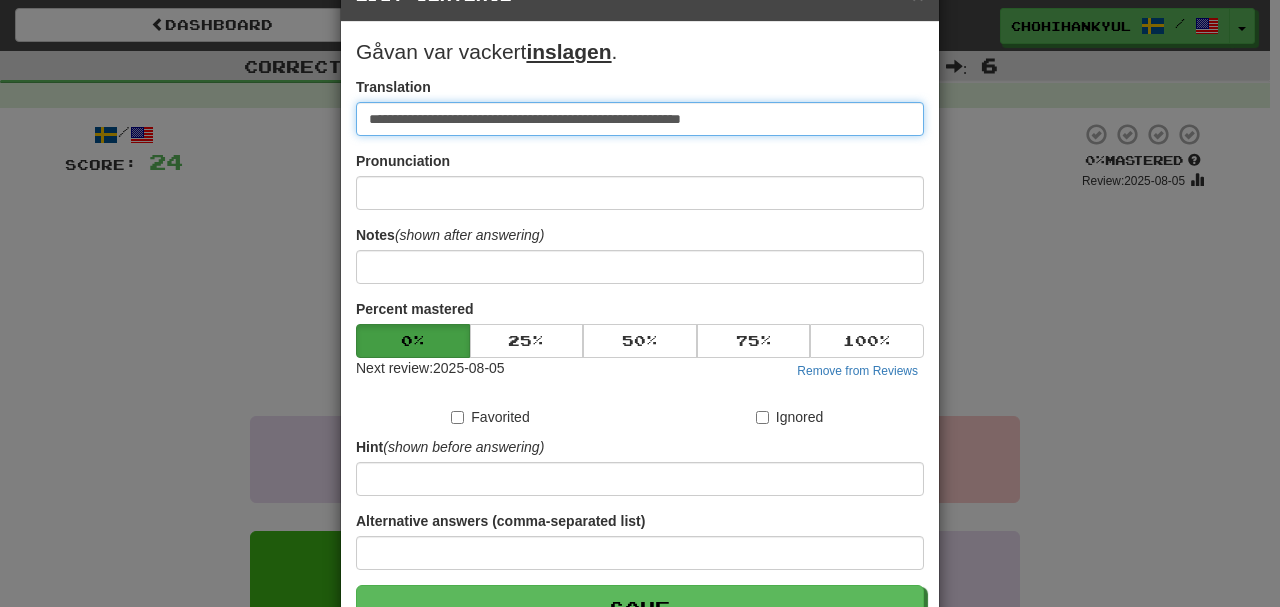 scroll, scrollTop: 190, scrollLeft: 0, axis: vertical 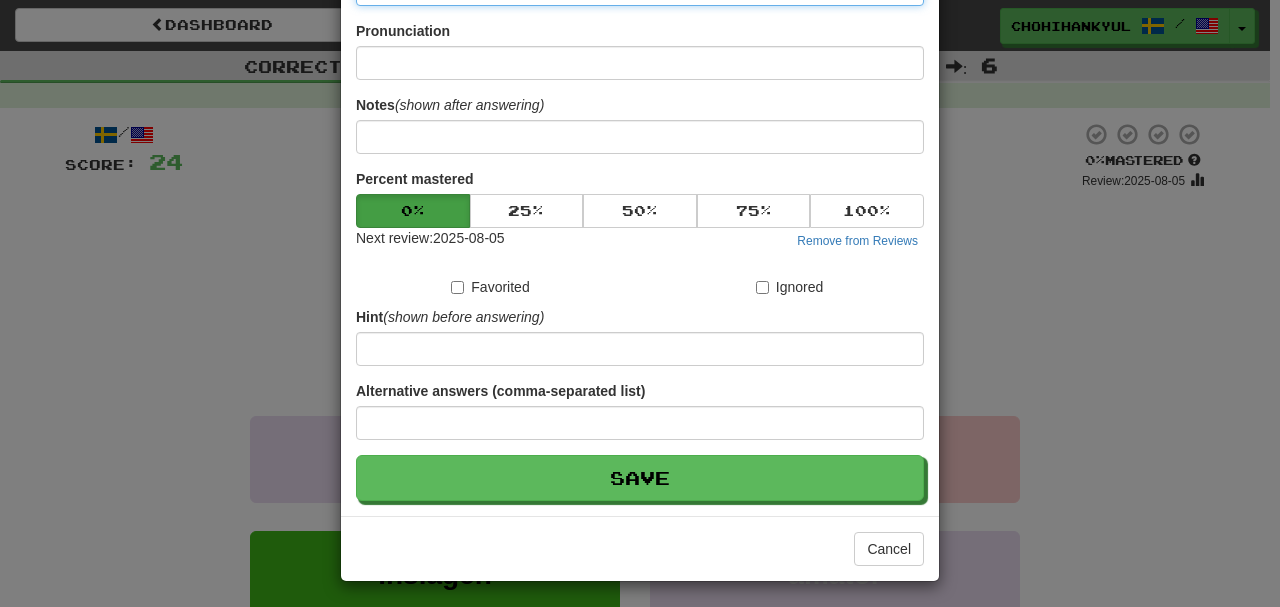 type on "**********" 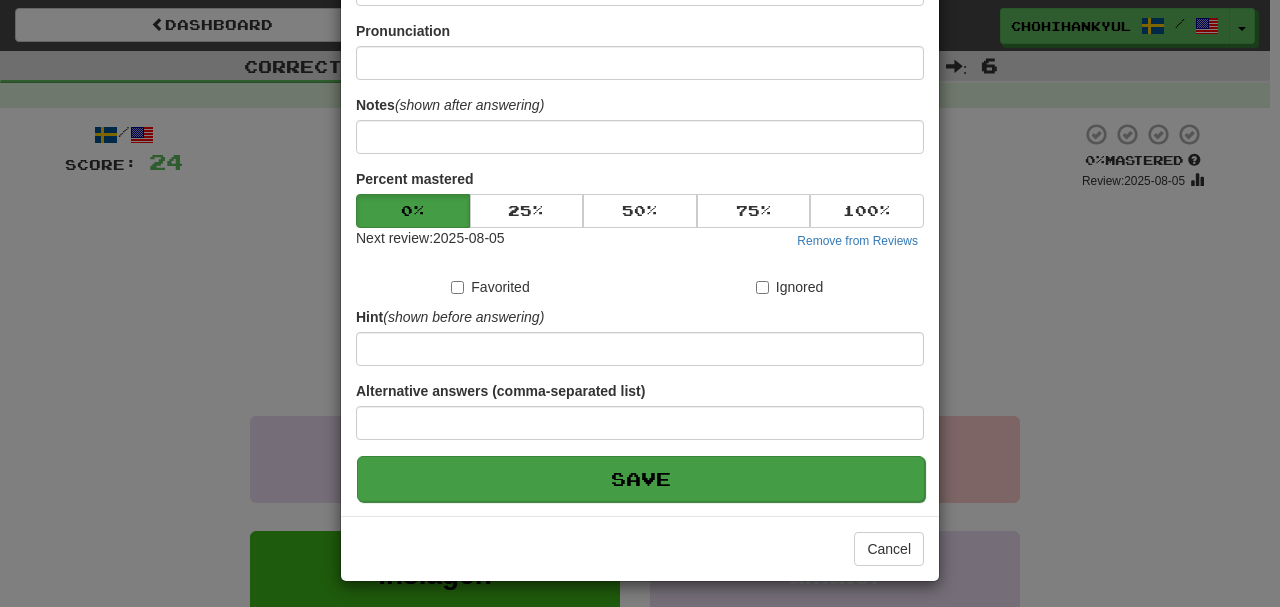 drag, startPoint x: 777, startPoint y: 502, endPoint x: 773, endPoint y: 491, distance: 11.7046995 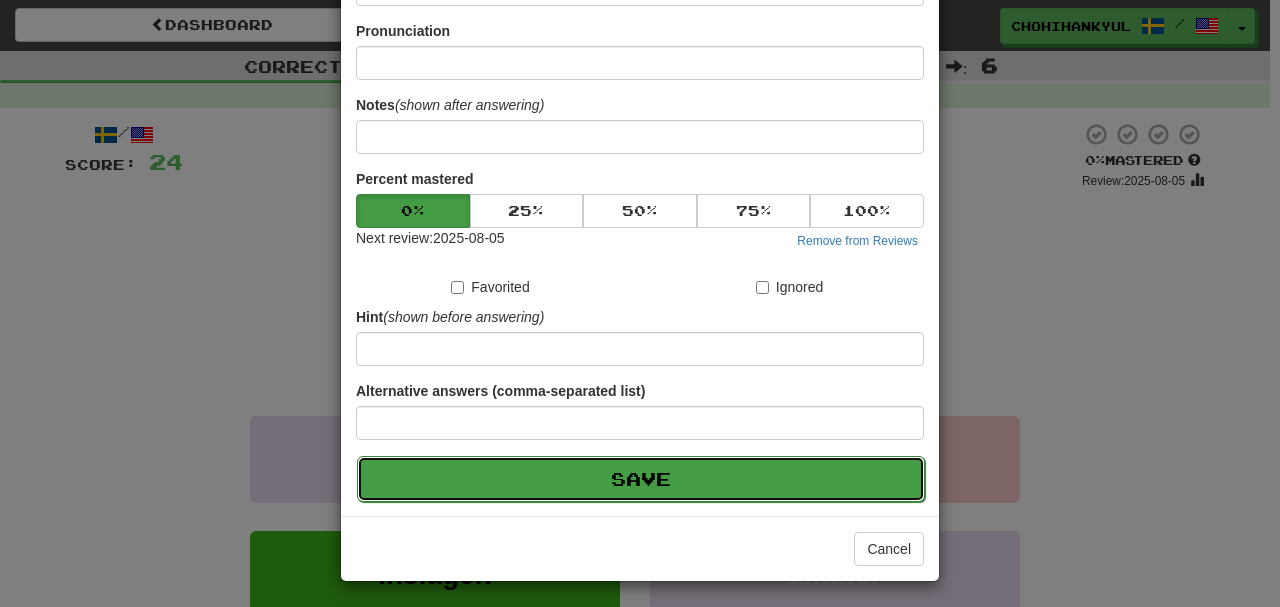 click on "Save" at bounding box center (641, 479) 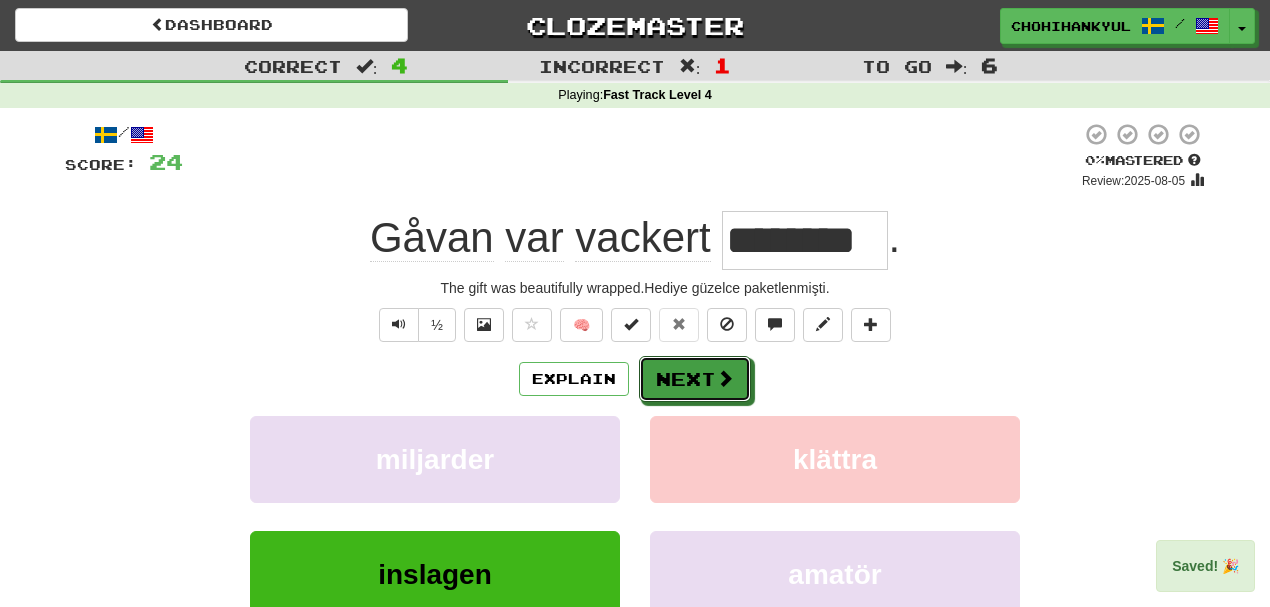 click on "Next" at bounding box center (695, 379) 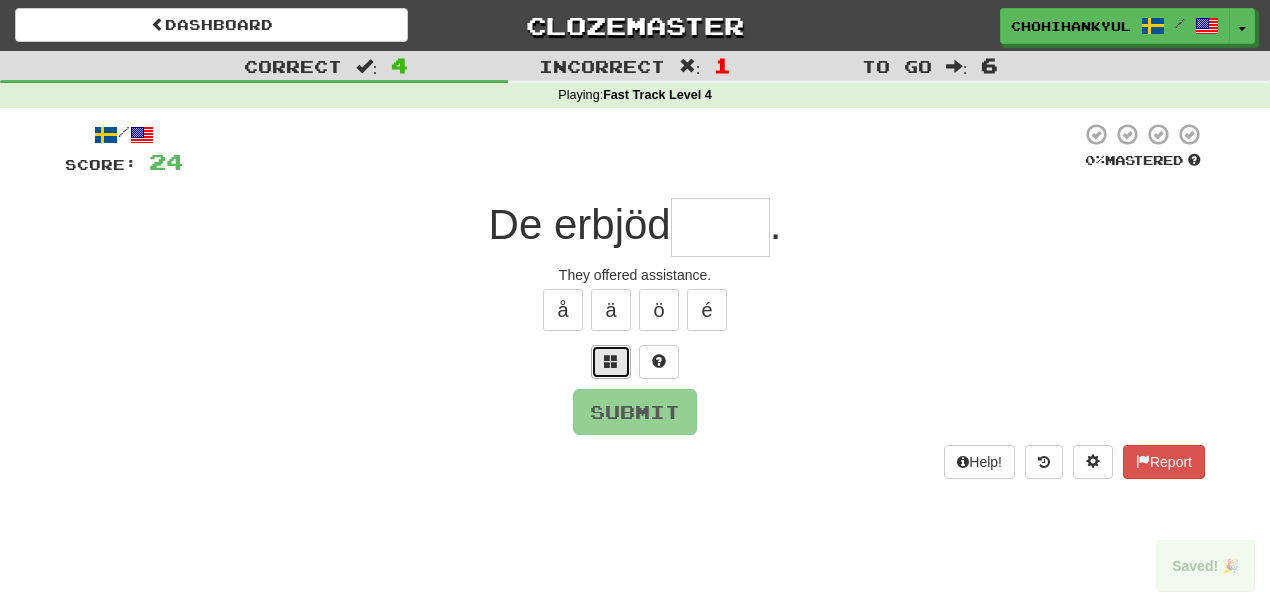 click at bounding box center (611, 362) 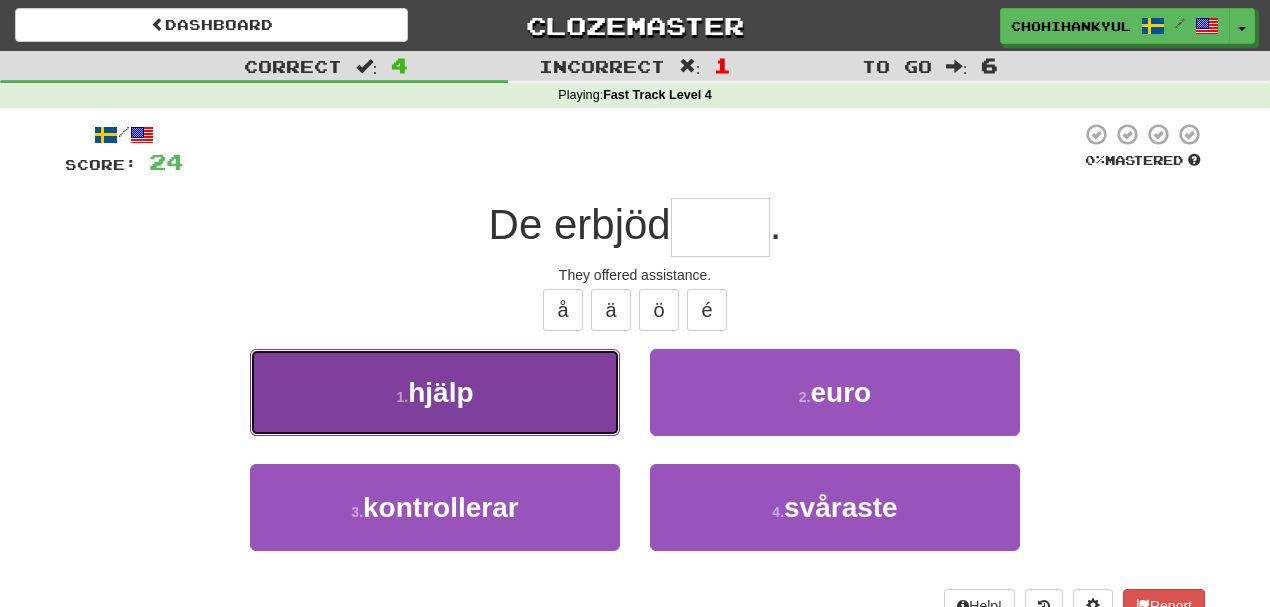 click on "1 .  hjälp" at bounding box center (435, 392) 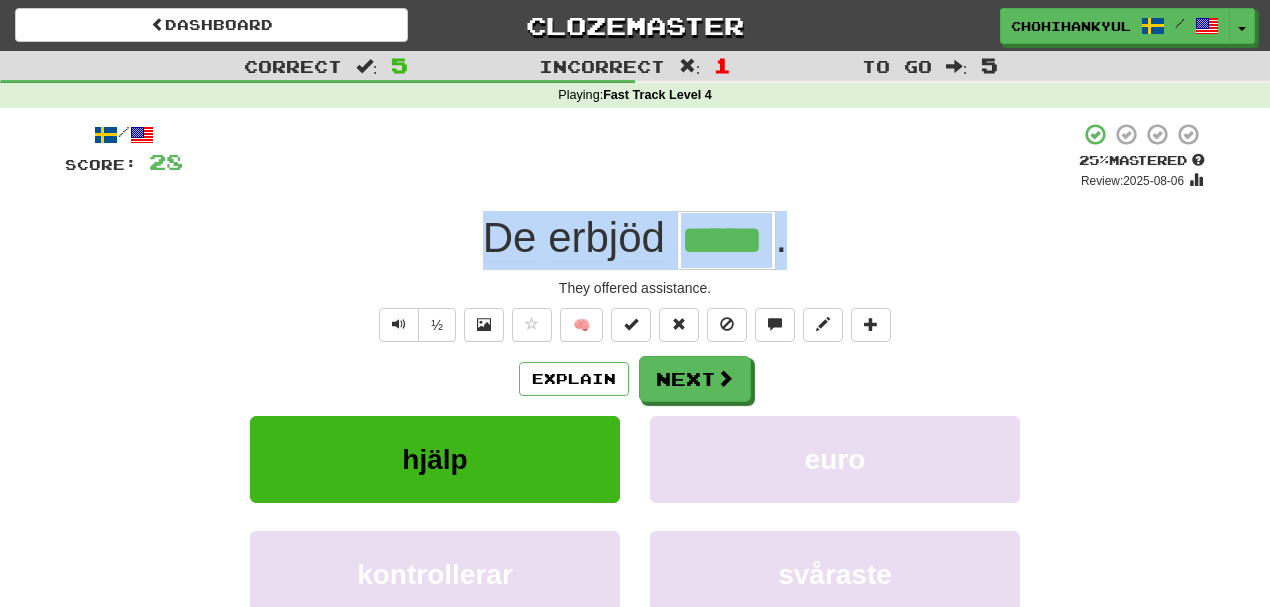 drag, startPoint x: 482, startPoint y: 220, endPoint x: 900, endPoint y: 224, distance: 418.01913 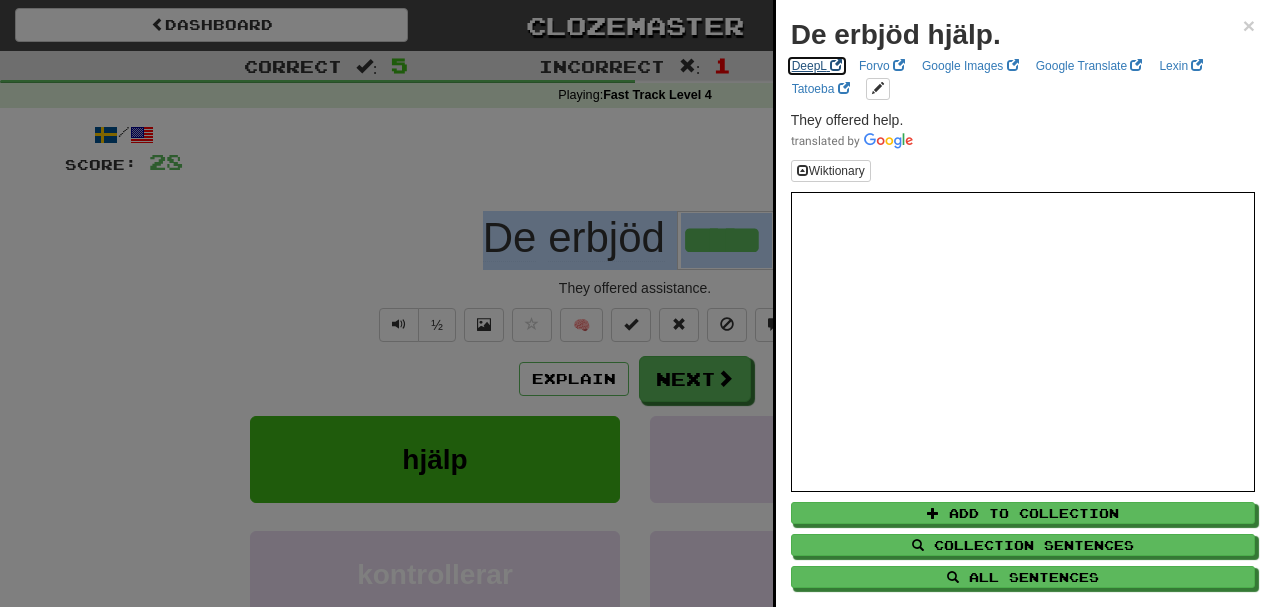 click on "DeepL" at bounding box center [817, 66] 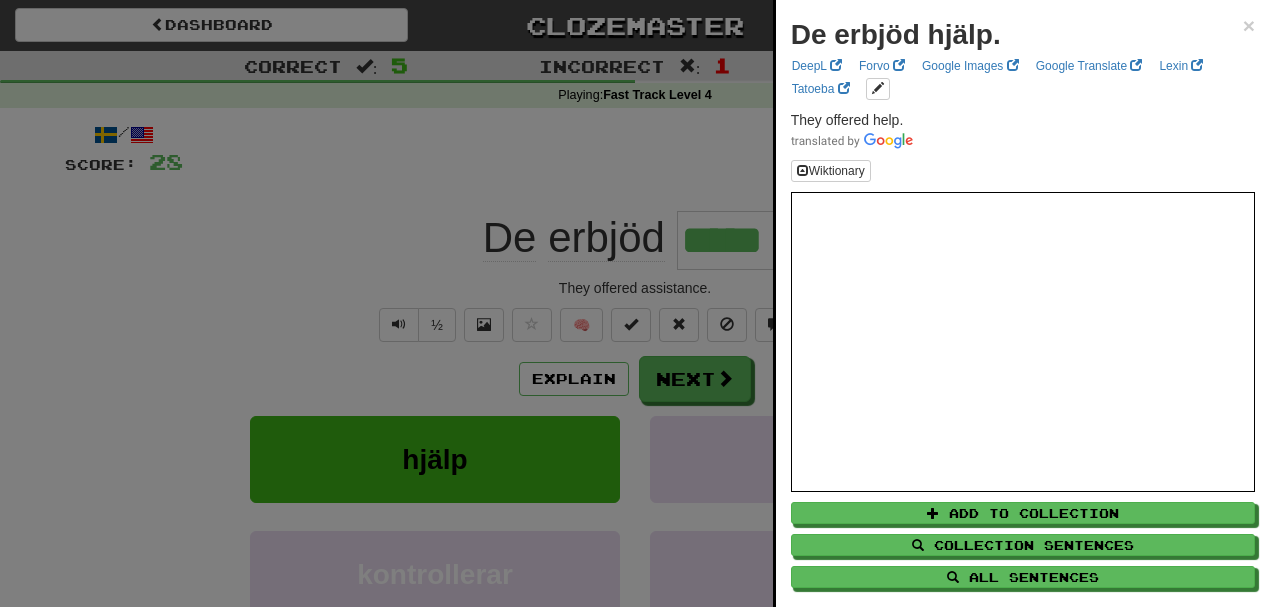 drag, startPoint x: 203, startPoint y: 276, endPoint x: 676, endPoint y: 227, distance: 475.53128 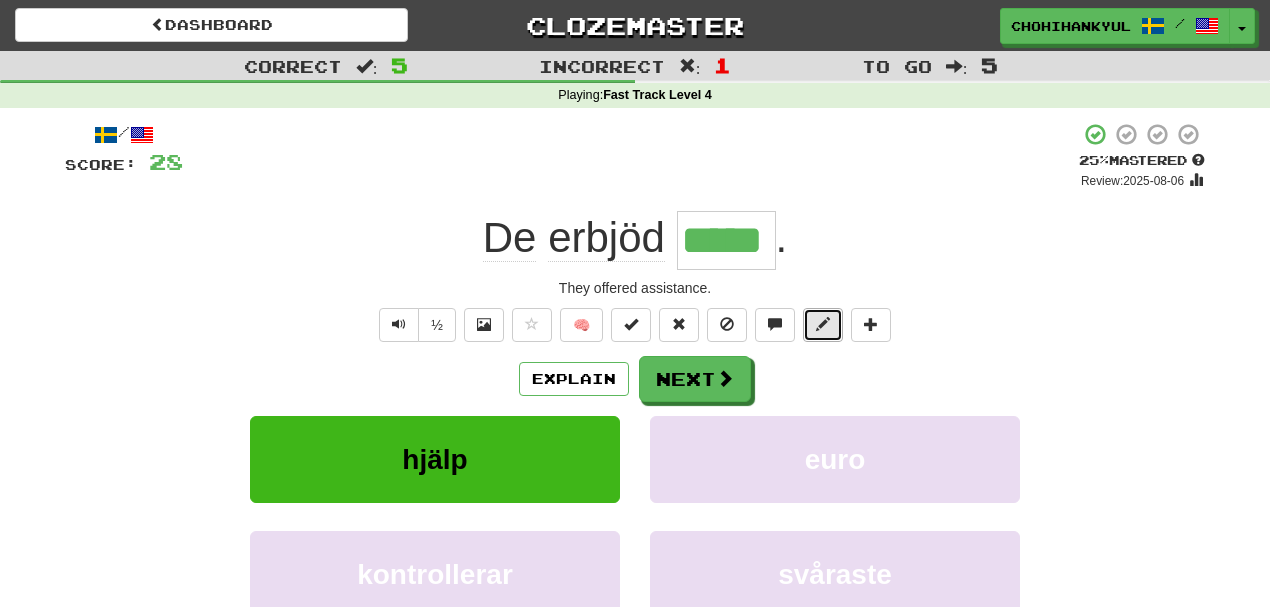 click at bounding box center (823, 325) 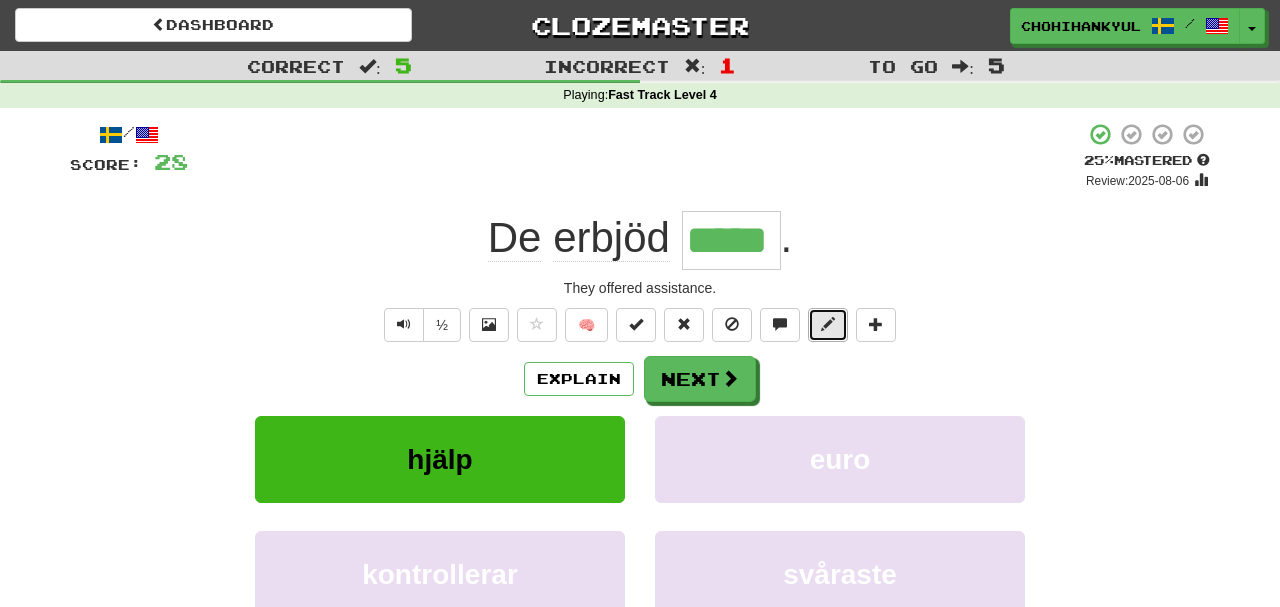 type 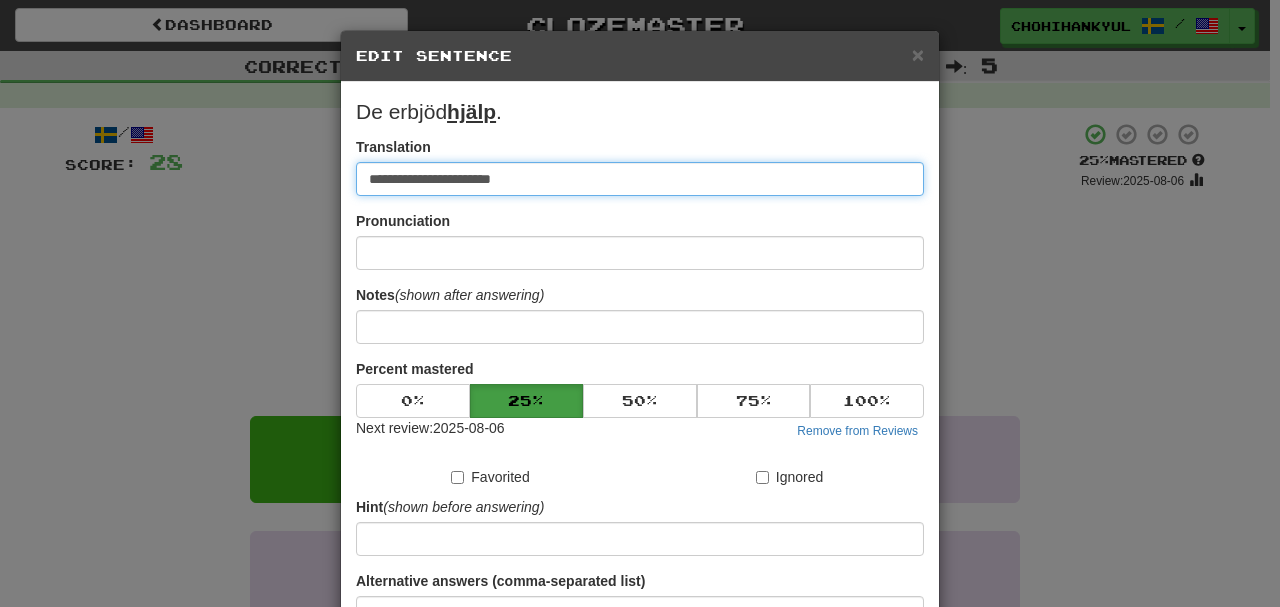 paste on "**********" 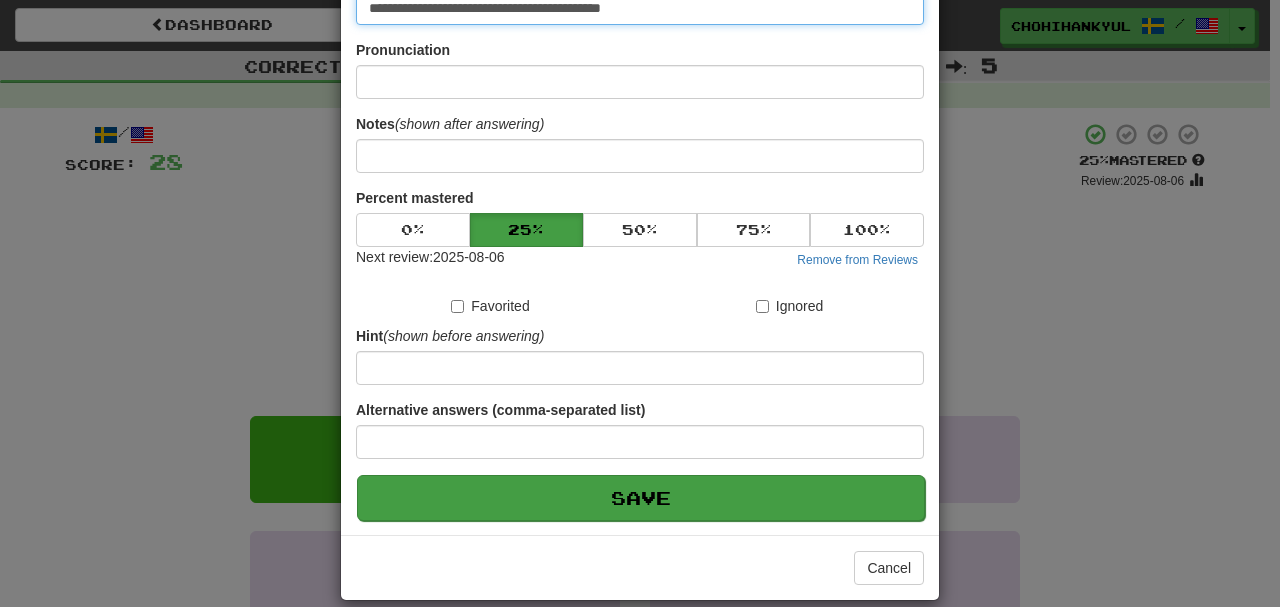 scroll, scrollTop: 190, scrollLeft: 0, axis: vertical 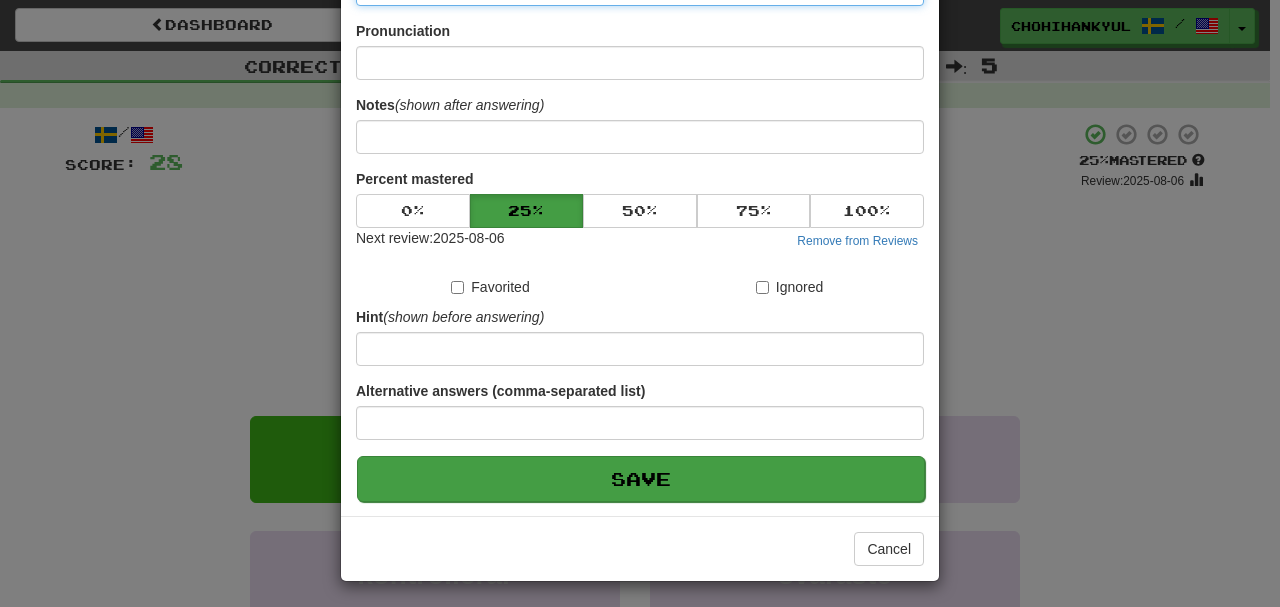 type on "**********" 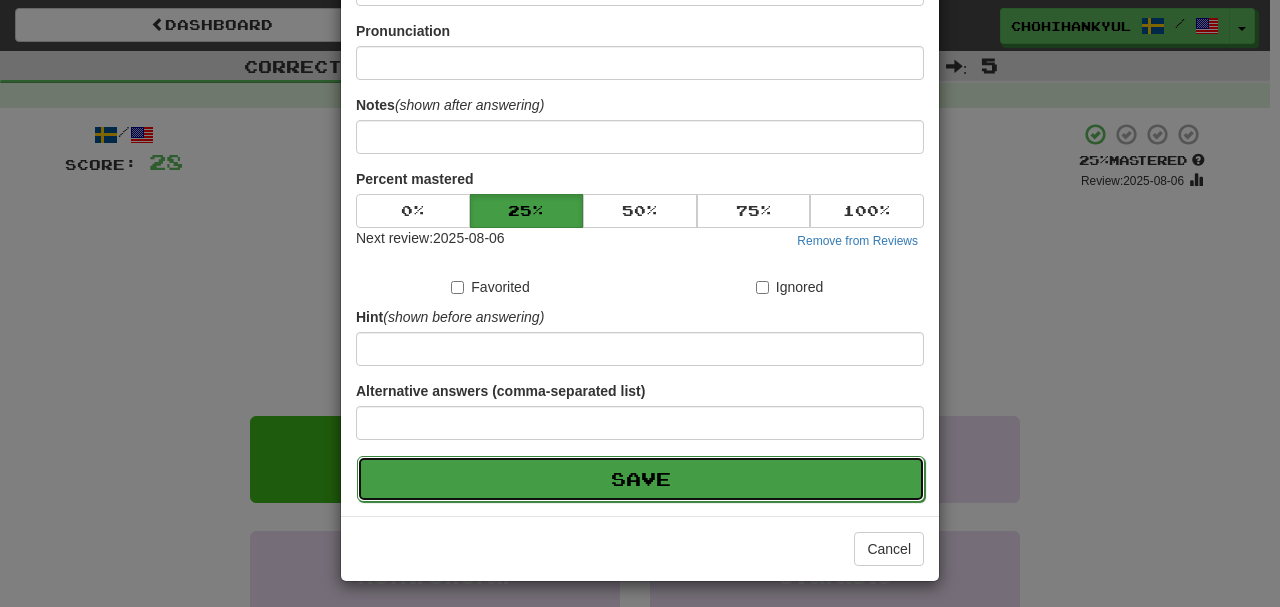 click on "Save" at bounding box center [641, 479] 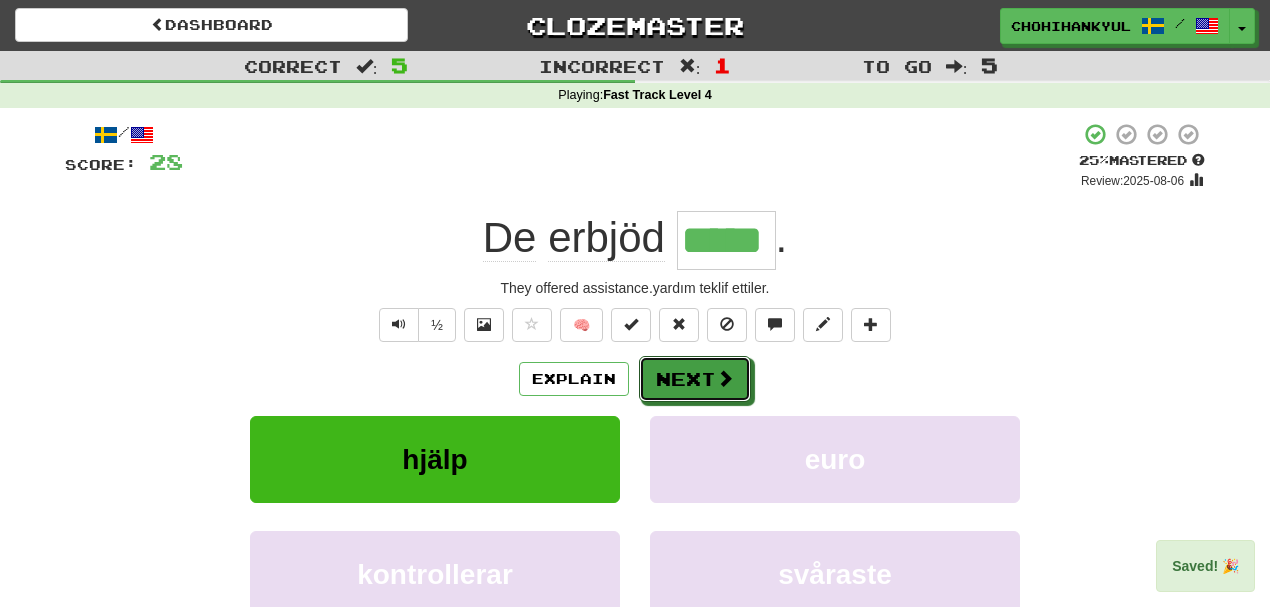 click on "Next" at bounding box center (695, 379) 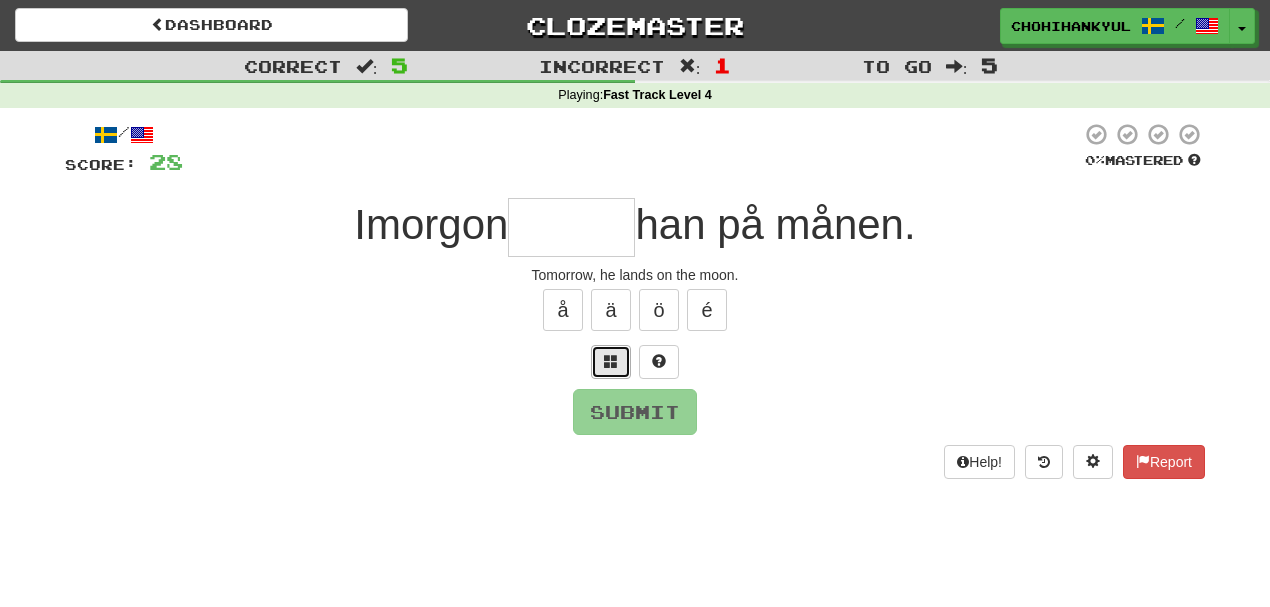 click at bounding box center [611, 362] 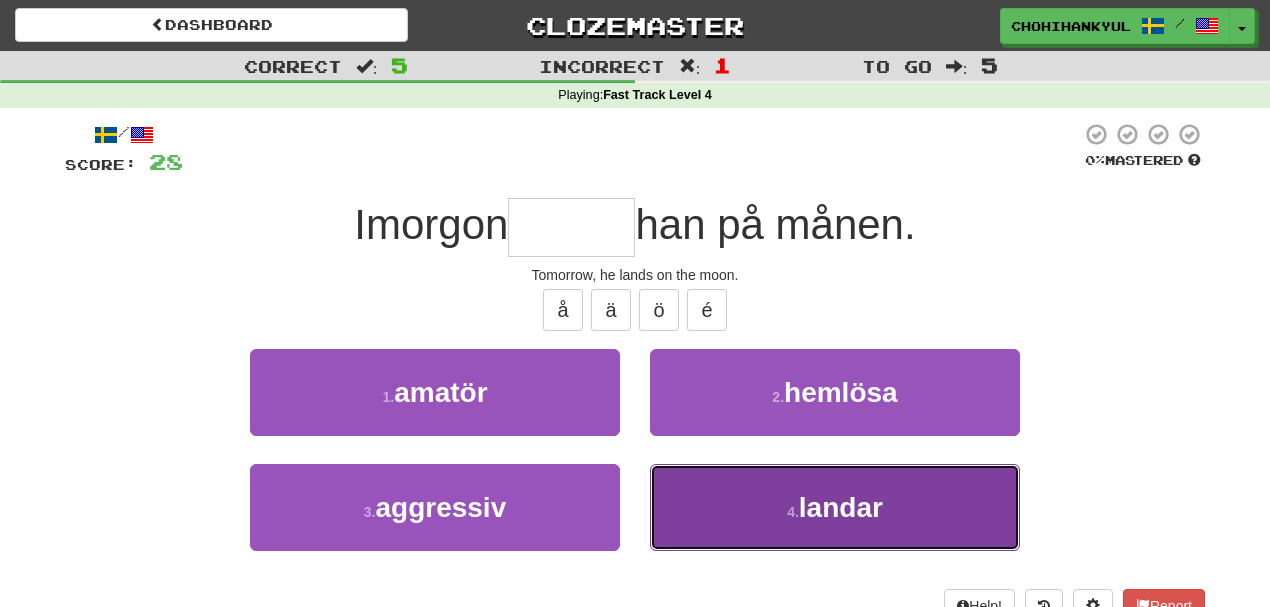 click on "4 .  landar" at bounding box center [835, 507] 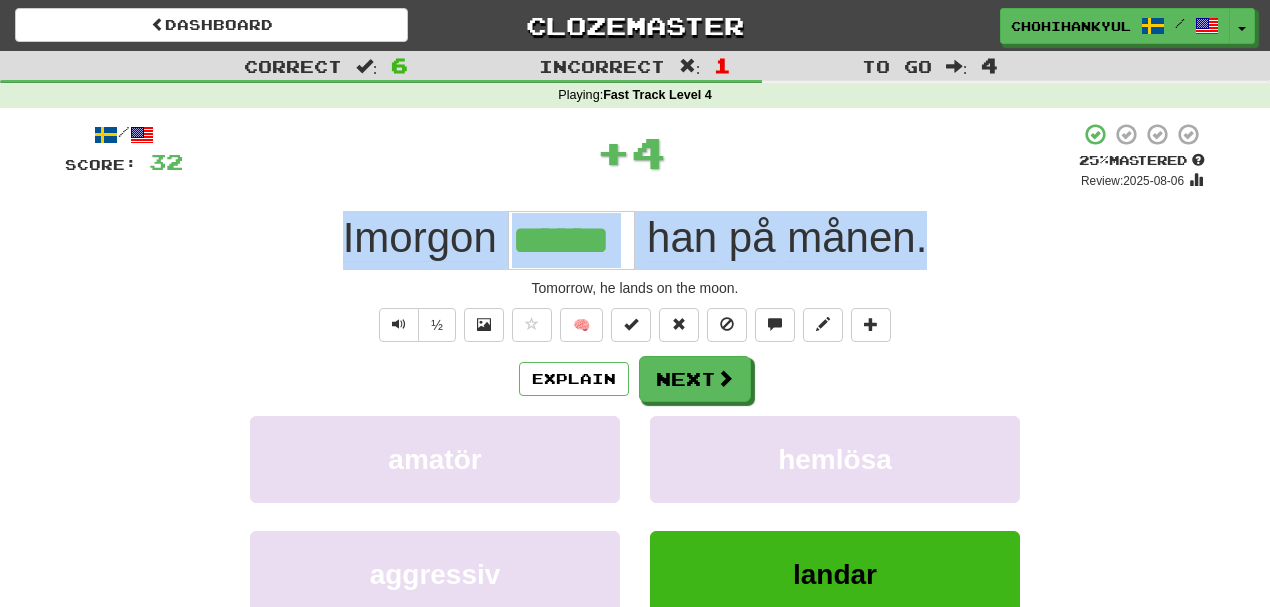 drag, startPoint x: 358, startPoint y: 213, endPoint x: 1118, endPoint y: 194, distance: 760.2375 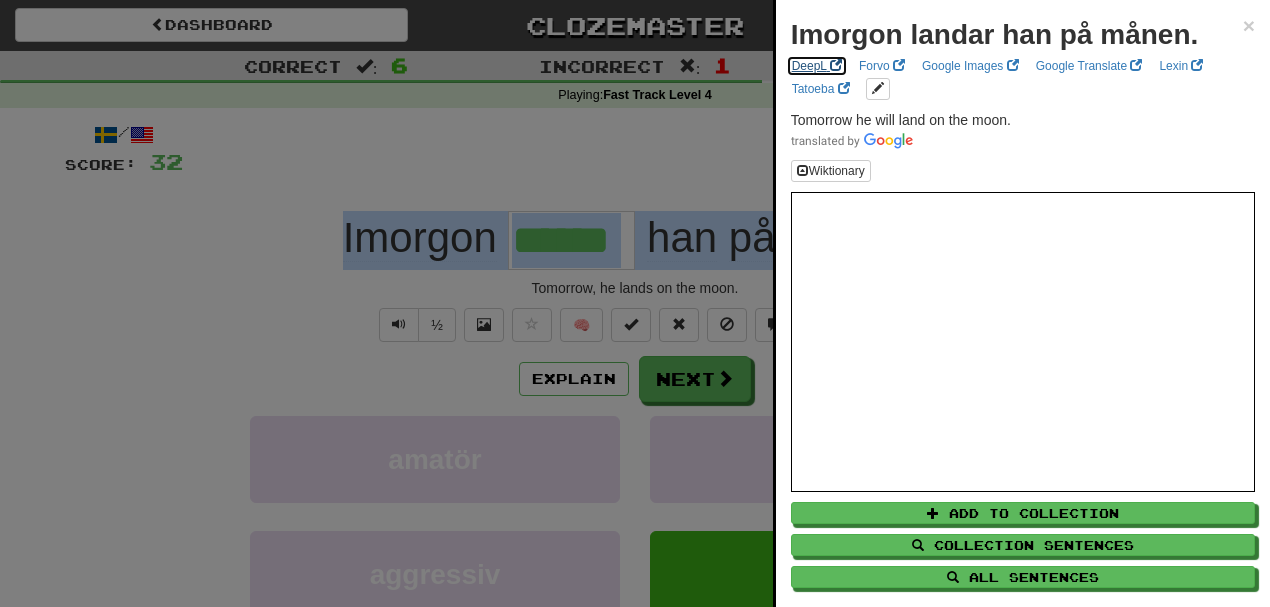 click on "DeepL" at bounding box center [817, 66] 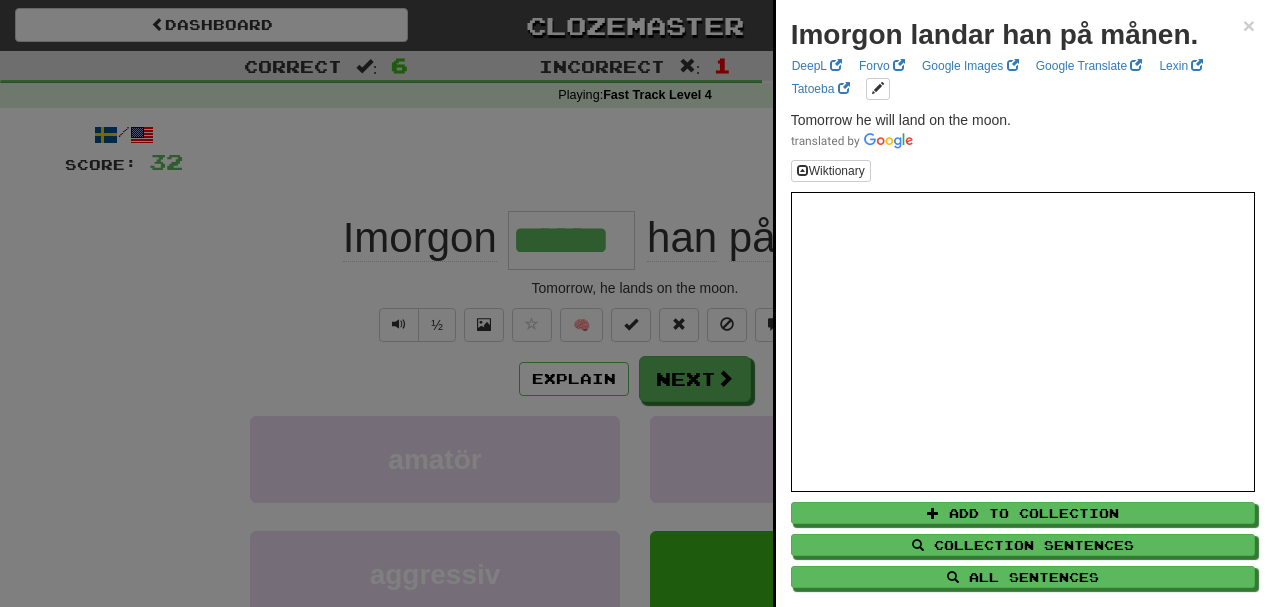 click at bounding box center (635, 303) 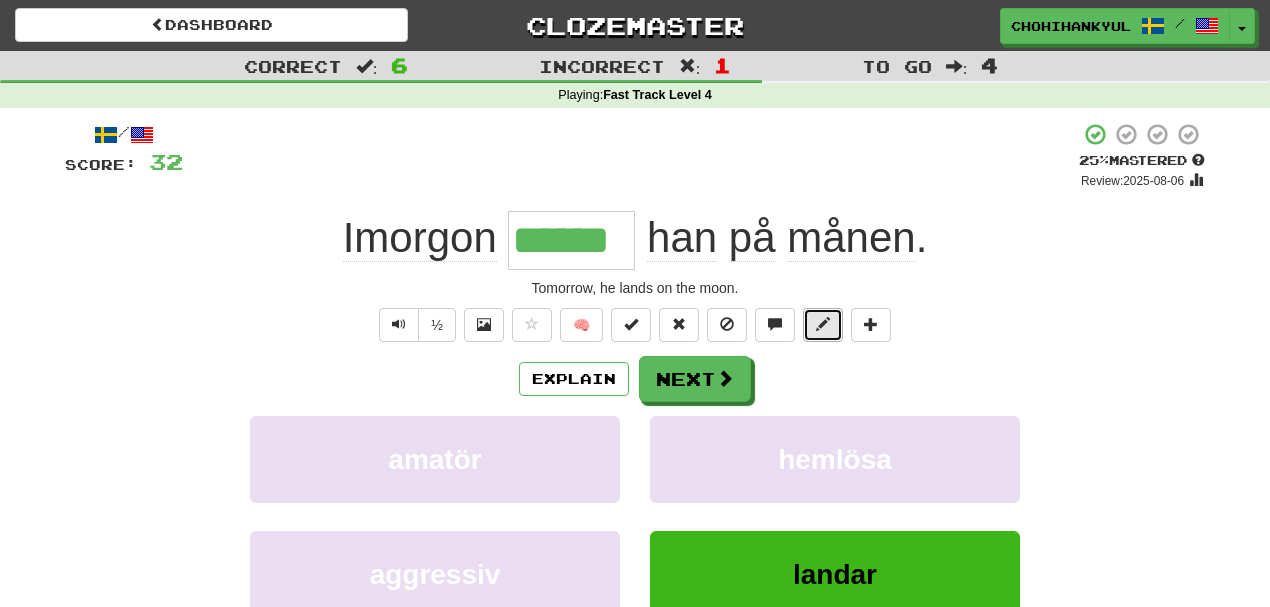 click at bounding box center [823, 325] 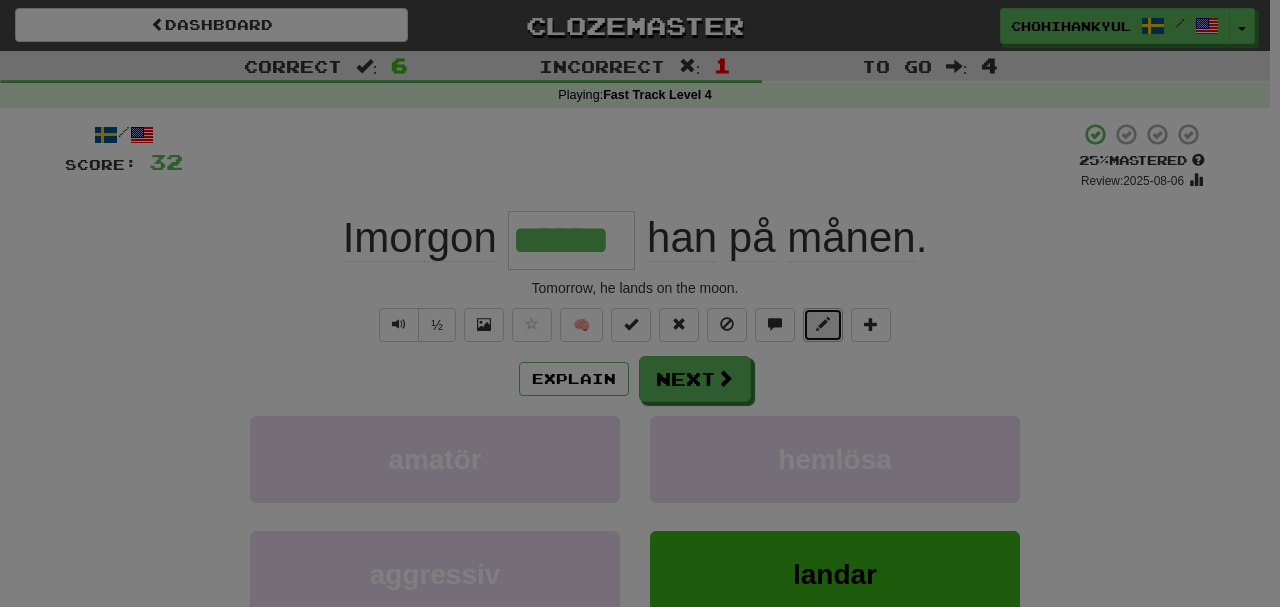 type 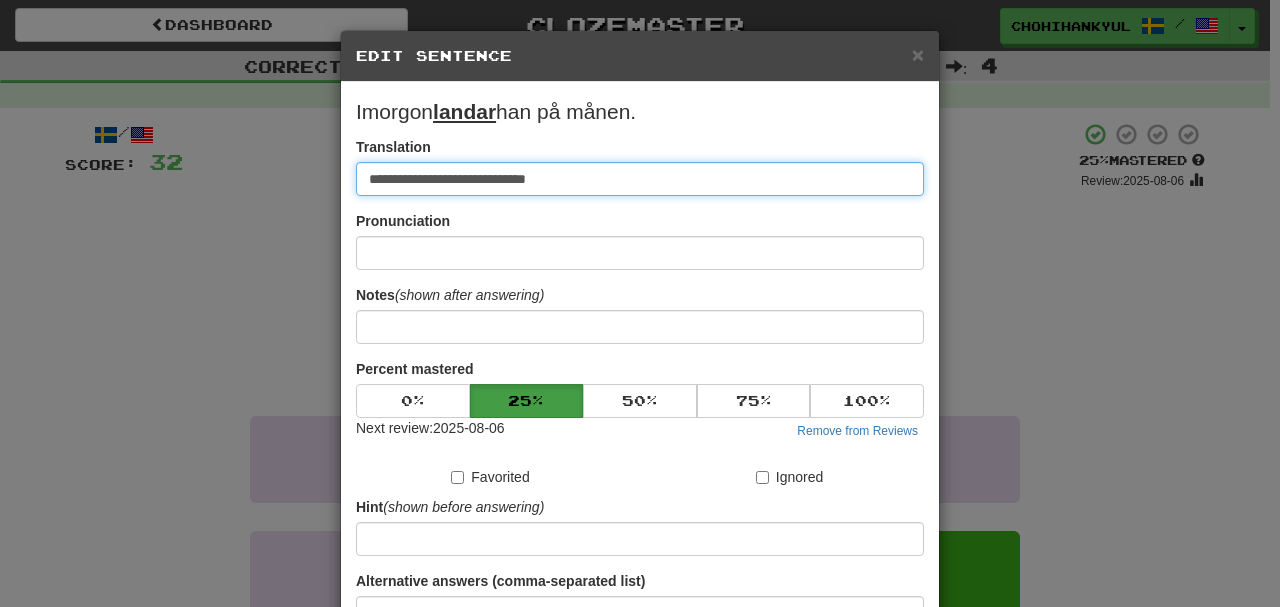 paste on "**********" 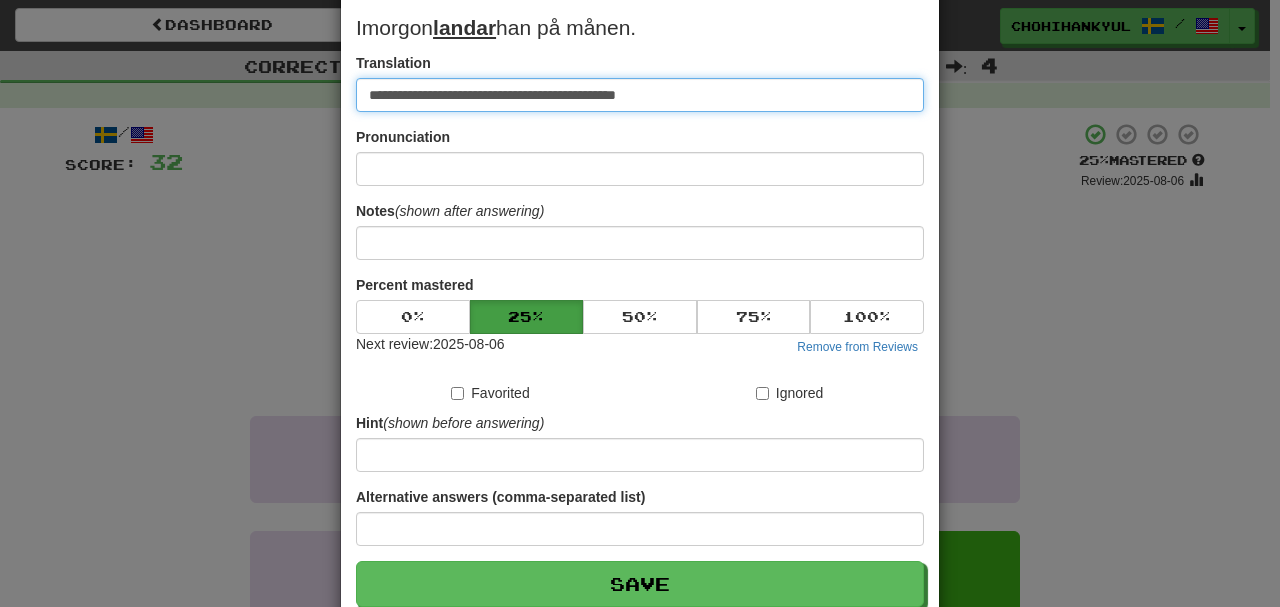 scroll, scrollTop: 190, scrollLeft: 0, axis: vertical 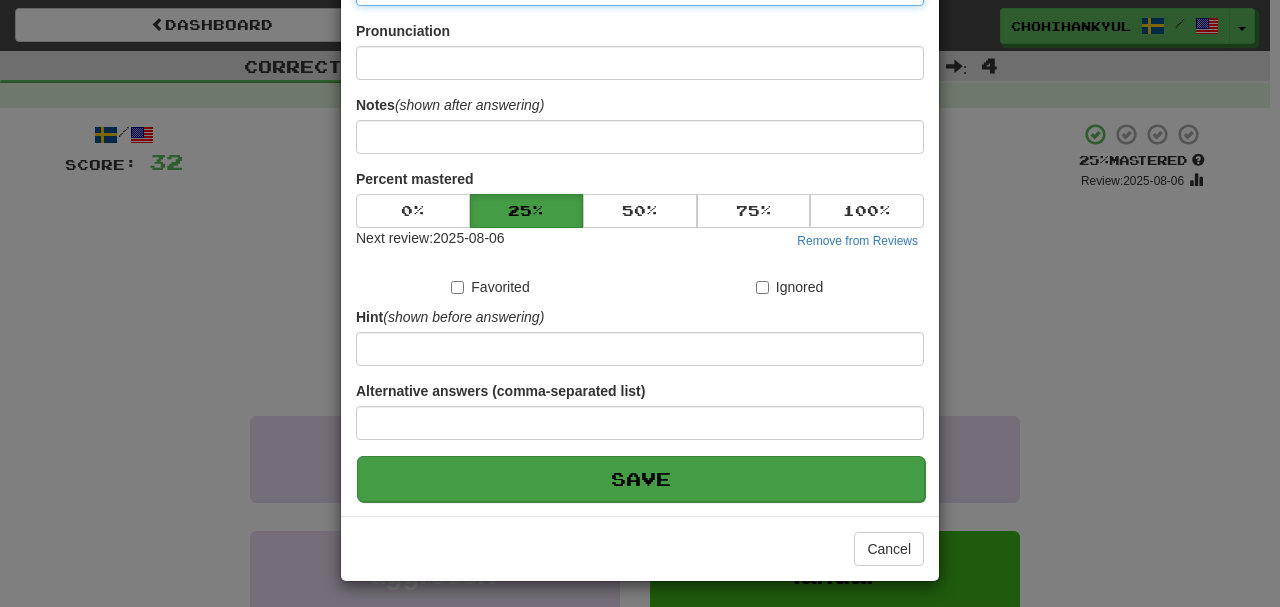 type on "**********" 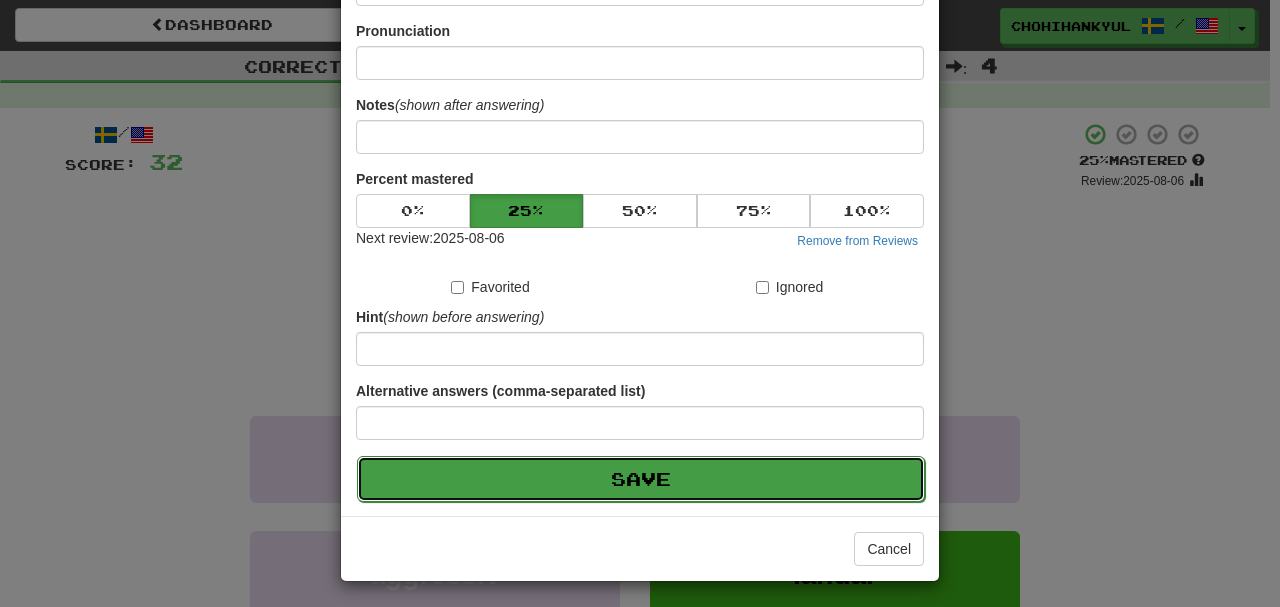 click on "Save" at bounding box center [641, 479] 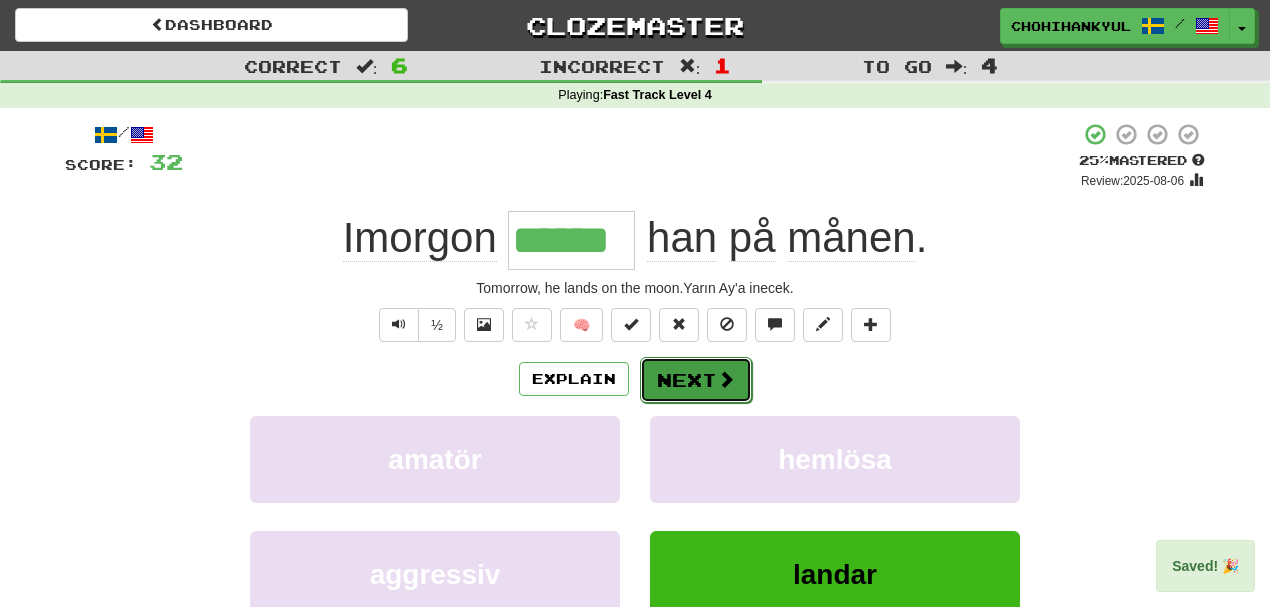 click on "Next" at bounding box center (696, 380) 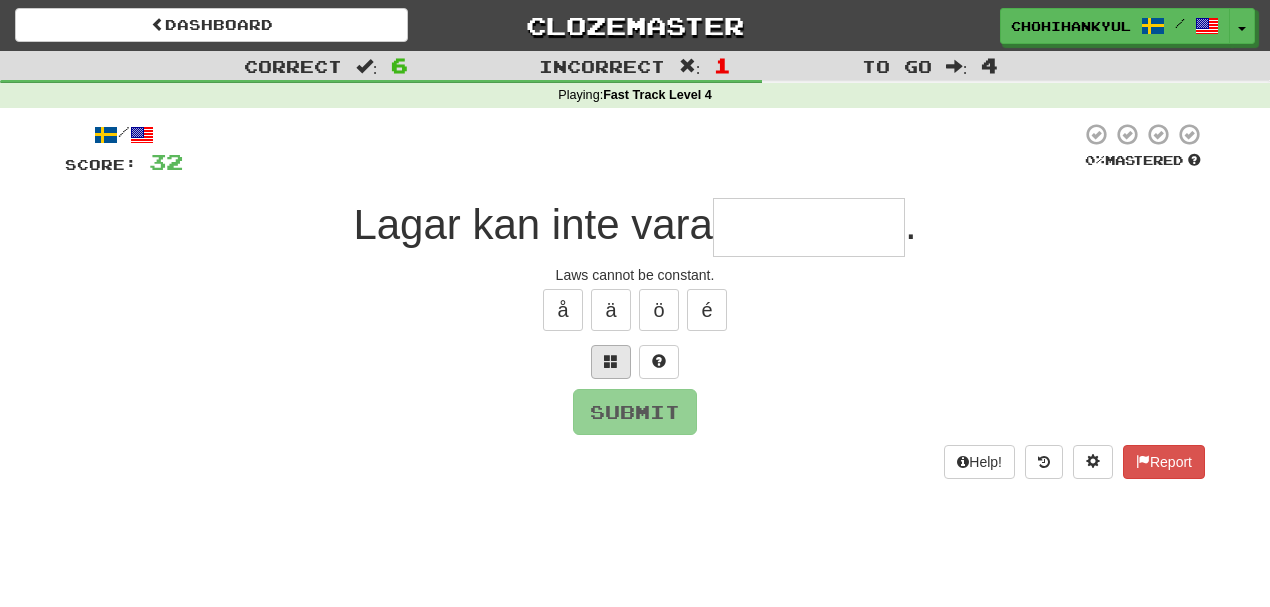 type on "*" 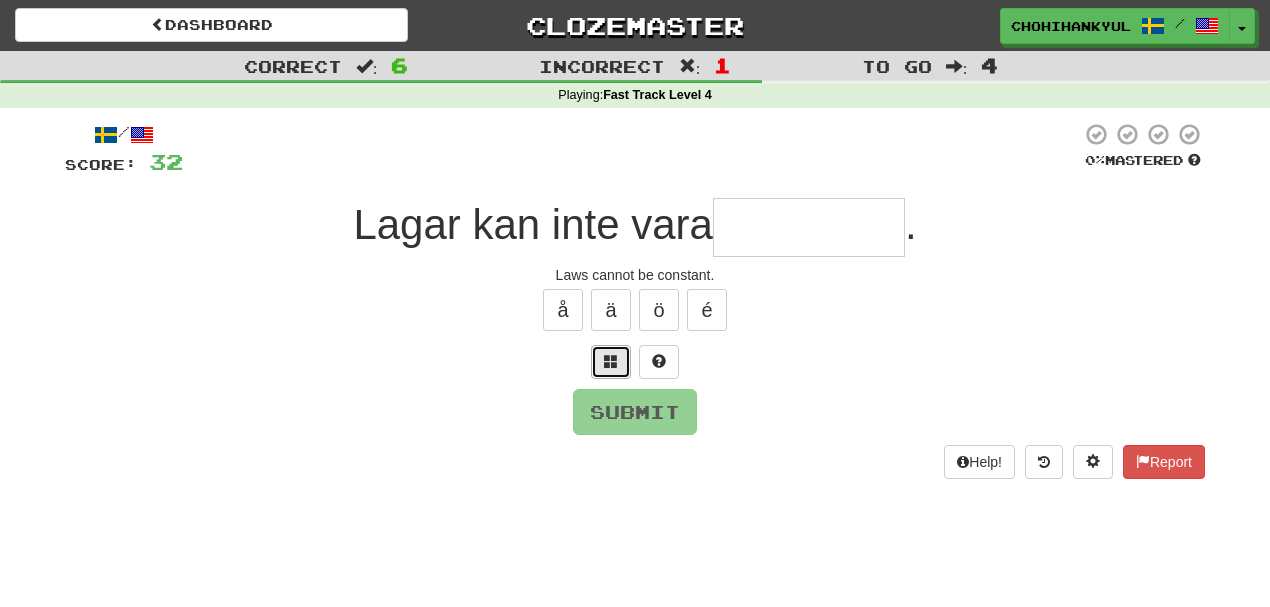 click at bounding box center (611, 361) 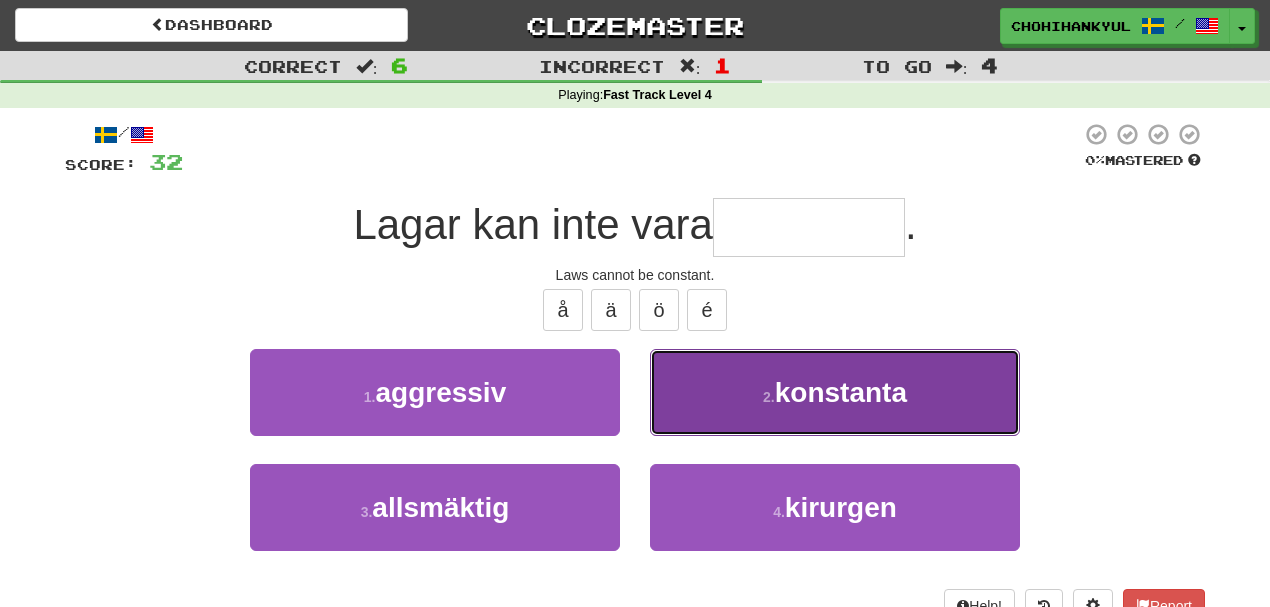 click on "konstanta" at bounding box center [841, 392] 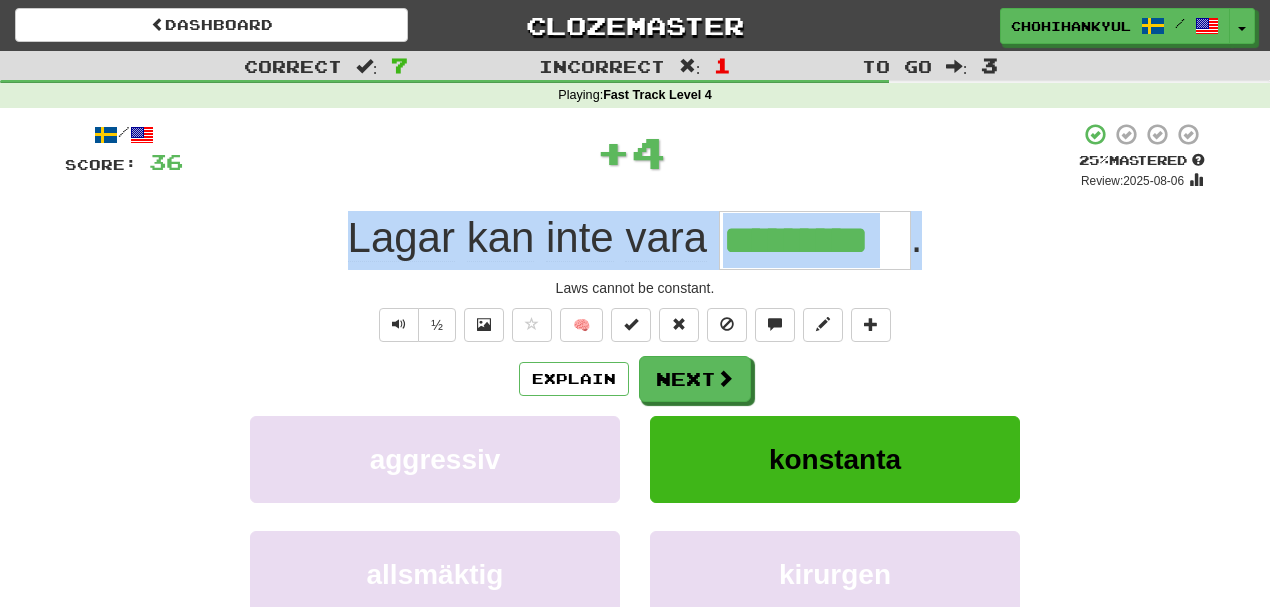 drag, startPoint x: 337, startPoint y: 236, endPoint x: 1070, endPoint y: 234, distance: 733.00275 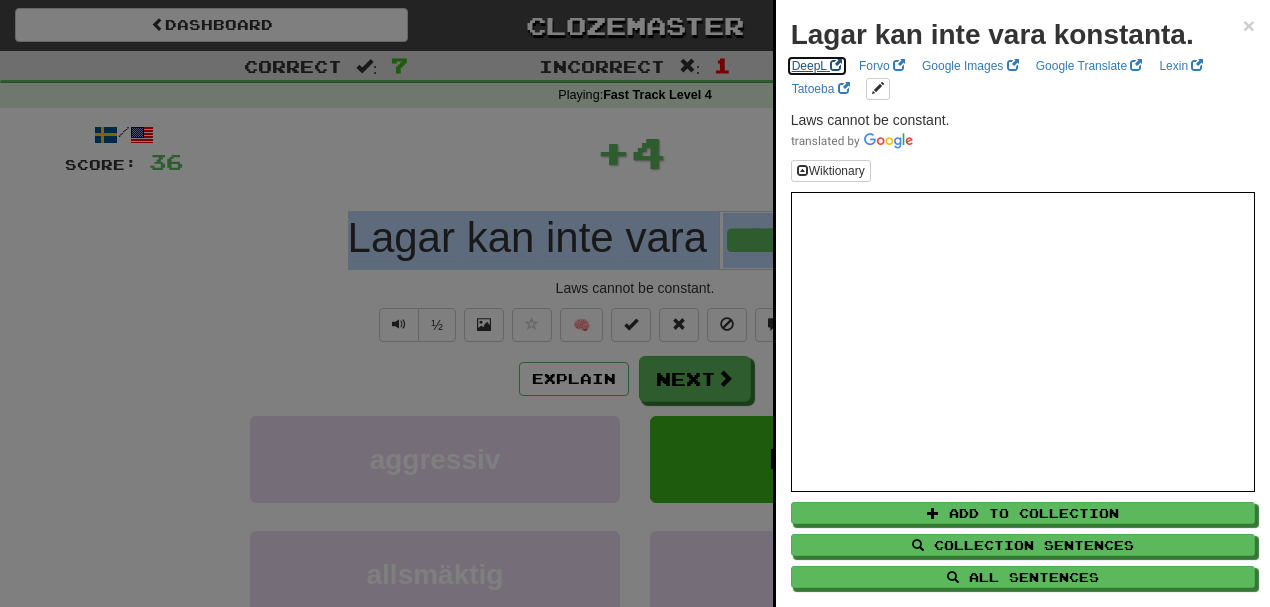 click on "DeepL" at bounding box center (817, 66) 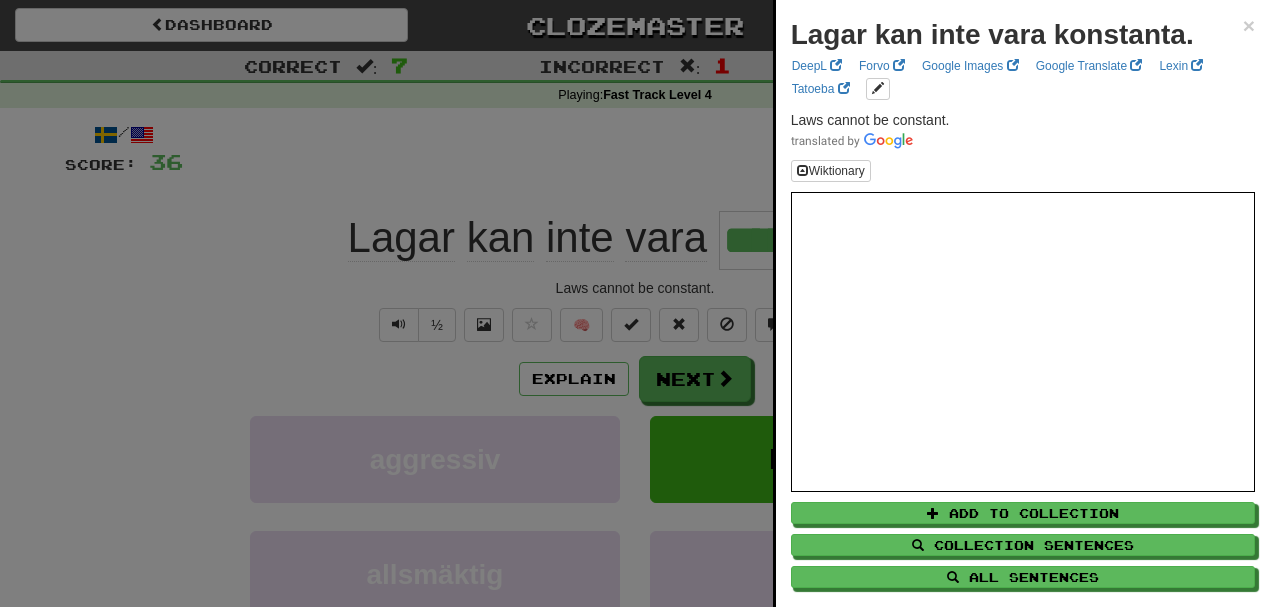 drag, startPoint x: 139, startPoint y: 165, endPoint x: 266, endPoint y: 212, distance: 135.41788 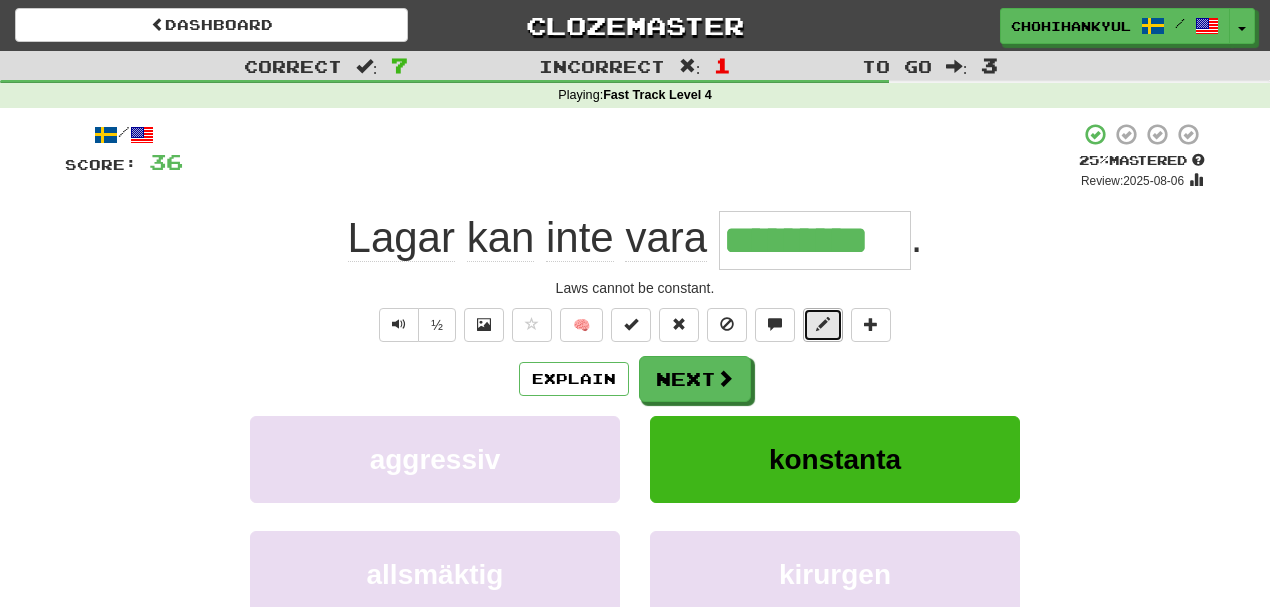 click at bounding box center [823, 324] 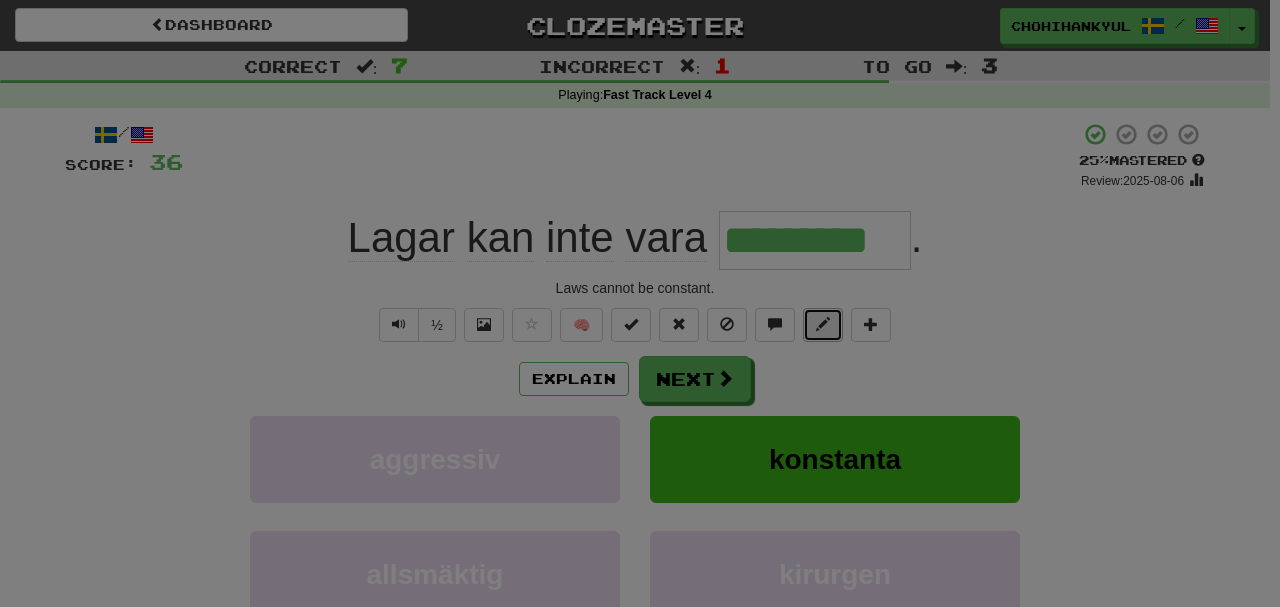 type 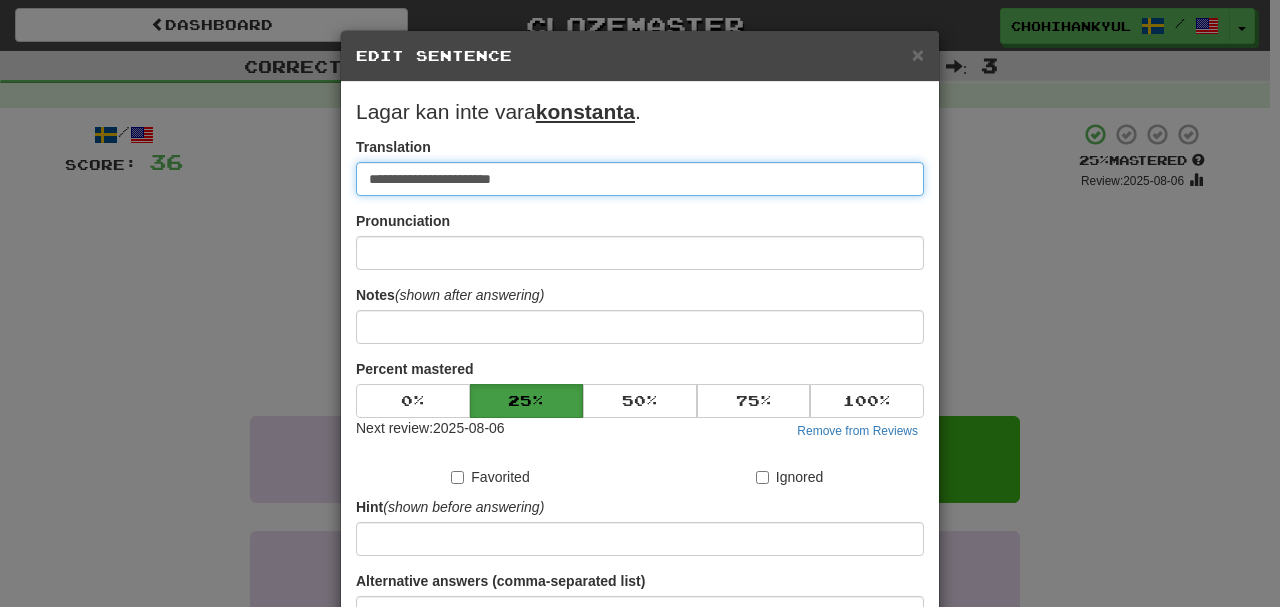 paste on "**********" 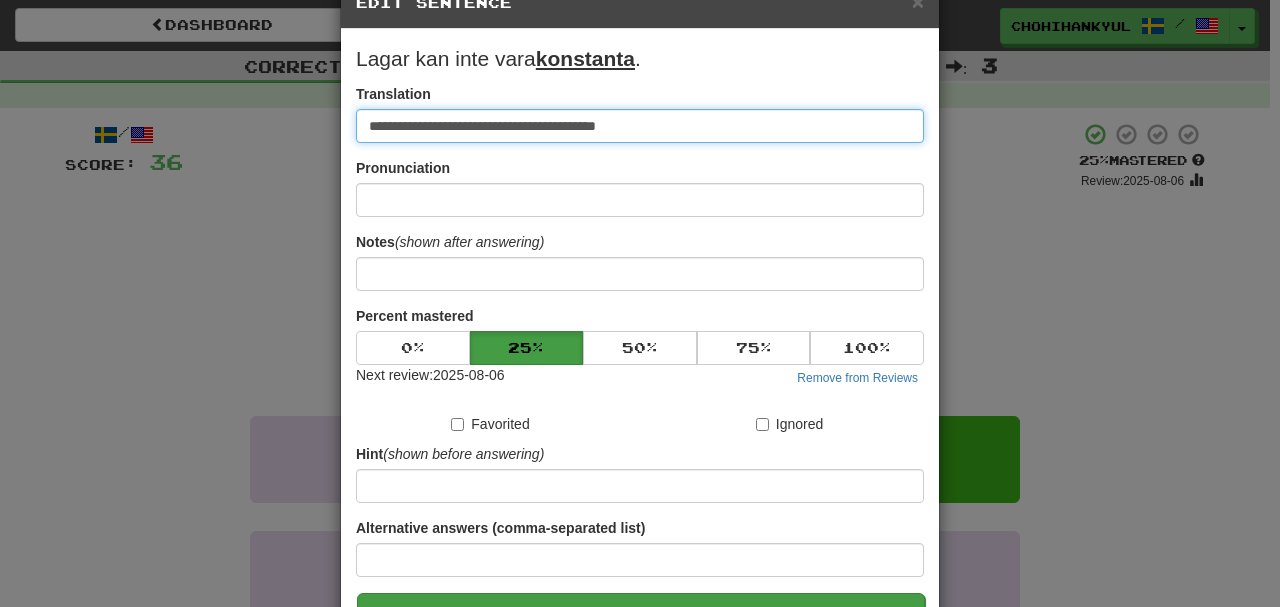 scroll, scrollTop: 190, scrollLeft: 0, axis: vertical 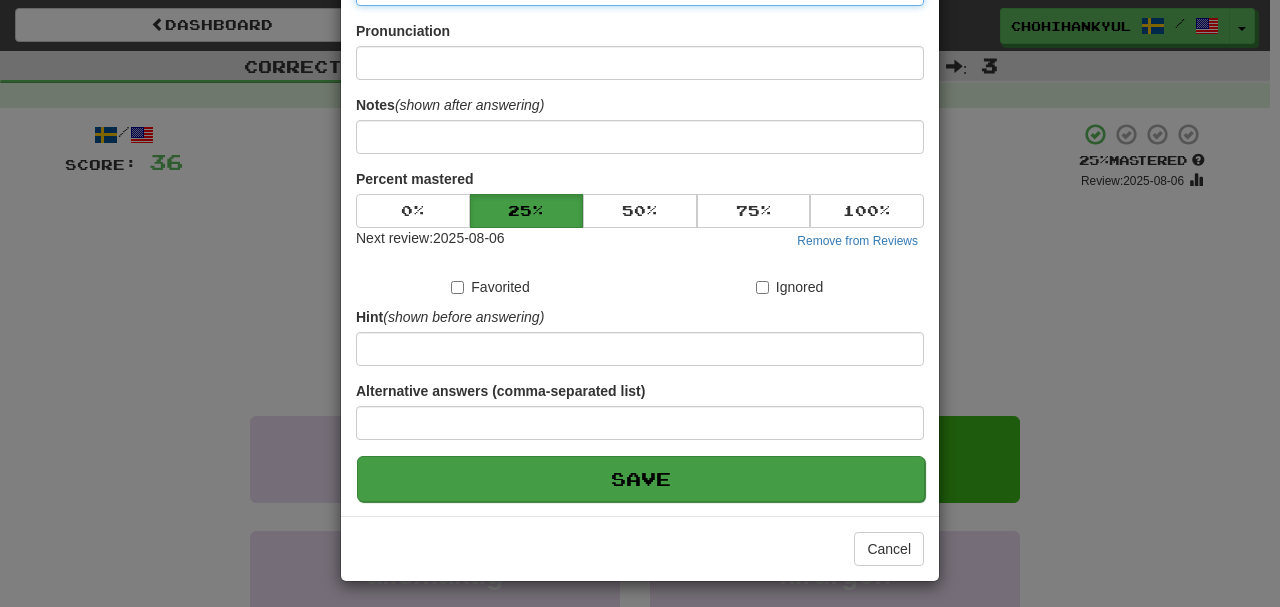 type on "**********" 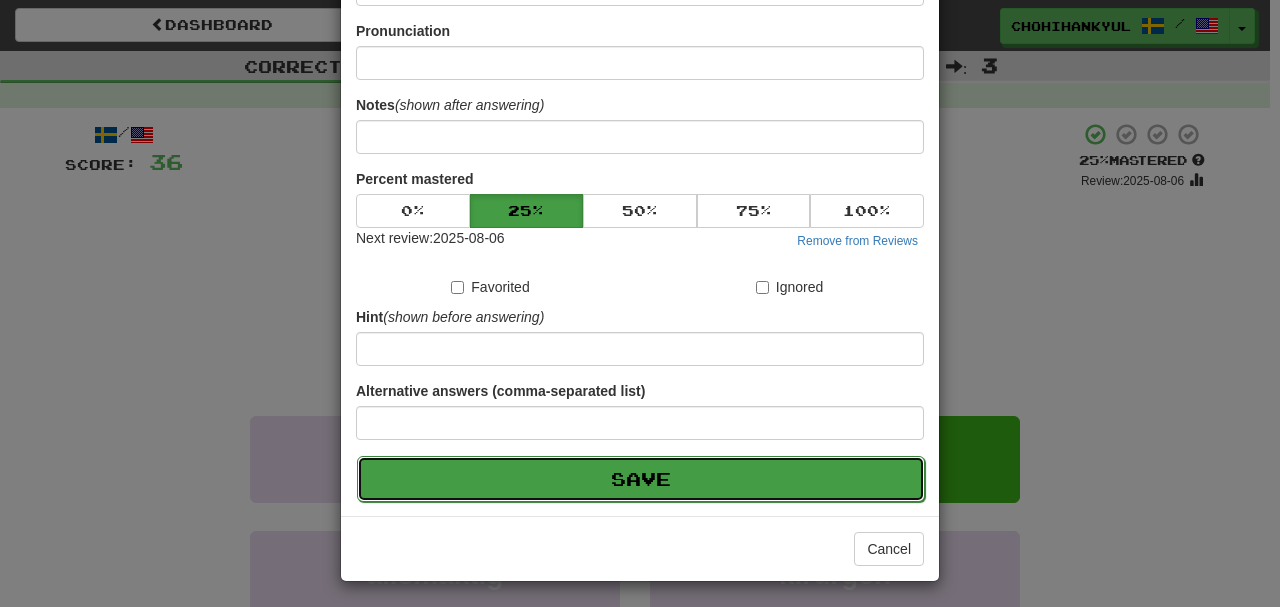 click on "Save" at bounding box center [641, 479] 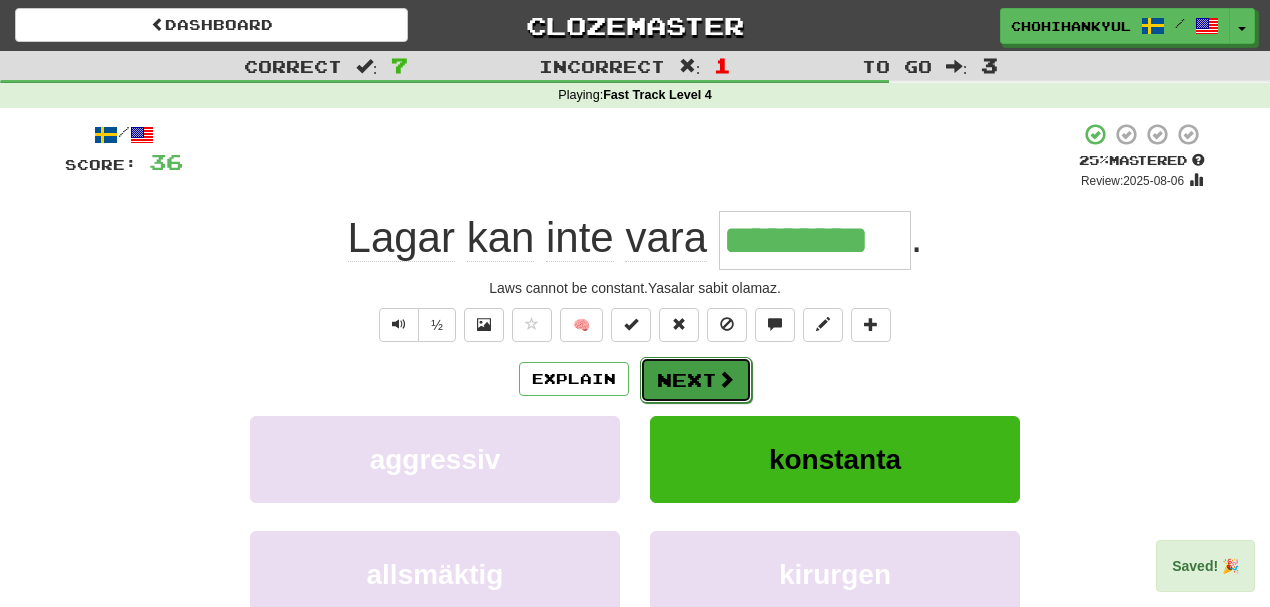 click at bounding box center [726, 379] 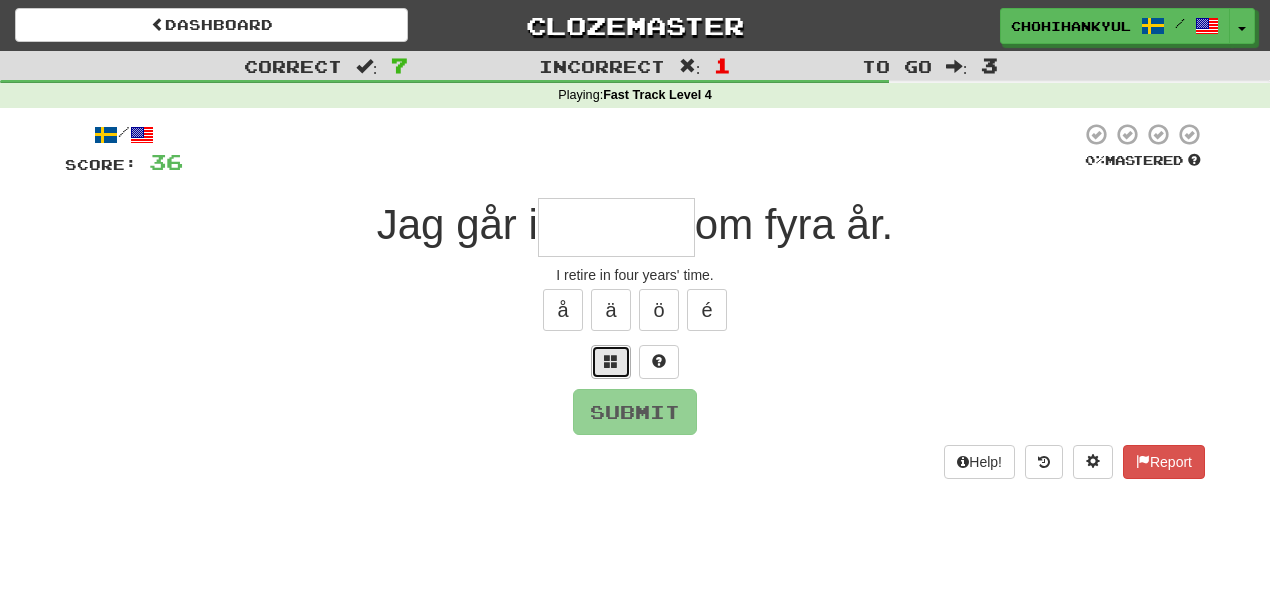 click at bounding box center [611, 361] 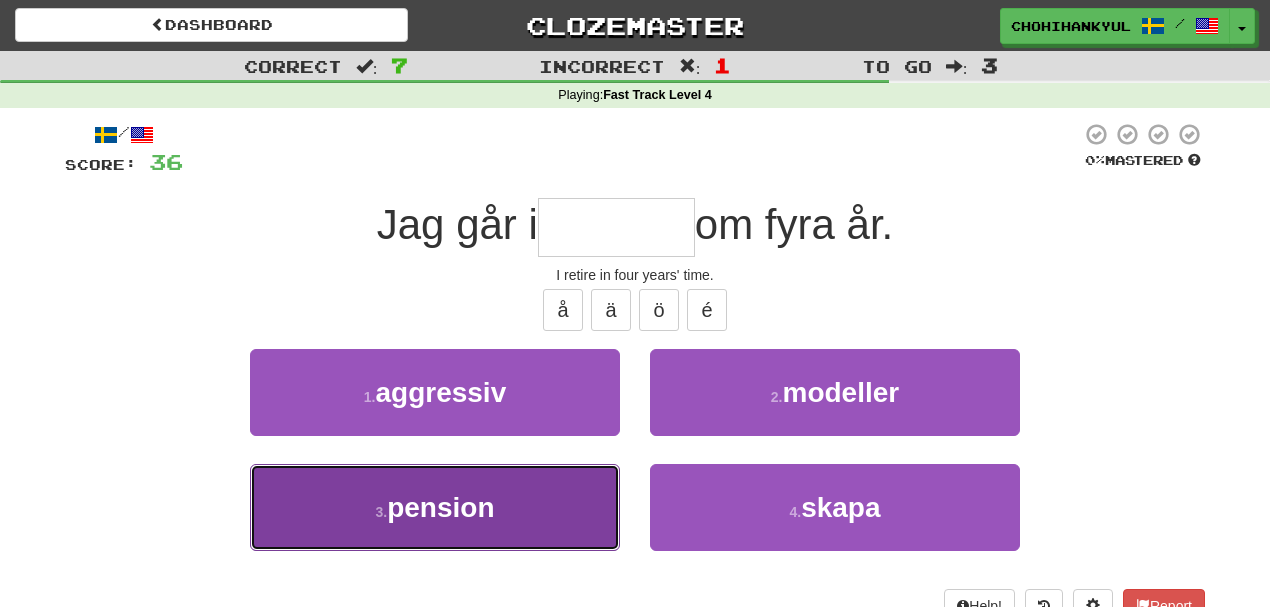 click on "3 .  pension" at bounding box center (435, 507) 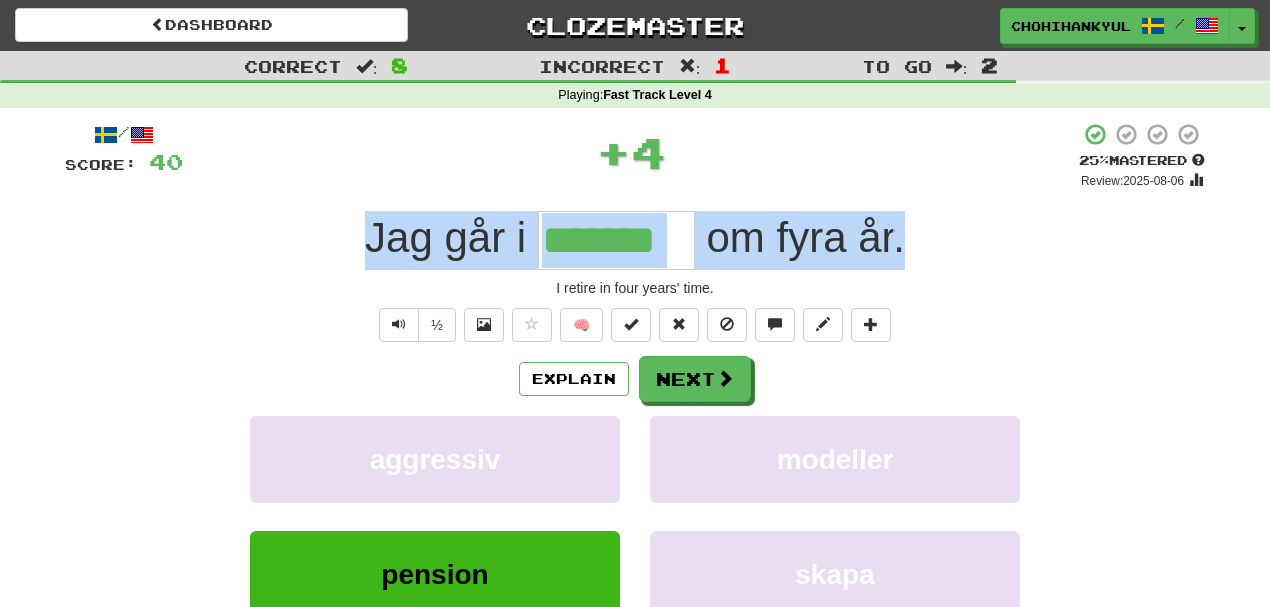 drag, startPoint x: 349, startPoint y: 223, endPoint x: 1082, endPoint y: 225, distance: 733.00275 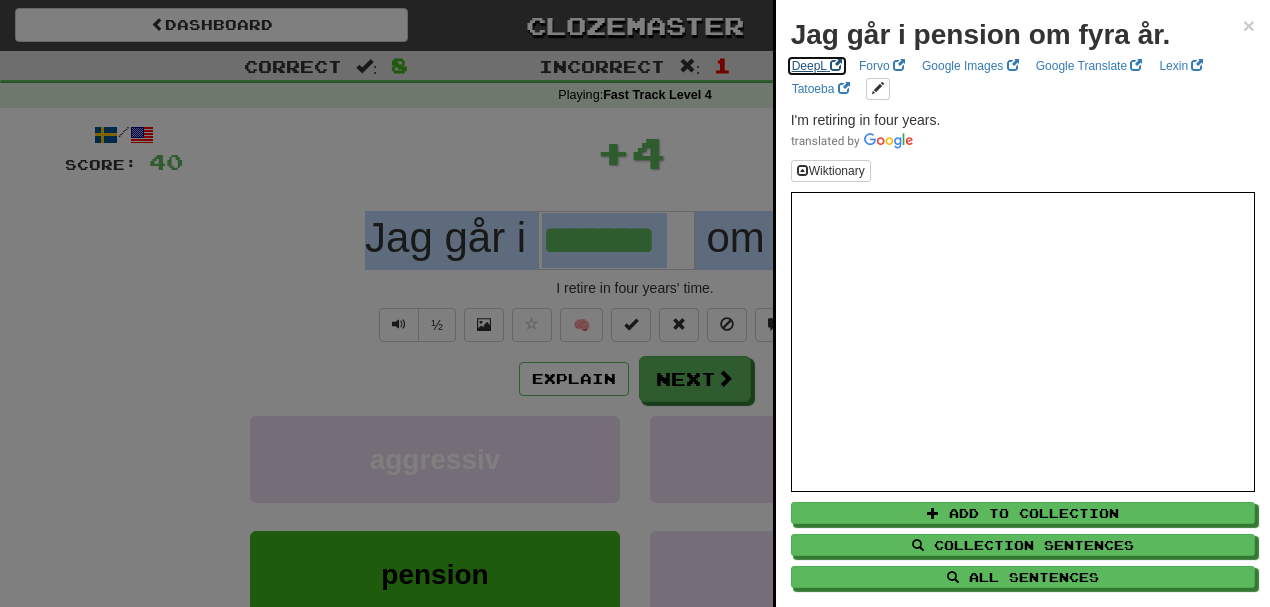 click on "DeepL" at bounding box center [817, 66] 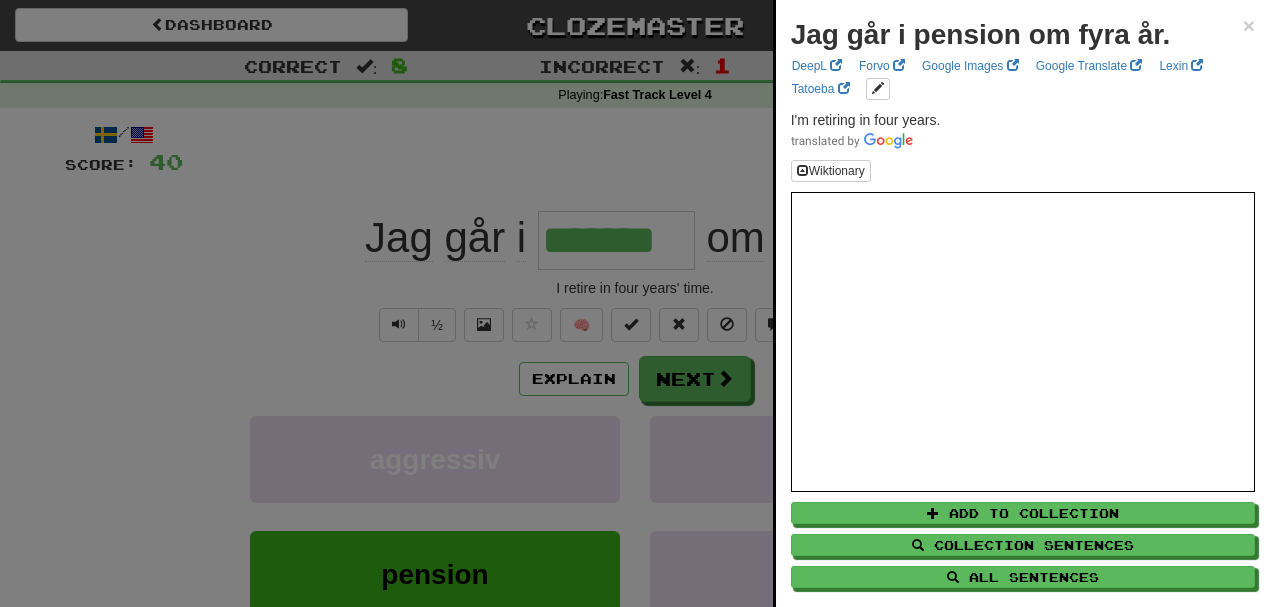 drag, startPoint x: 88, startPoint y: 152, endPoint x: 98, endPoint y: 157, distance: 11.18034 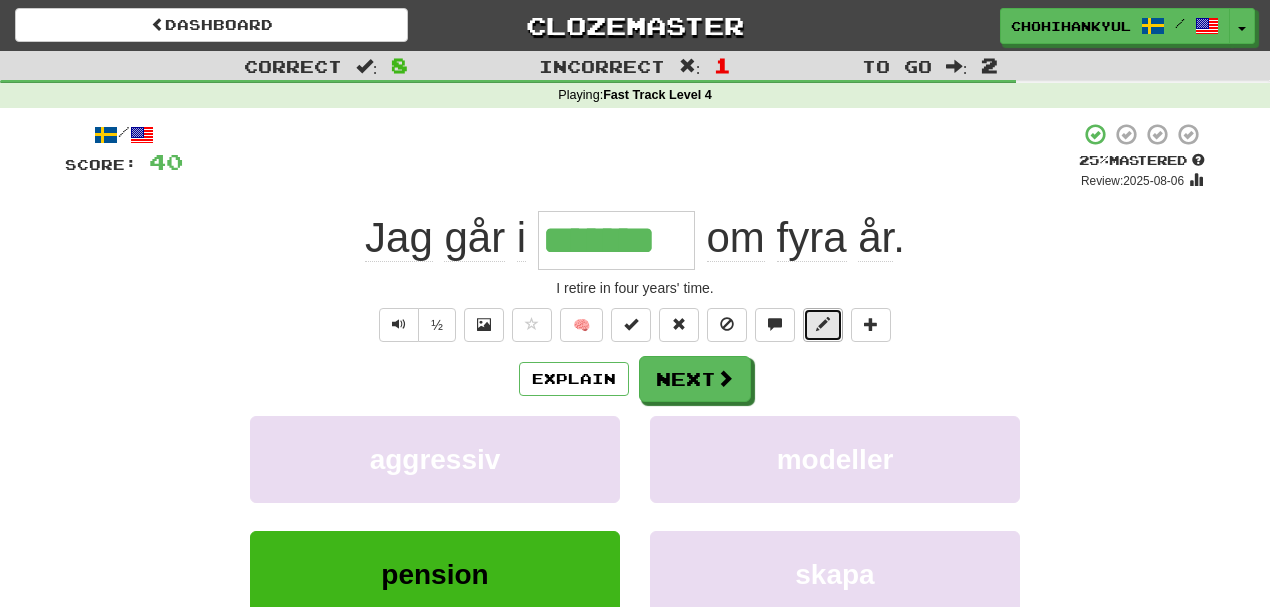 click at bounding box center [823, 325] 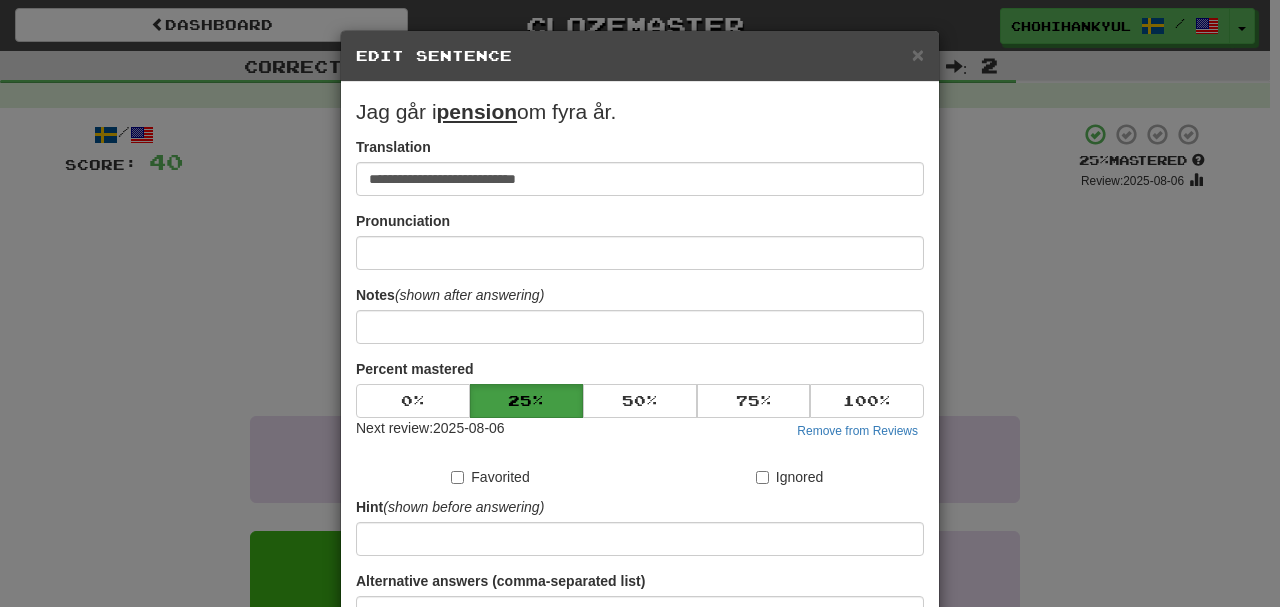 type 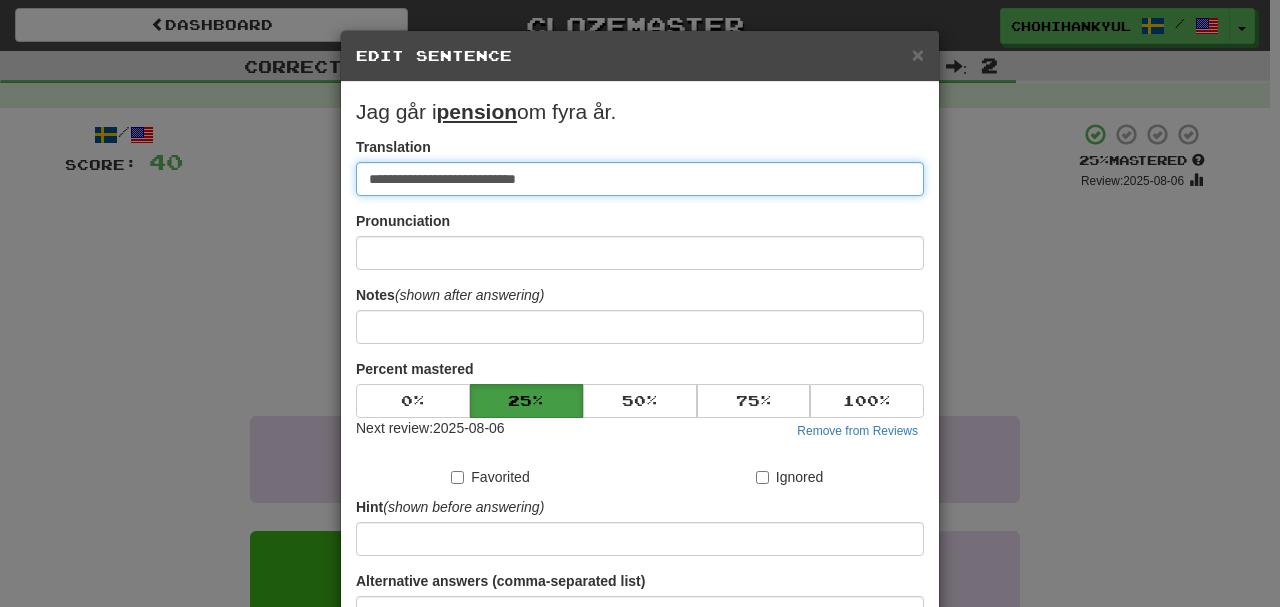 paste on "**********" 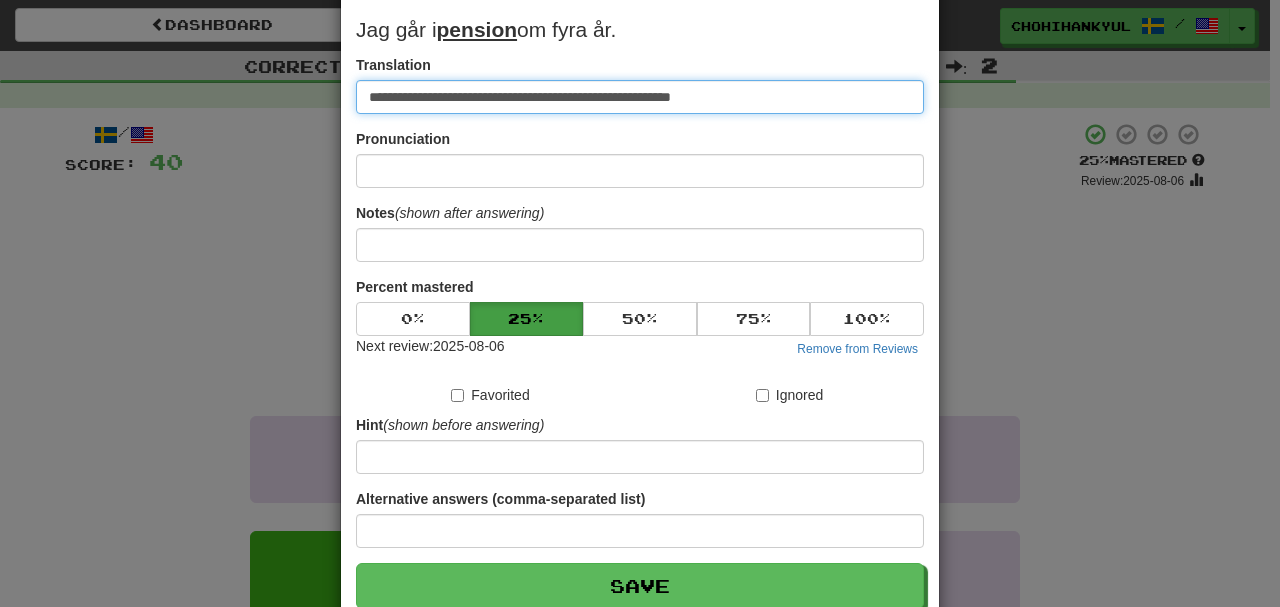 scroll, scrollTop: 133, scrollLeft: 0, axis: vertical 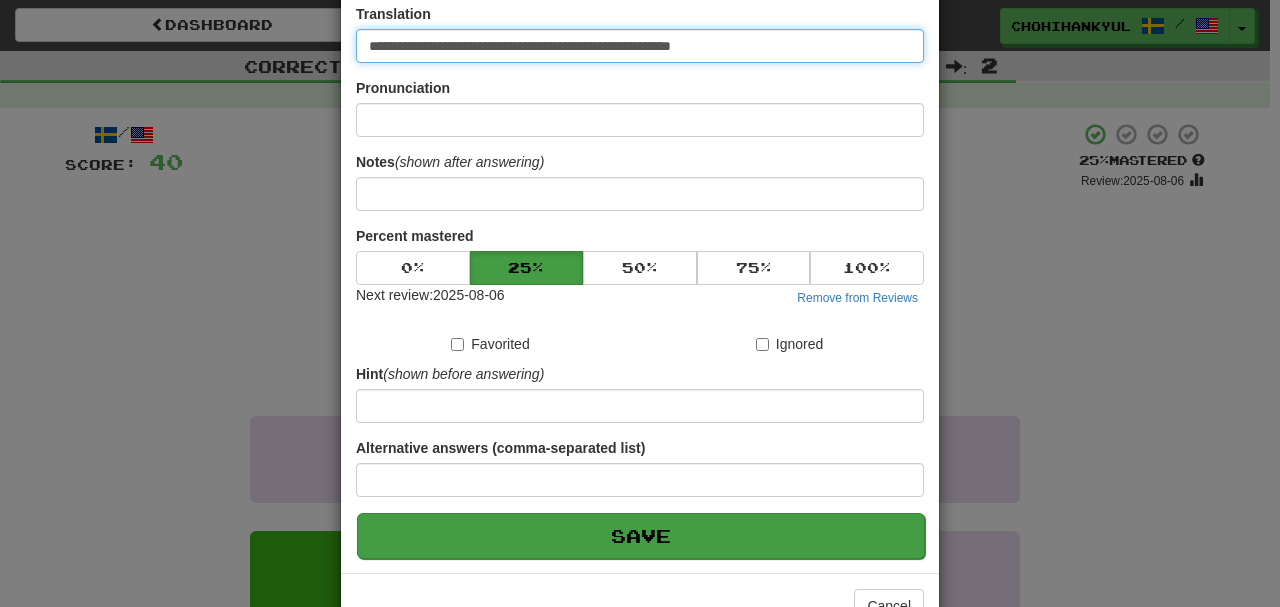 type on "**********" 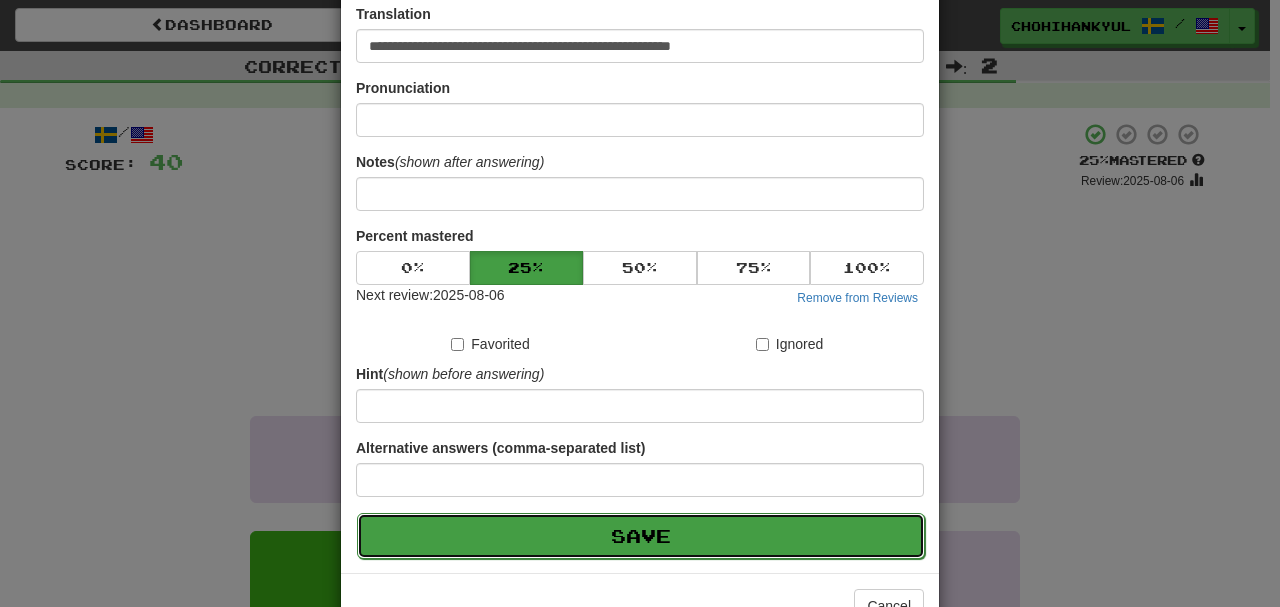 click on "Save" at bounding box center [641, 536] 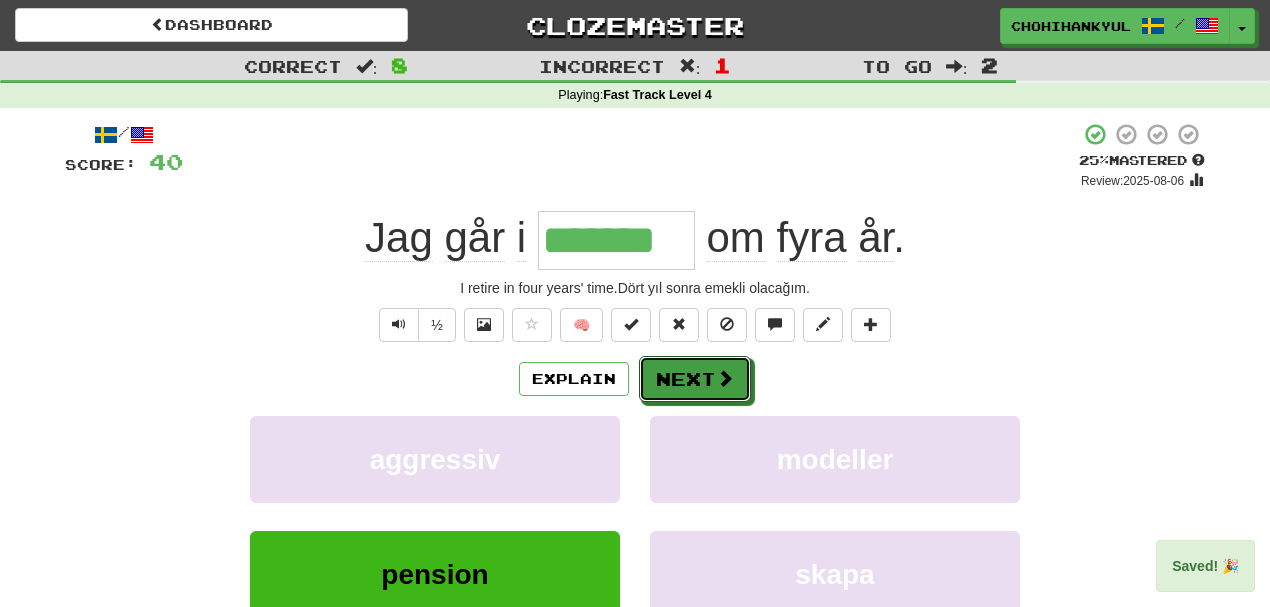 click on "Next" at bounding box center (695, 379) 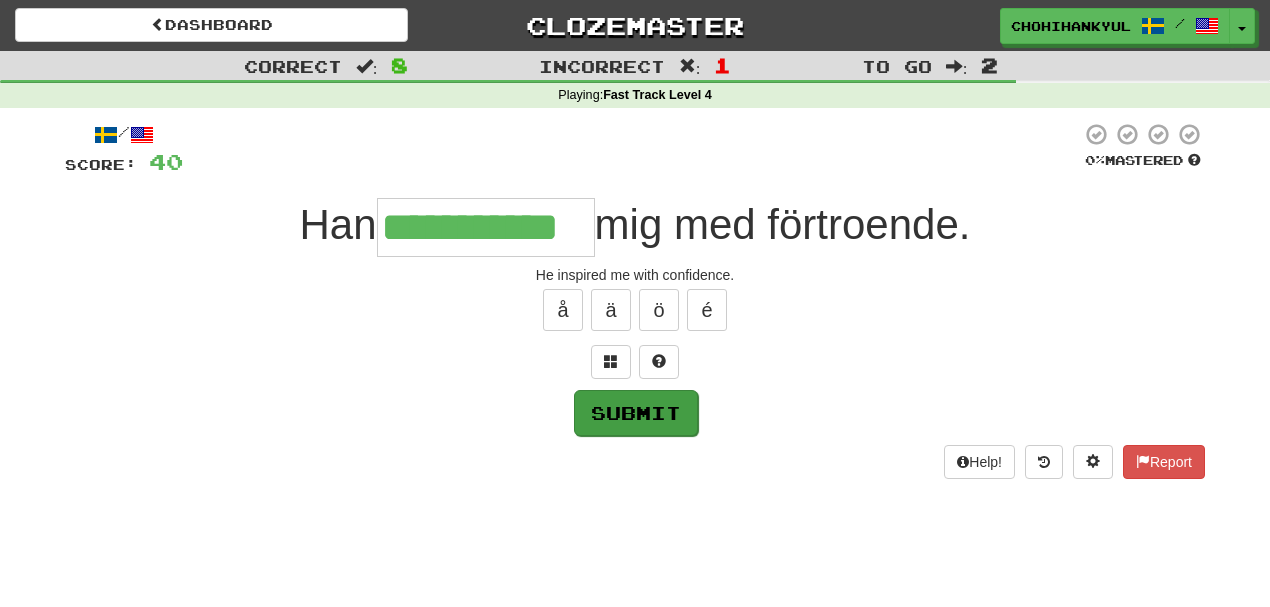 type on "**********" 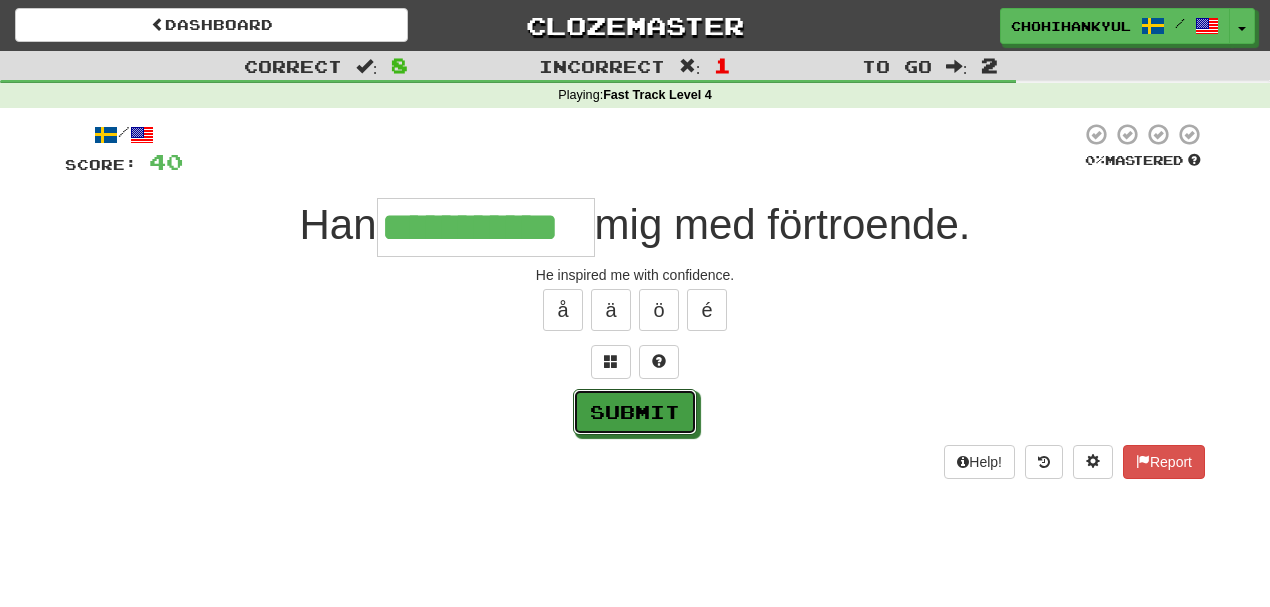drag, startPoint x: 644, startPoint y: 422, endPoint x: 632, endPoint y: 414, distance: 14.422205 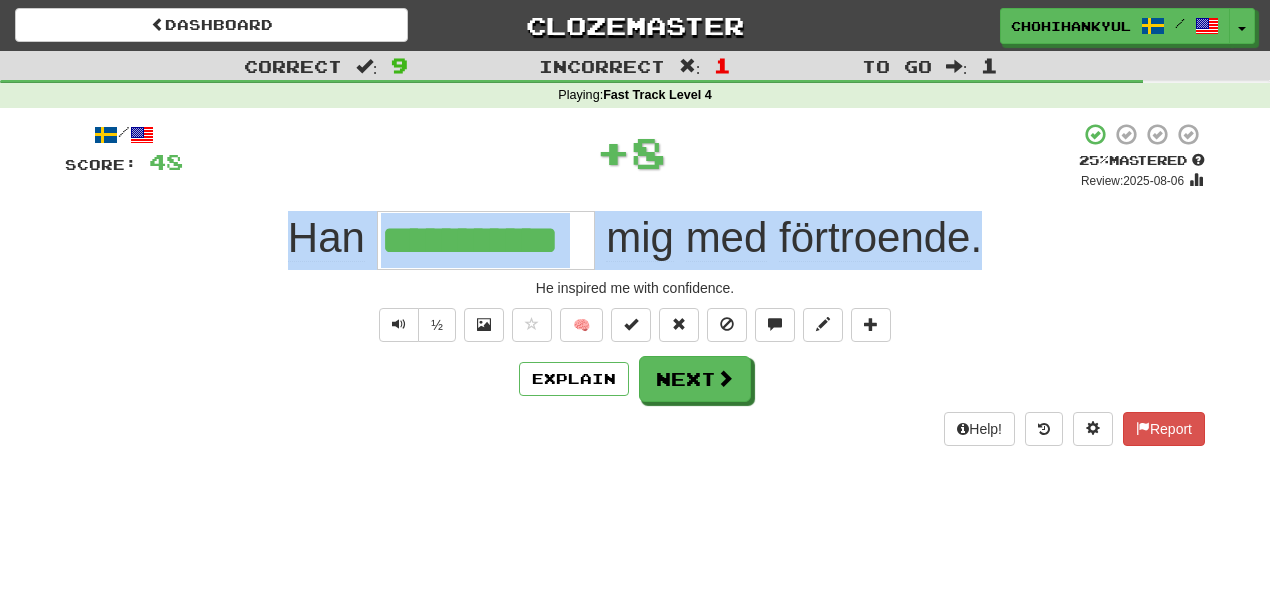 drag, startPoint x: 257, startPoint y: 253, endPoint x: 1082, endPoint y: 230, distance: 825.32056 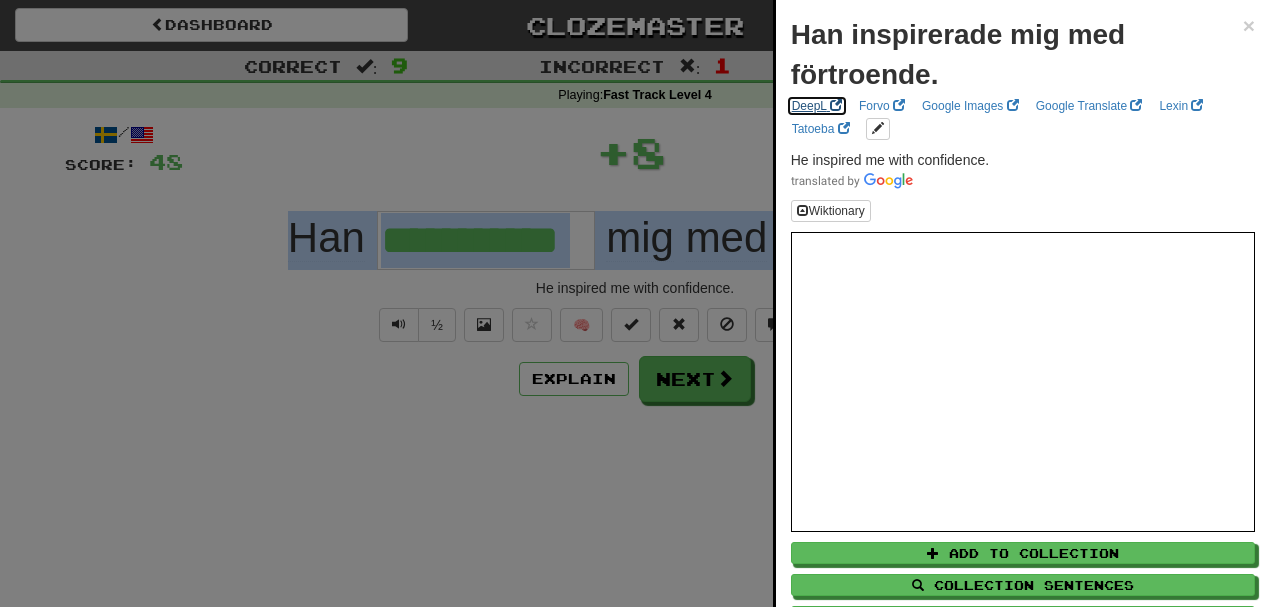 click on "DeepL" at bounding box center [817, 106] 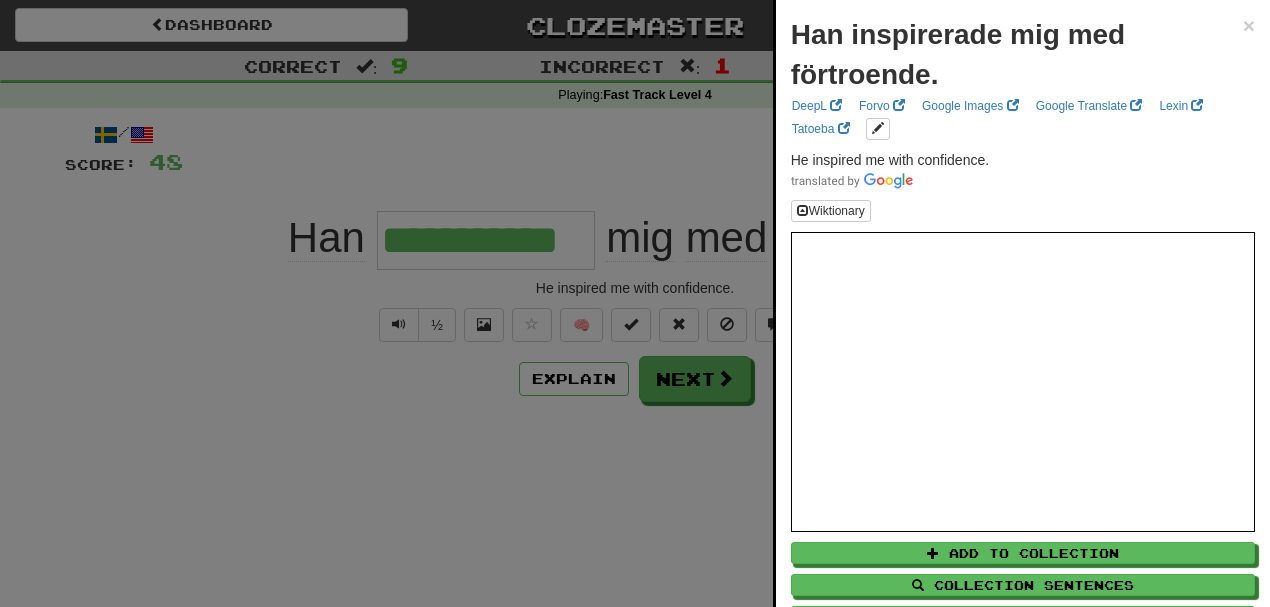 drag, startPoint x: 90, startPoint y: 163, endPoint x: 284, endPoint y: 216, distance: 201.10942 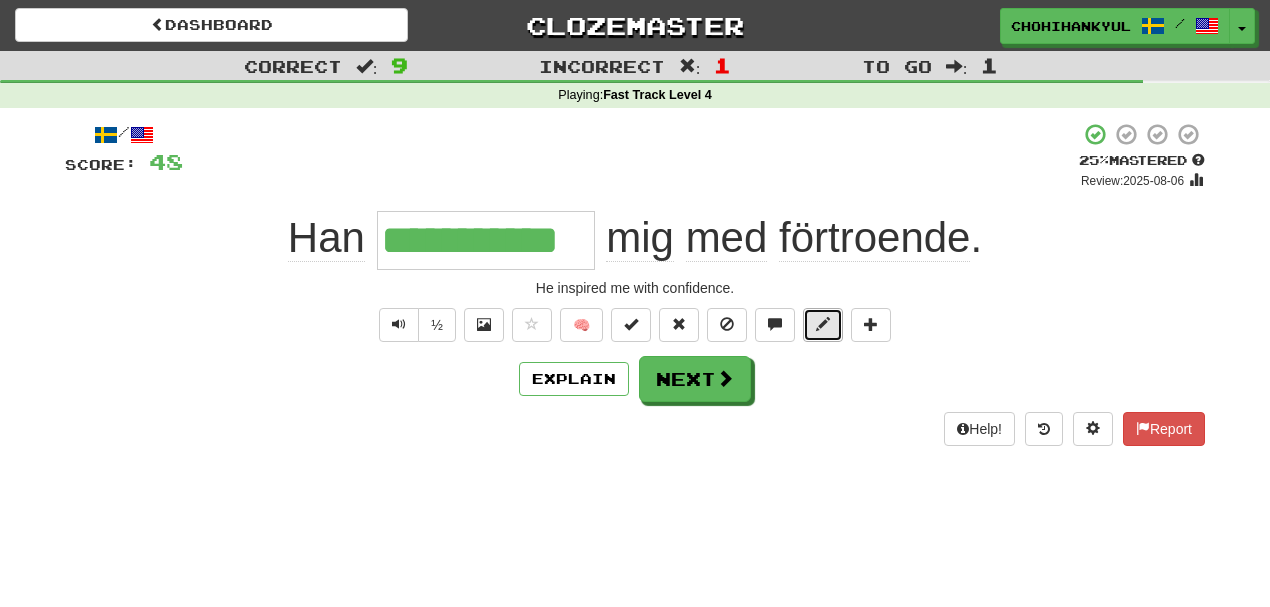 click at bounding box center [823, 324] 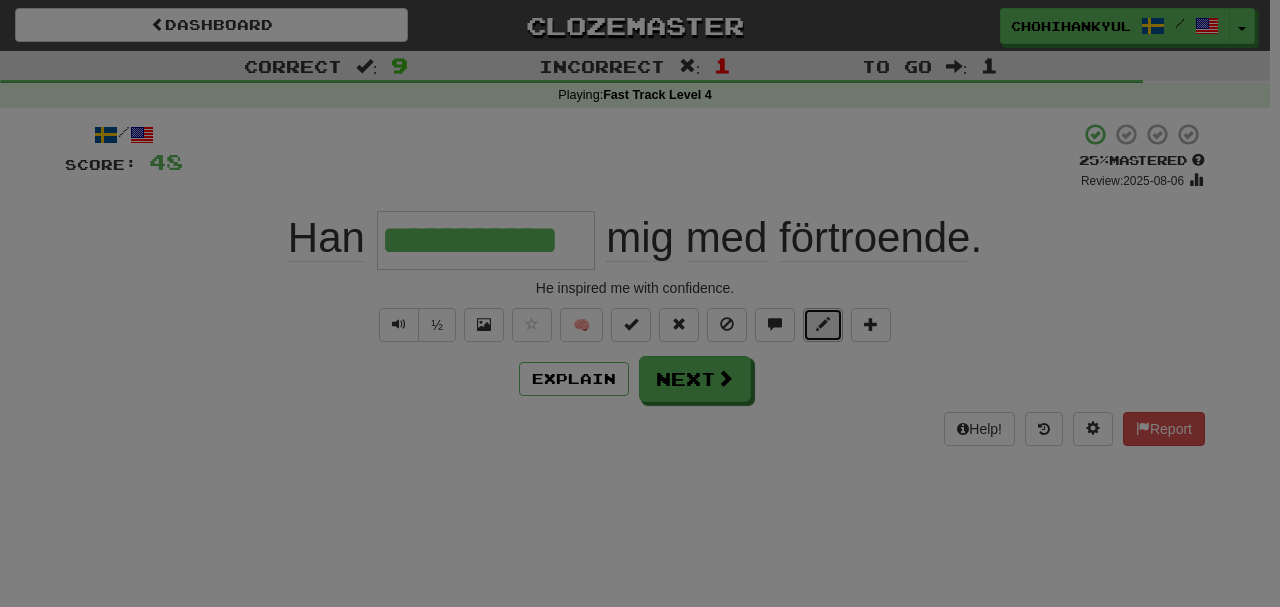 type 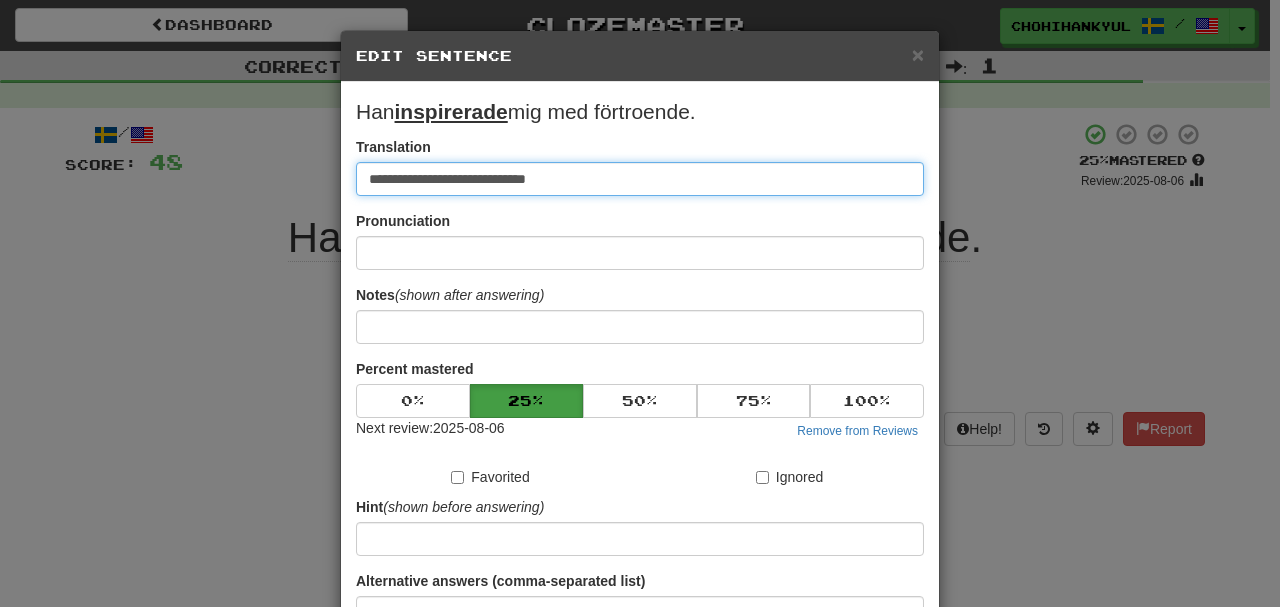 paste on "**********" 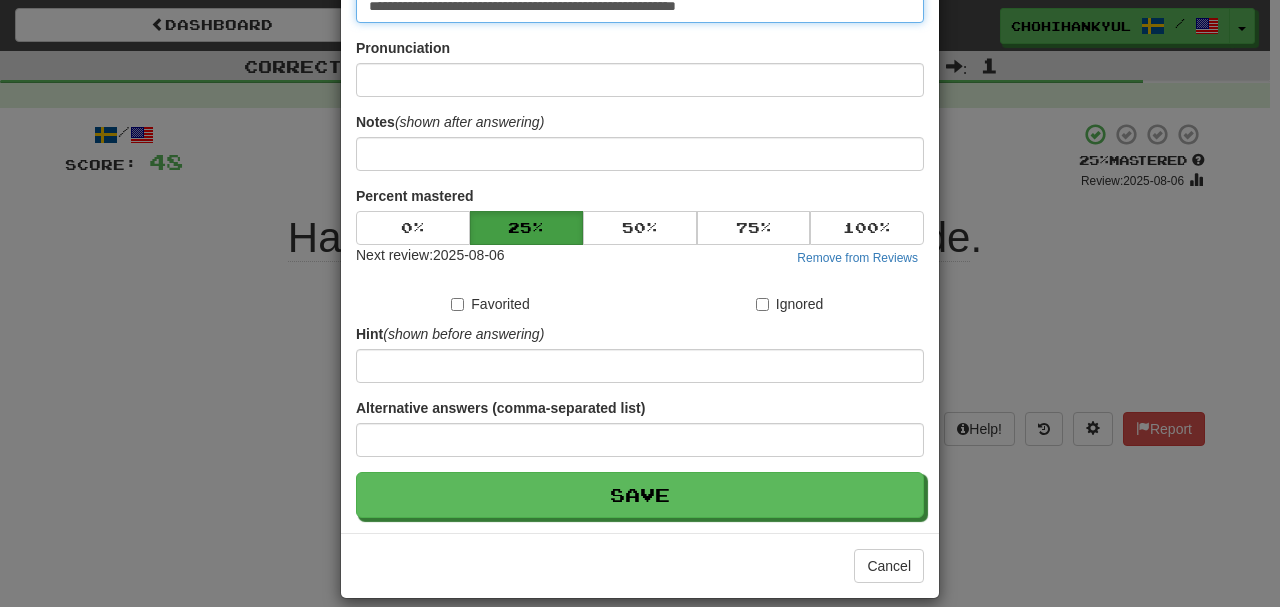 scroll, scrollTop: 190, scrollLeft: 0, axis: vertical 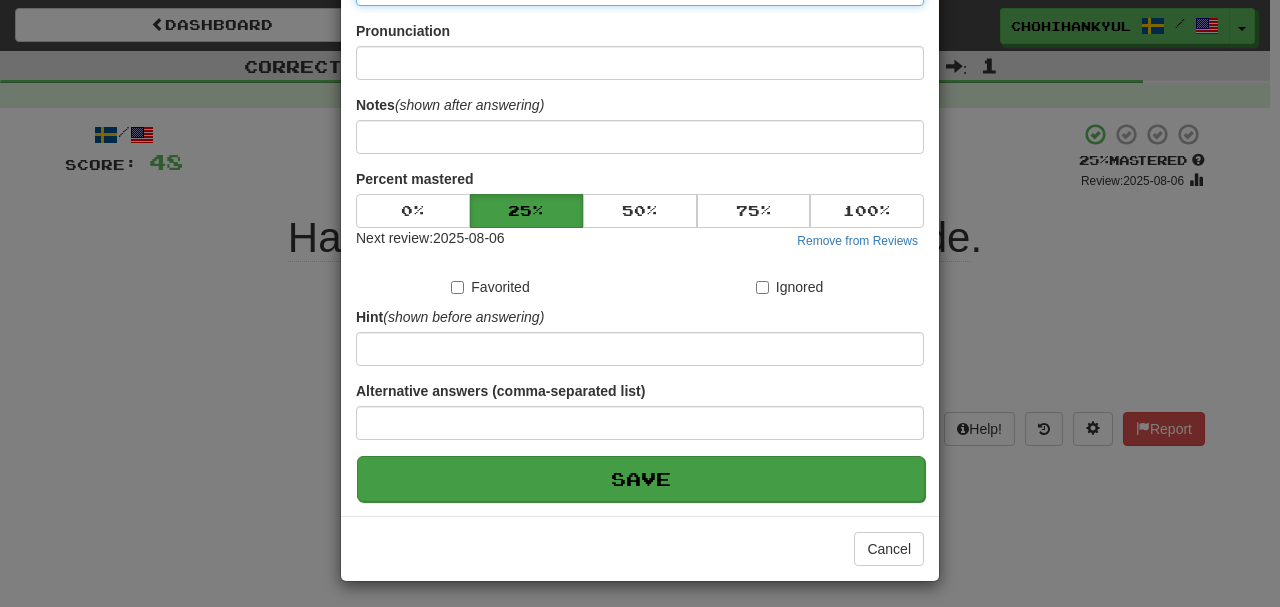 type on "**********" 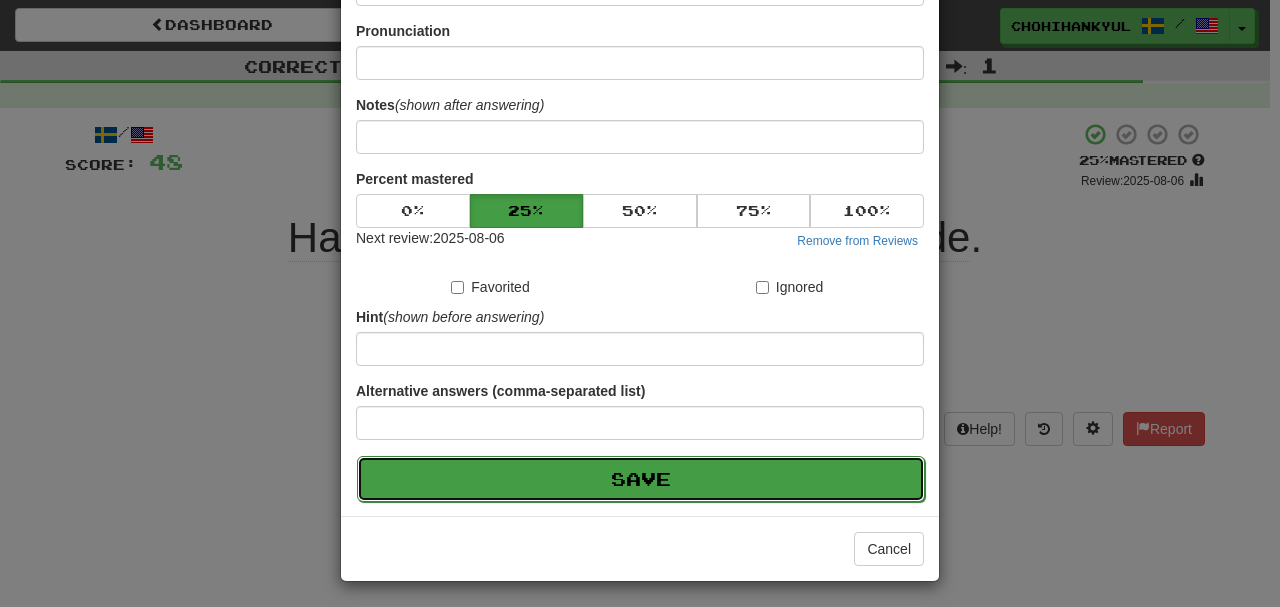 click on "Save" at bounding box center (641, 479) 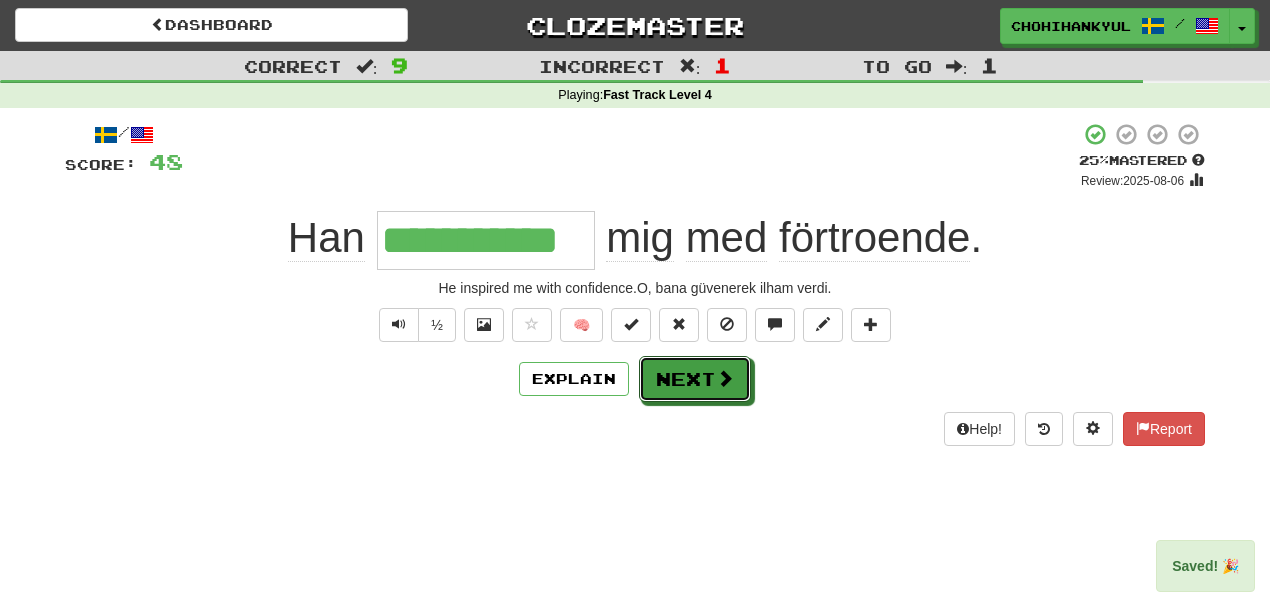 click on "Next" at bounding box center (695, 379) 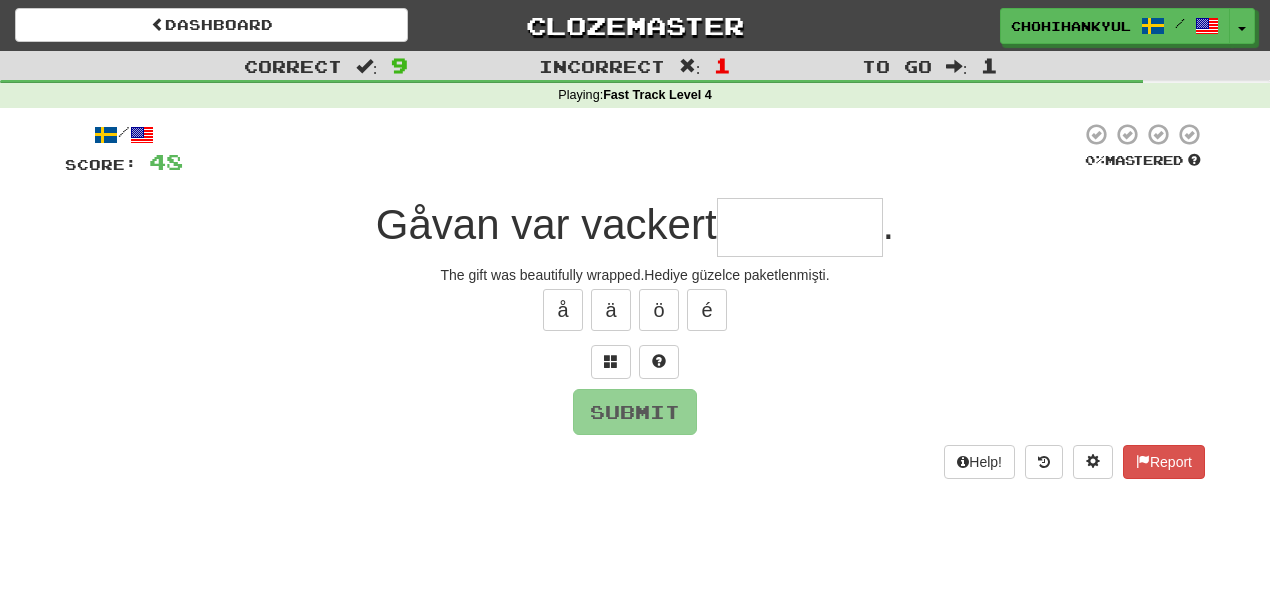 click at bounding box center (635, 362) 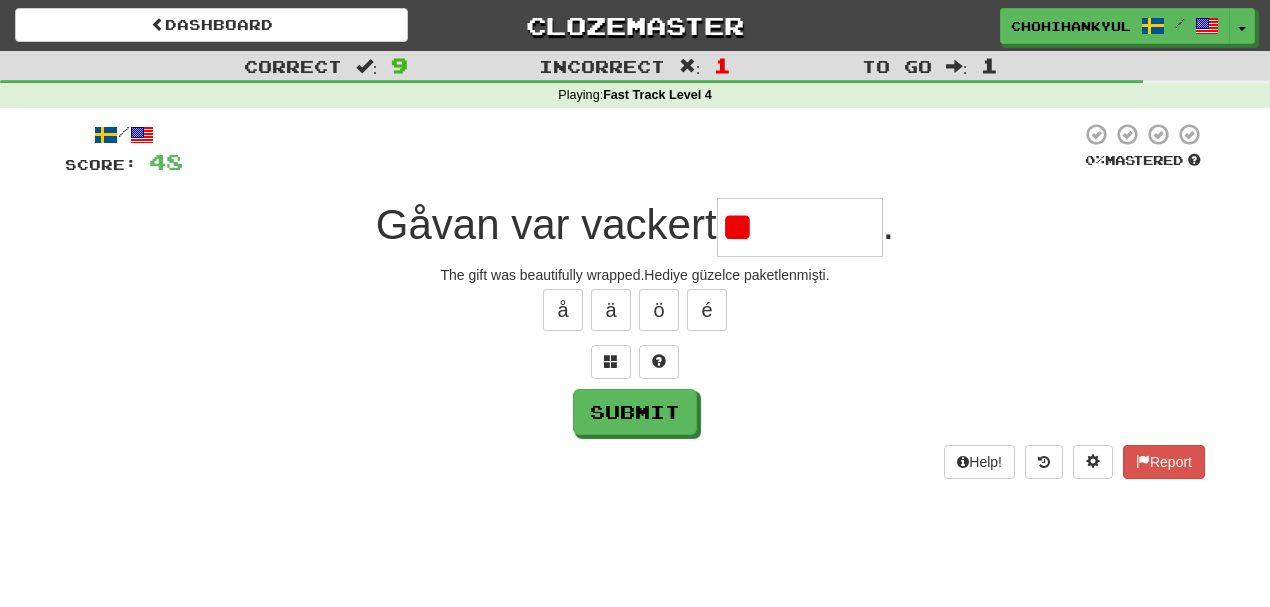 type on "*" 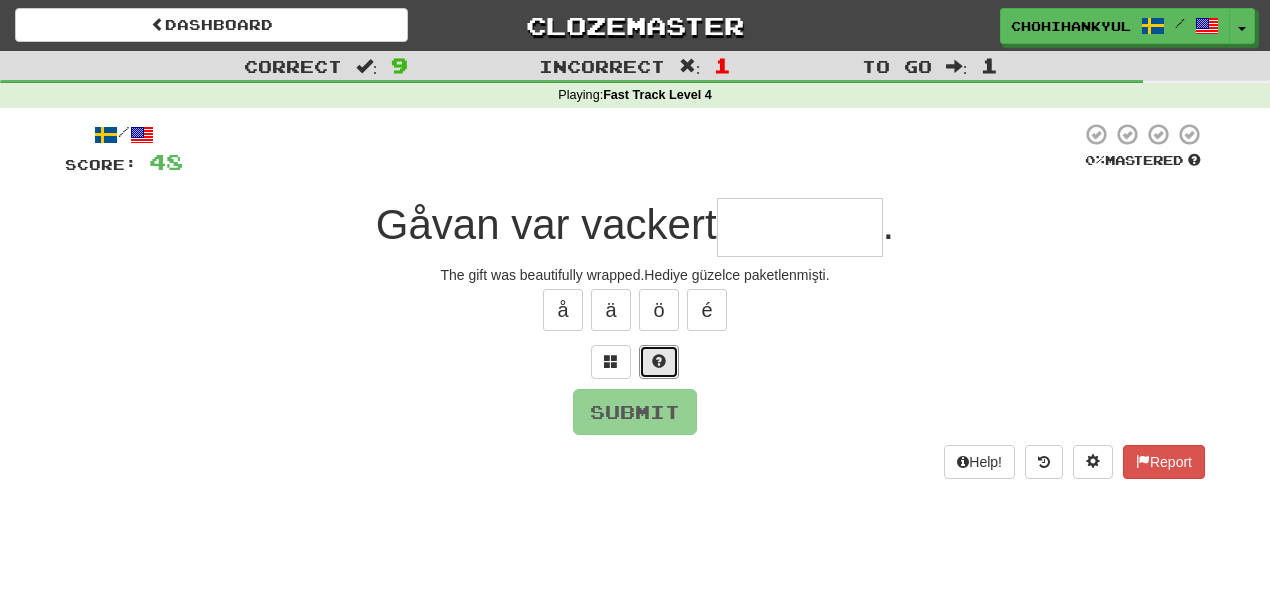click at bounding box center (659, 361) 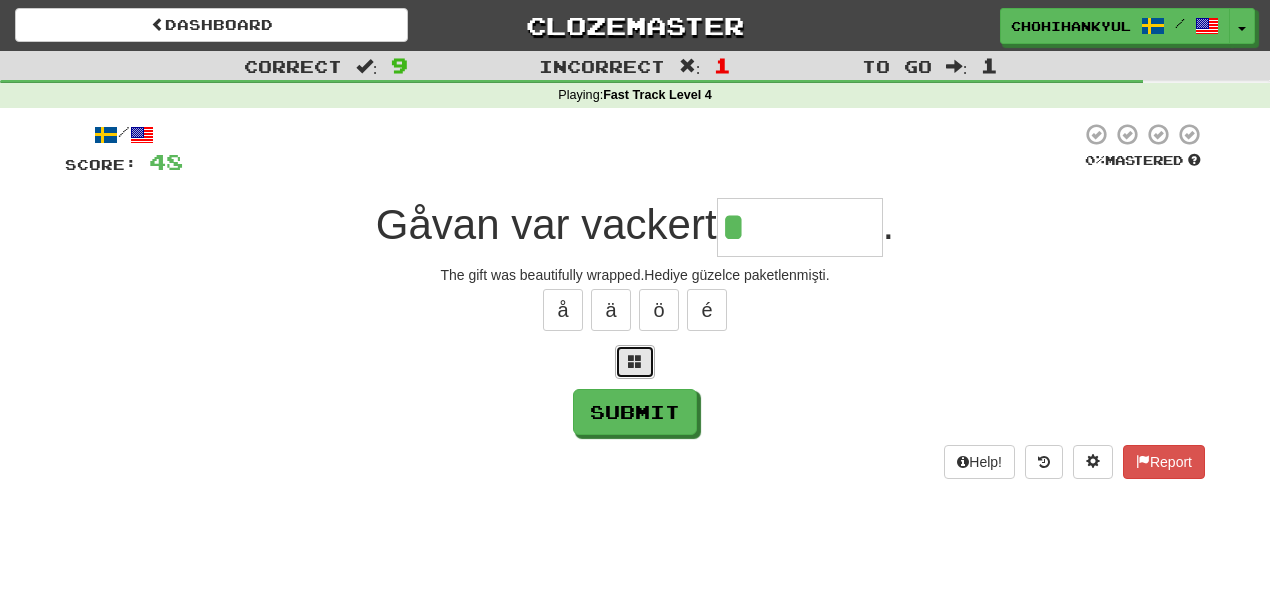 click at bounding box center [635, 362] 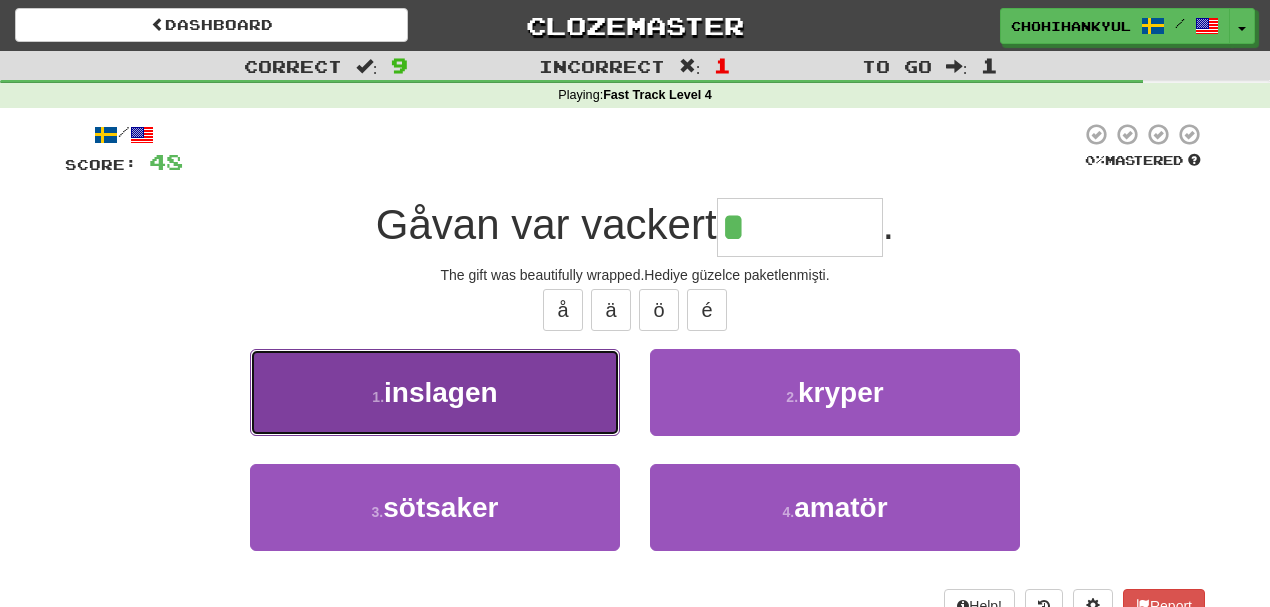 click on "1 .  inslagen" at bounding box center [435, 392] 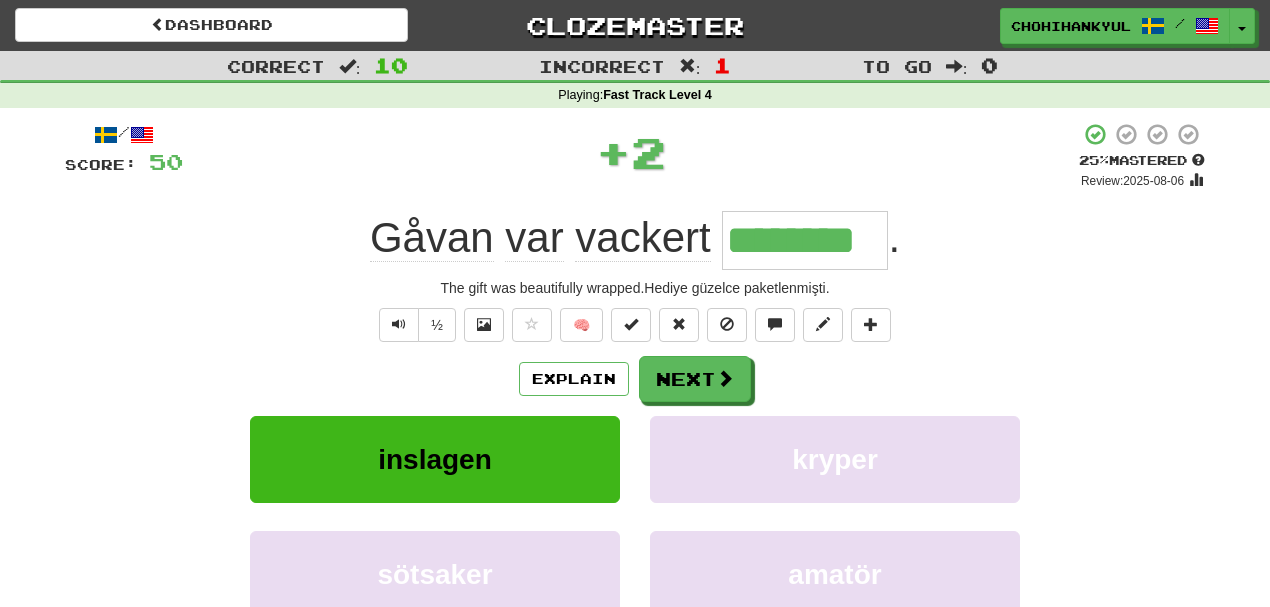 drag, startPoint x: 722, startPoint y: 246, endPoint x: 856, endPoint y: 254, distance: 134.23859 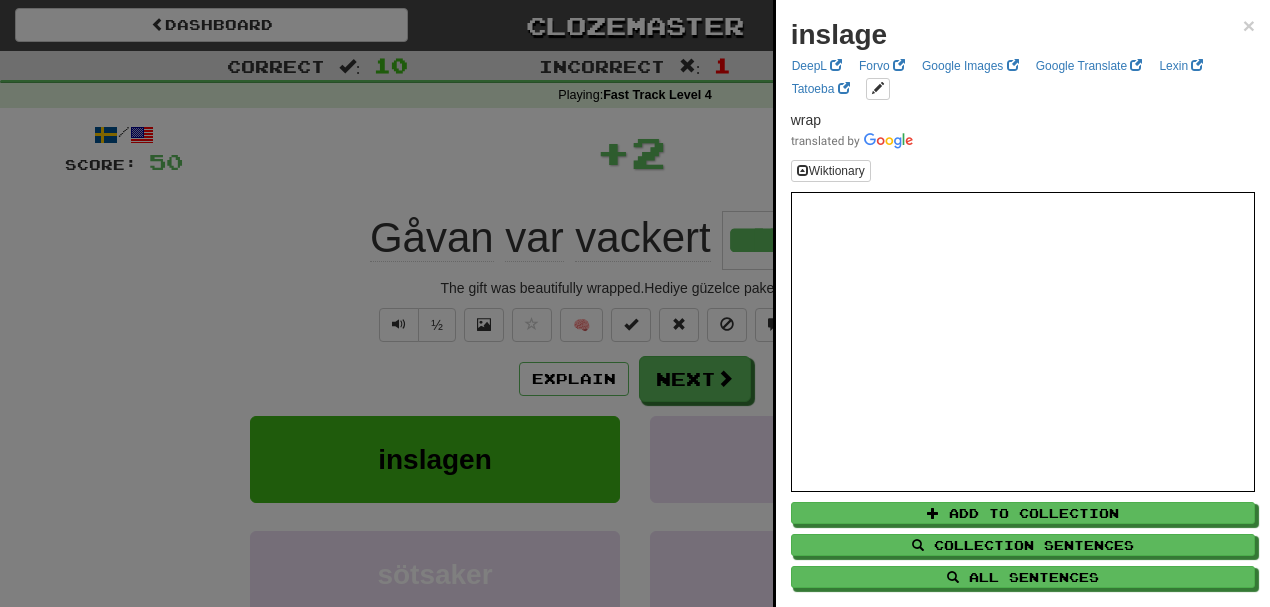 click at bounding box center [635, 303] 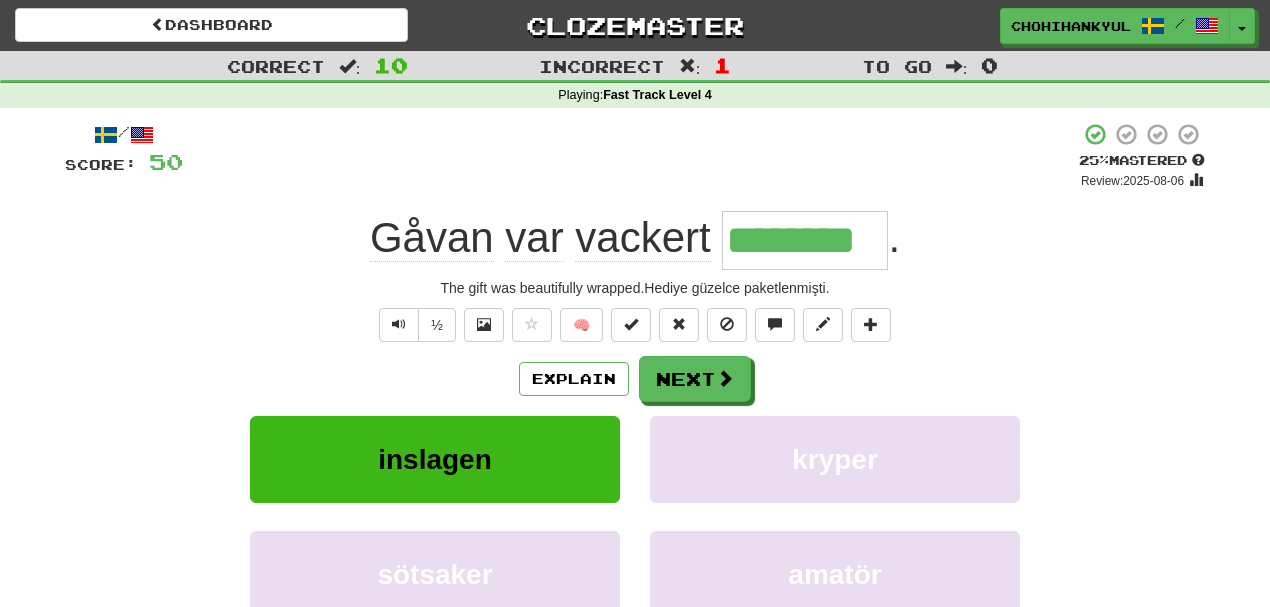 click on "/  Score:   50 + 2 25 %  Mastered Review:  2025-08-06 Gåvan   var   vackert   ******** . The gift was beautifully wrapped.Hediye güzelce paketlenmişti. ½ 🧠 Explain Next inslagen kryper sötsaker amatör Learn more: inslagen kryper sötsaker amatör  Help!  Report" at bounding box center [635, 428] 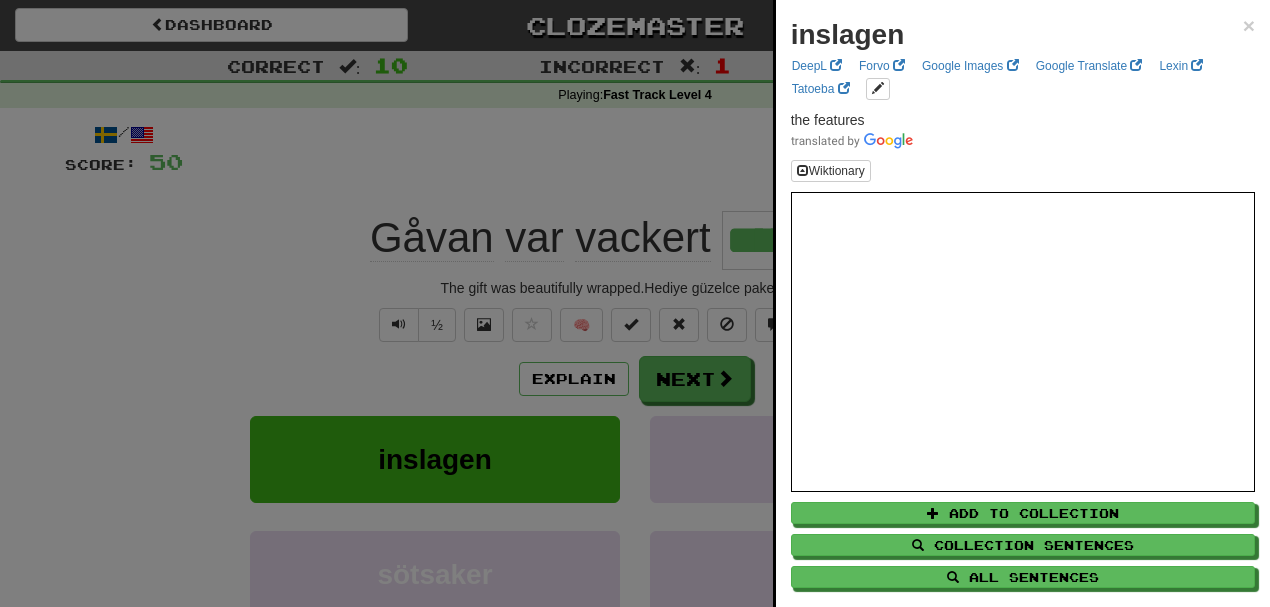 click on "DeepL   Forvo   Google Images   Google Translate   Lexin   Tatoeba" at bounding box center (1020, 77) 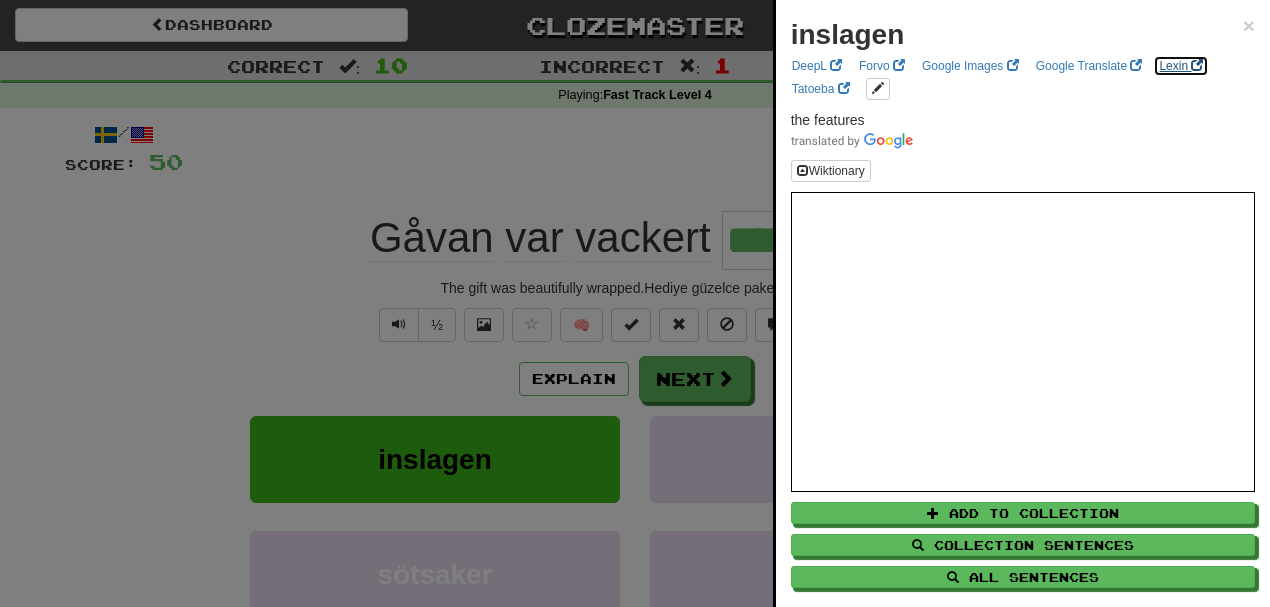 click on "Lexin" at bounding box center [1181, 66] 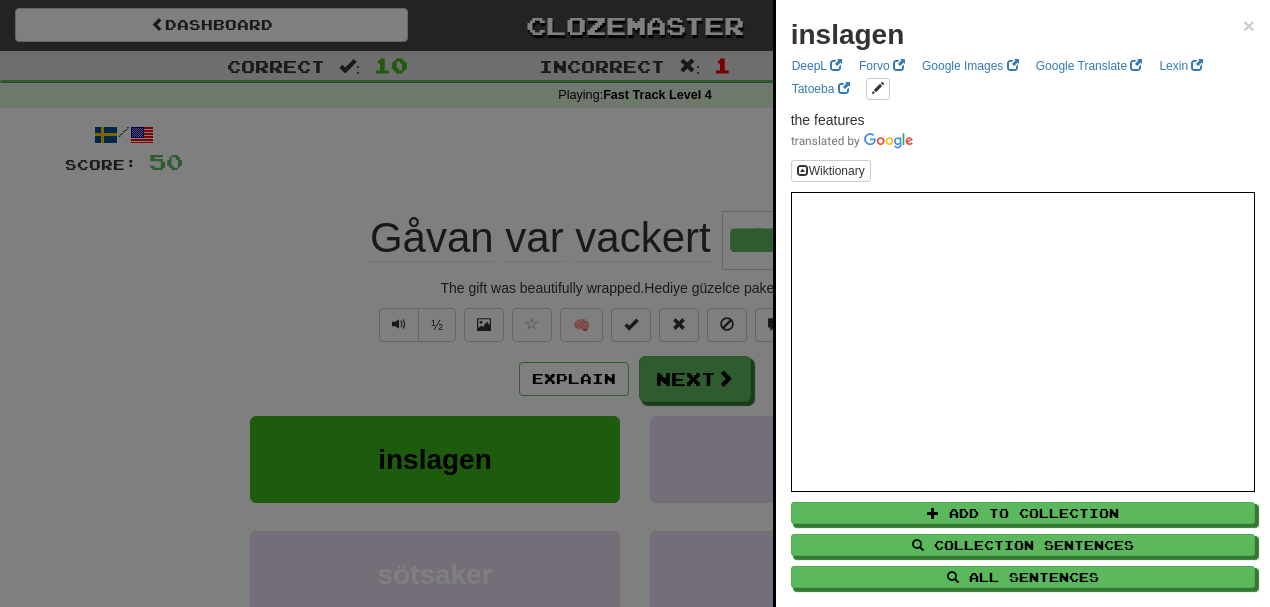 drag, startPoint x: 111, startPoint y: 133, endPoint x: 549, endPoint y: 265, distance: 457.4582 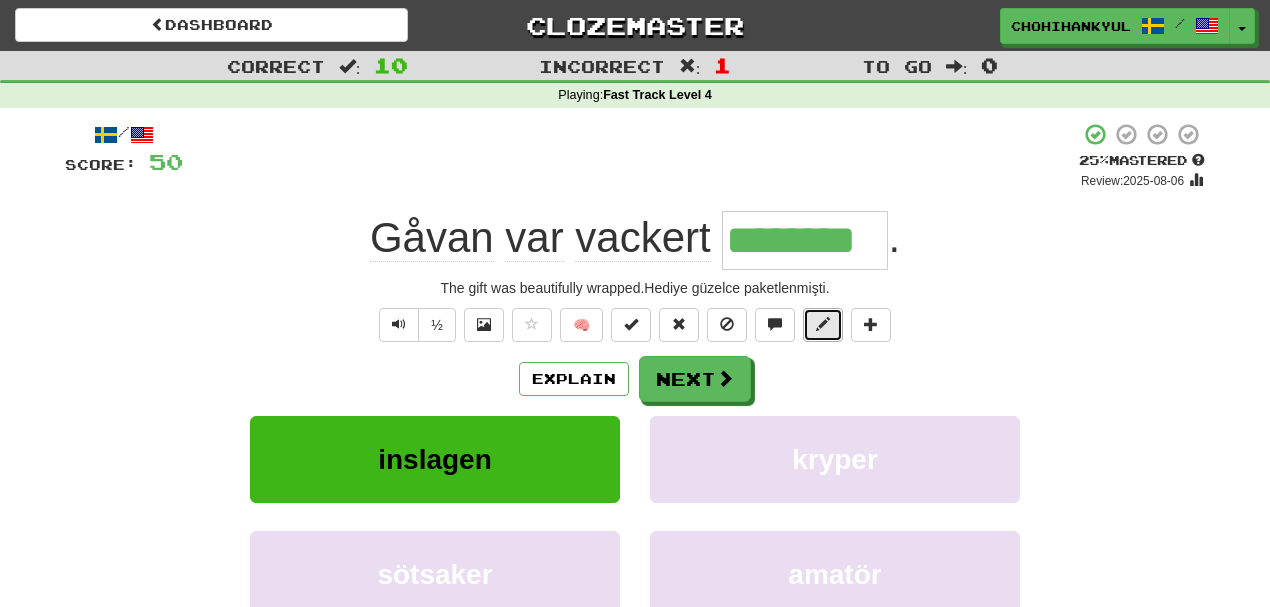 click at bounding box center (823, 324) 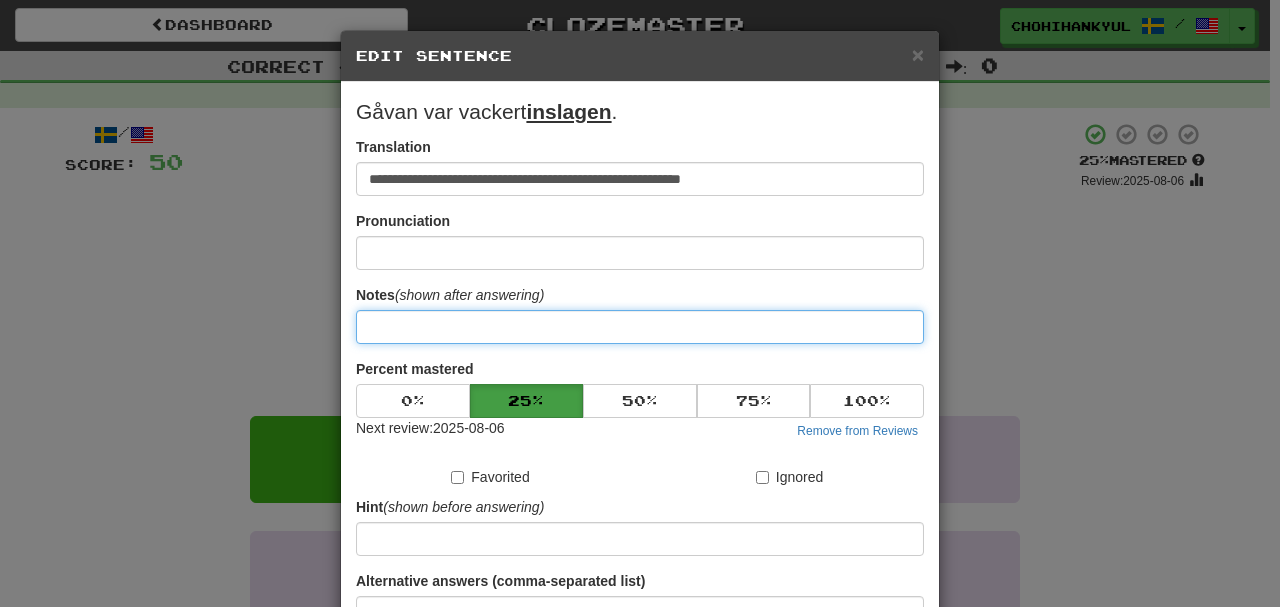 click at bounding box center (640, 327) 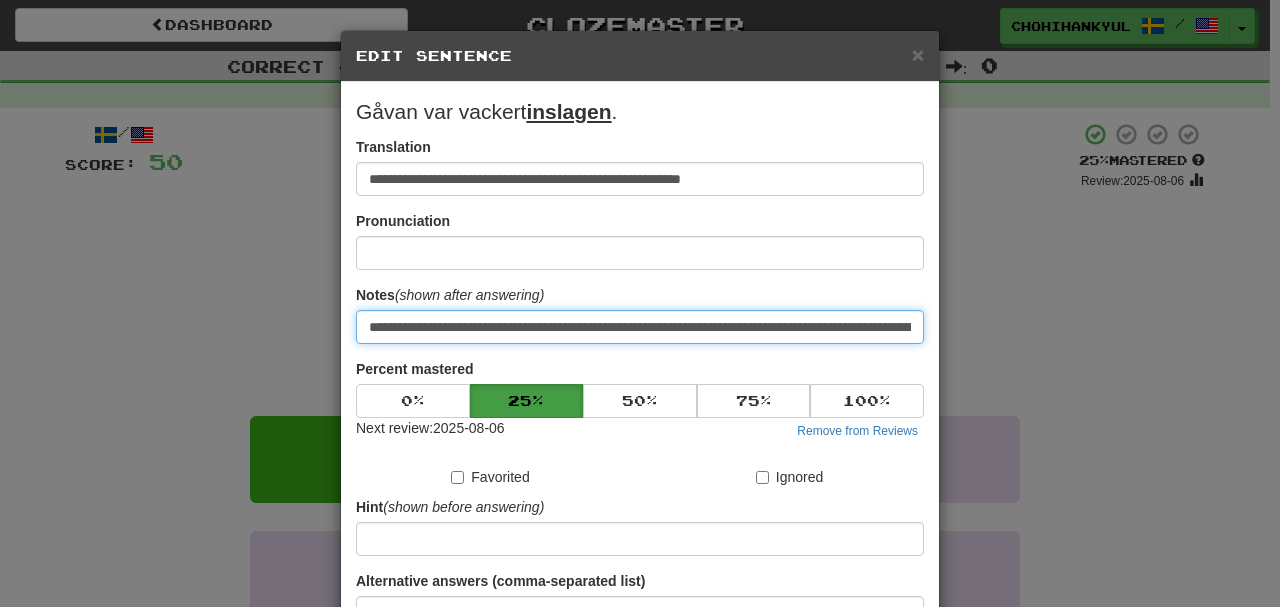 scroll, scrollTop: 0, scrollLeft: 568, axis: horizontal 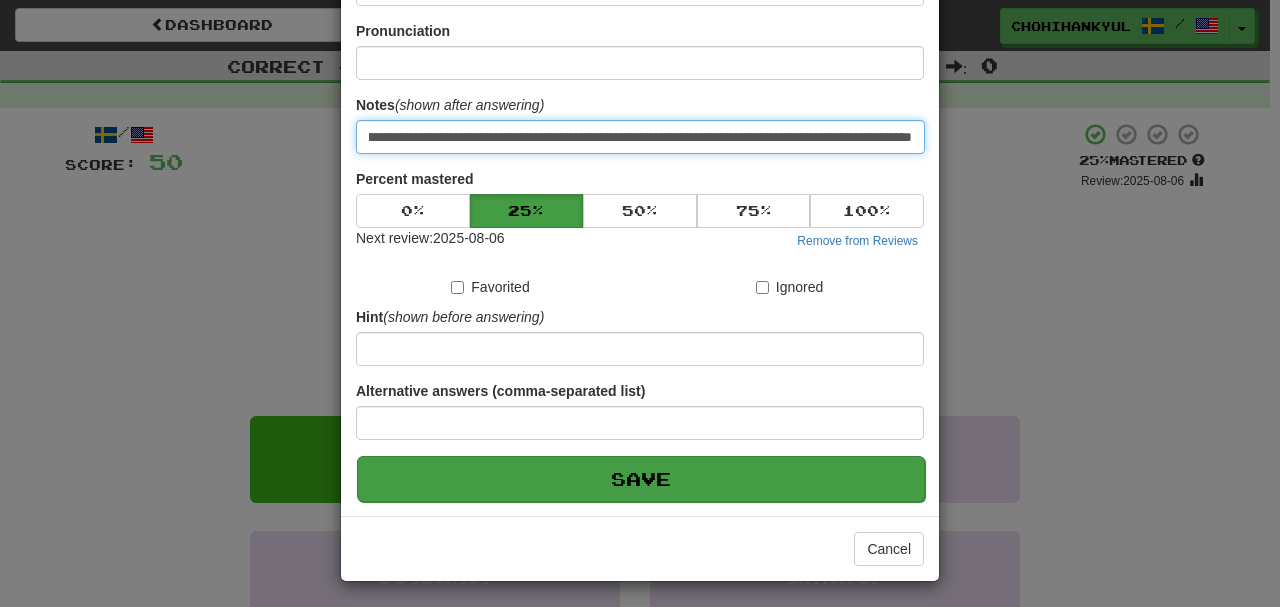 type on "**********" 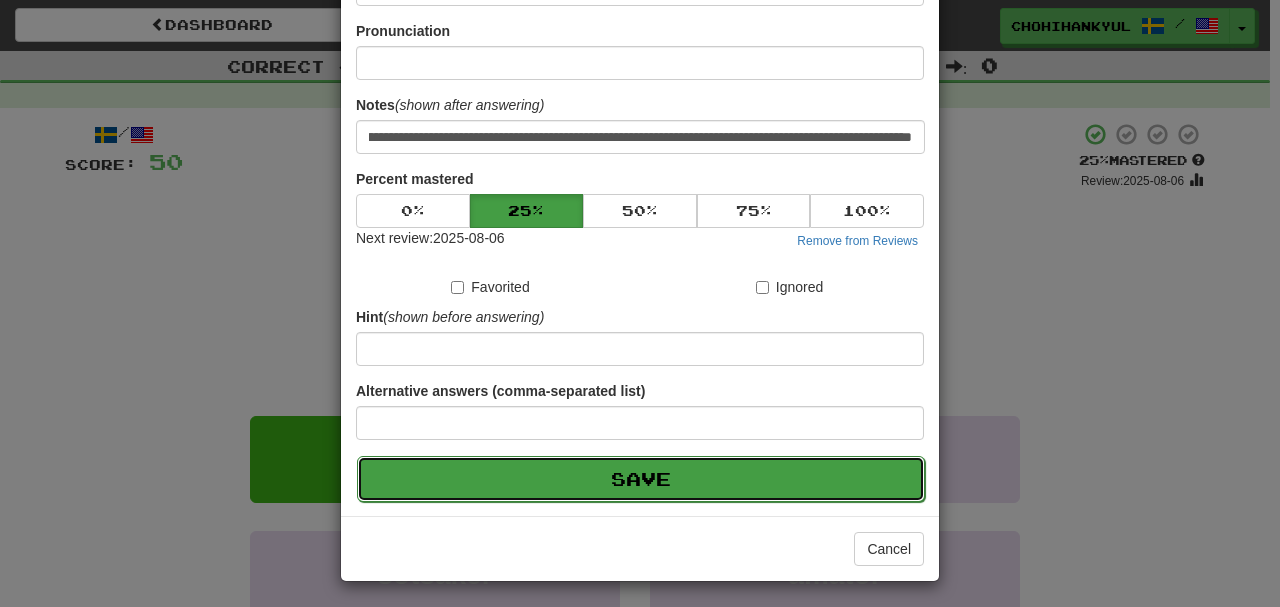 click on "Save" at bounding box center [641, 479] 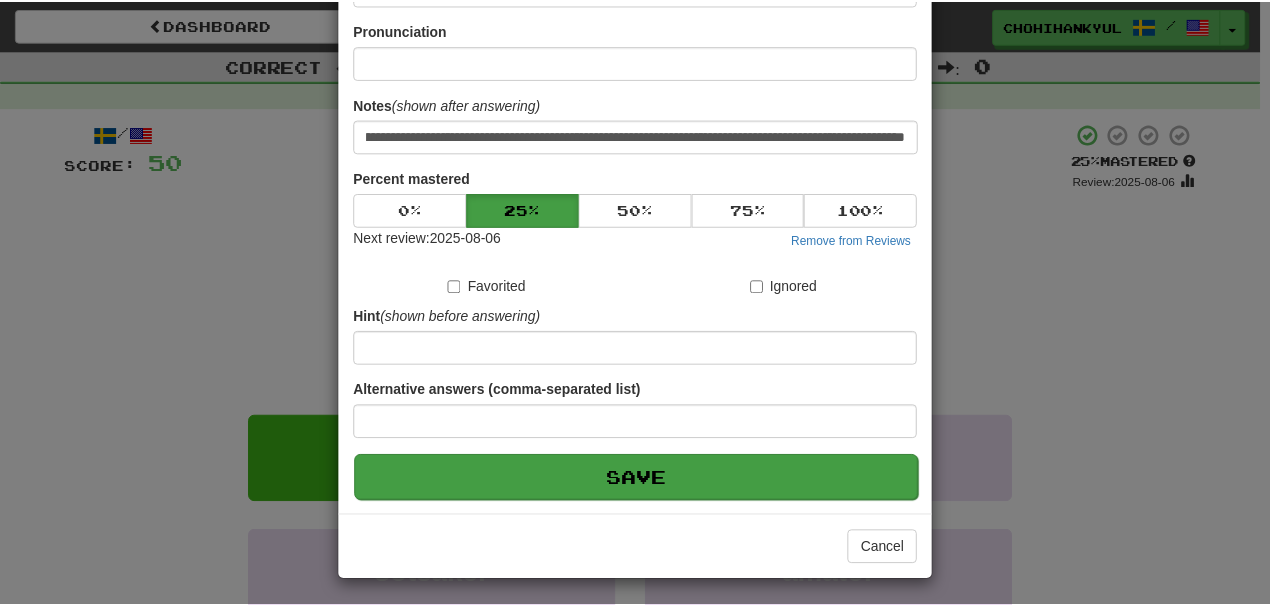 scroll, scrollTop: 0, scrollLeft: 0, axis: both 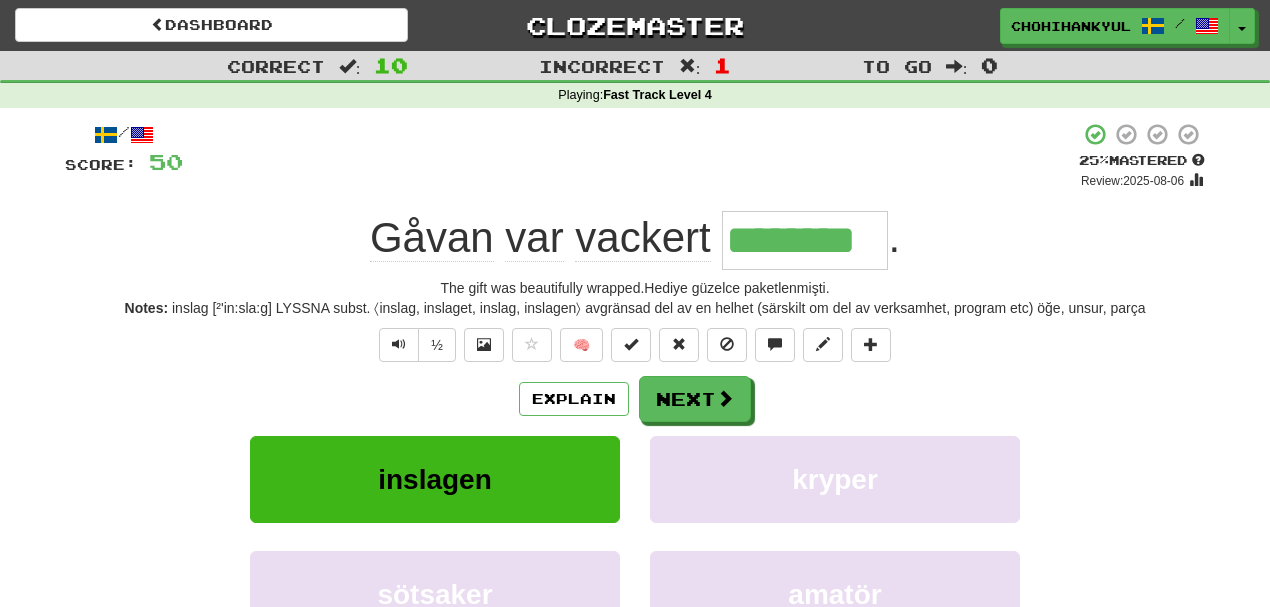 drag, startPoint x: 878, startPoint y: 234, endPoint x: 741, endPoint y: 232, distance: 137.0146 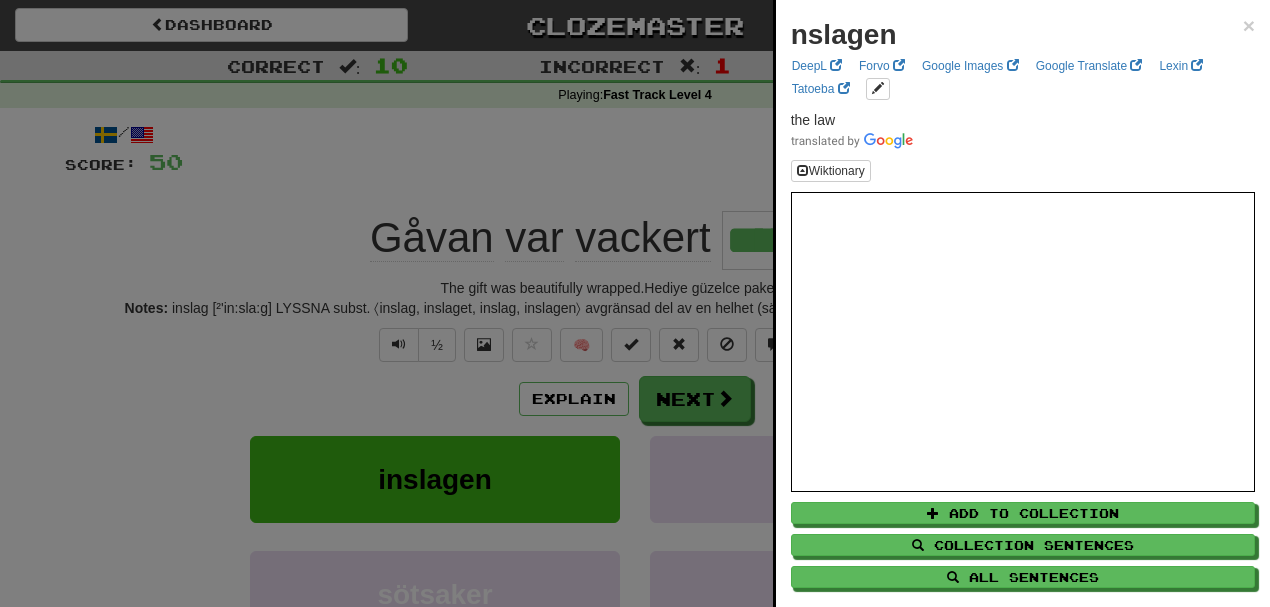drag, startPoint x: 672, startPoint y: 140, endPoint x: 688, endPoint y: 70, distance: 71.80529 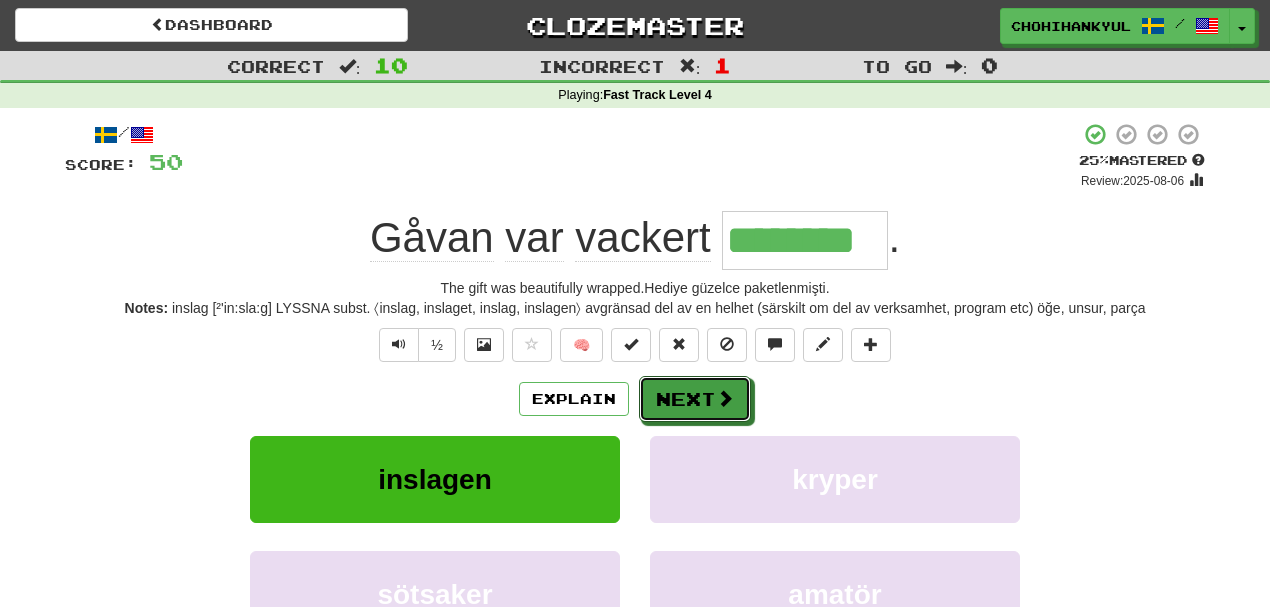 click at bounding box center [725, 398] 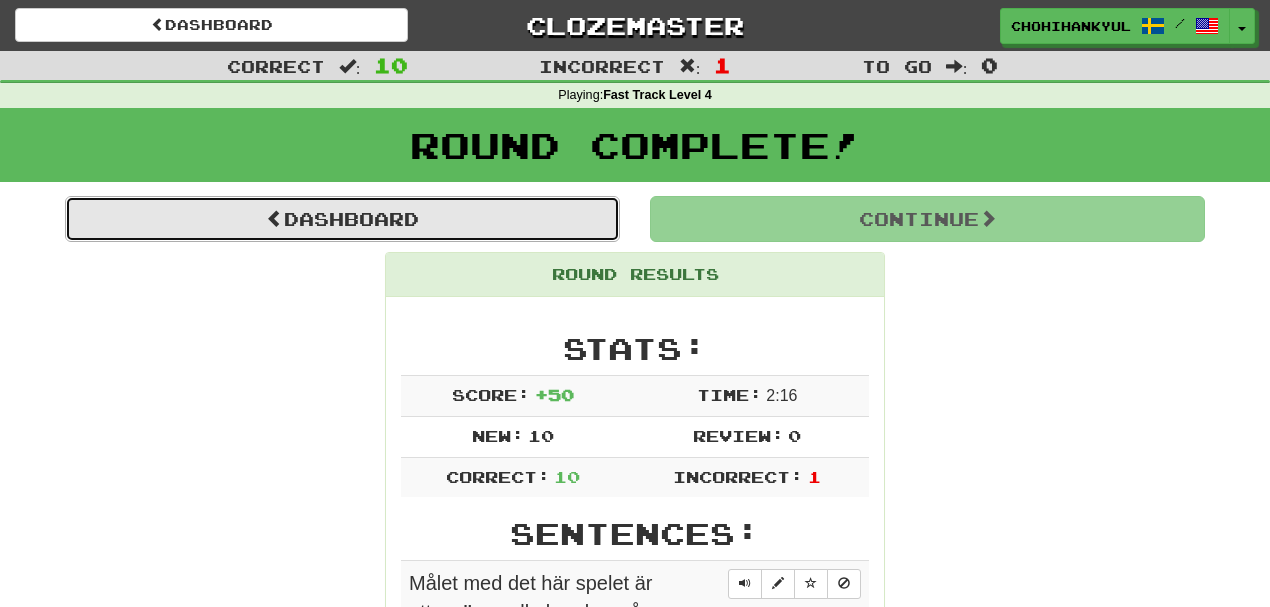 click on "Dashboard" at bounding box center [342, 219] 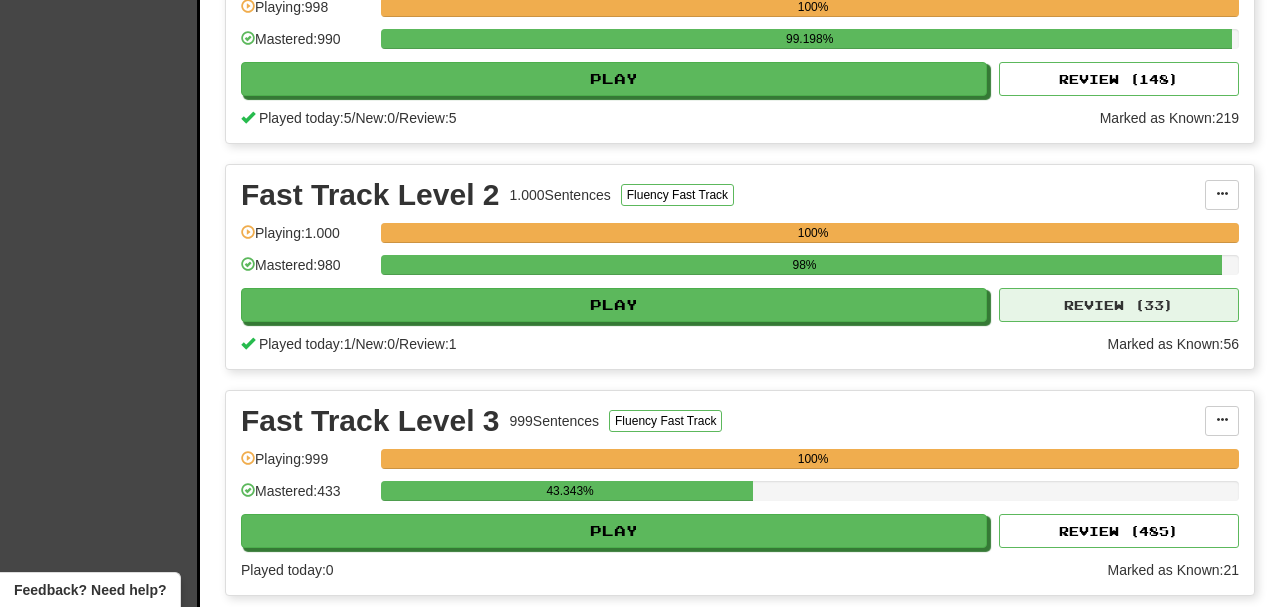 scroll, scrollTop: 2066, scrollLeft: 0, axis: vertical 